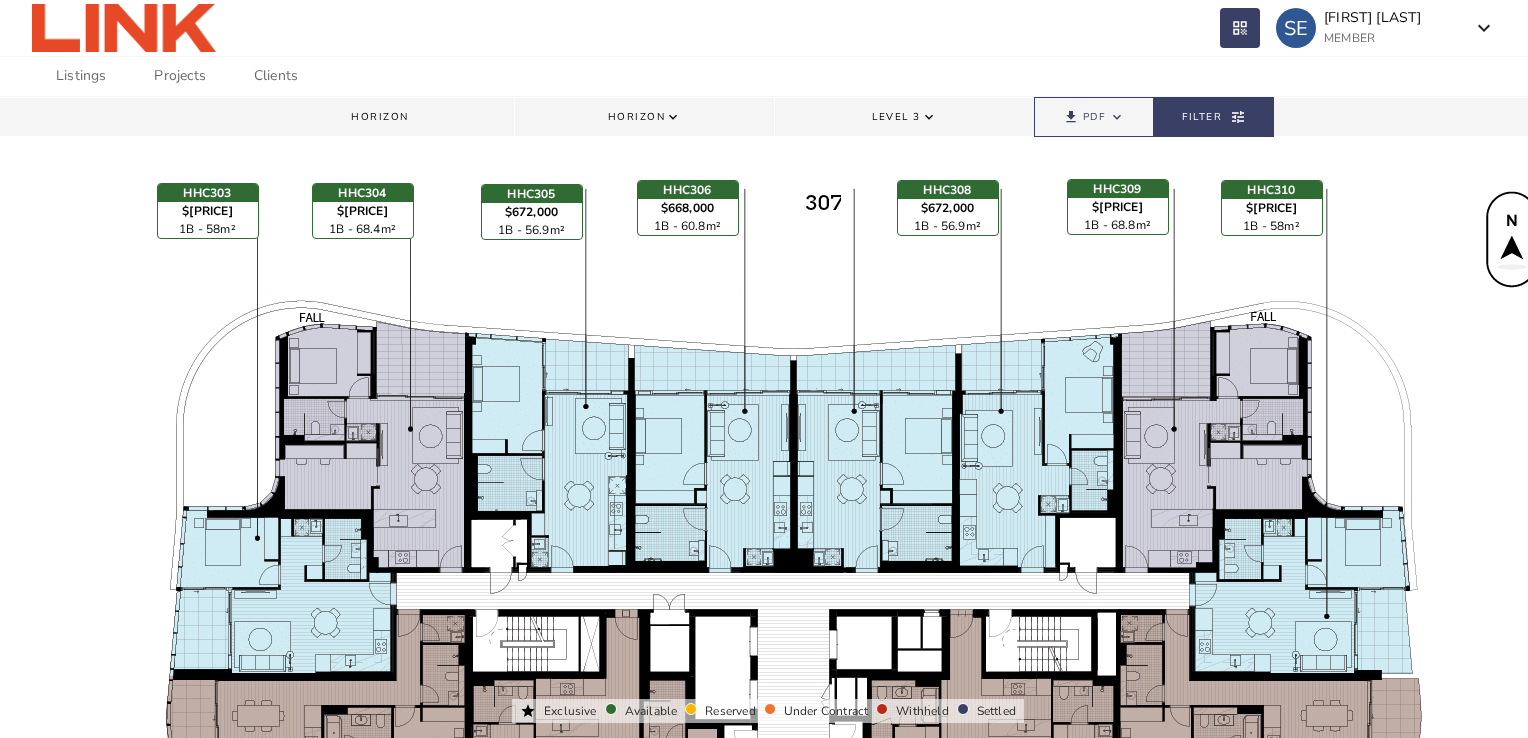 click on "Clients" at bounding box center [276, 76] 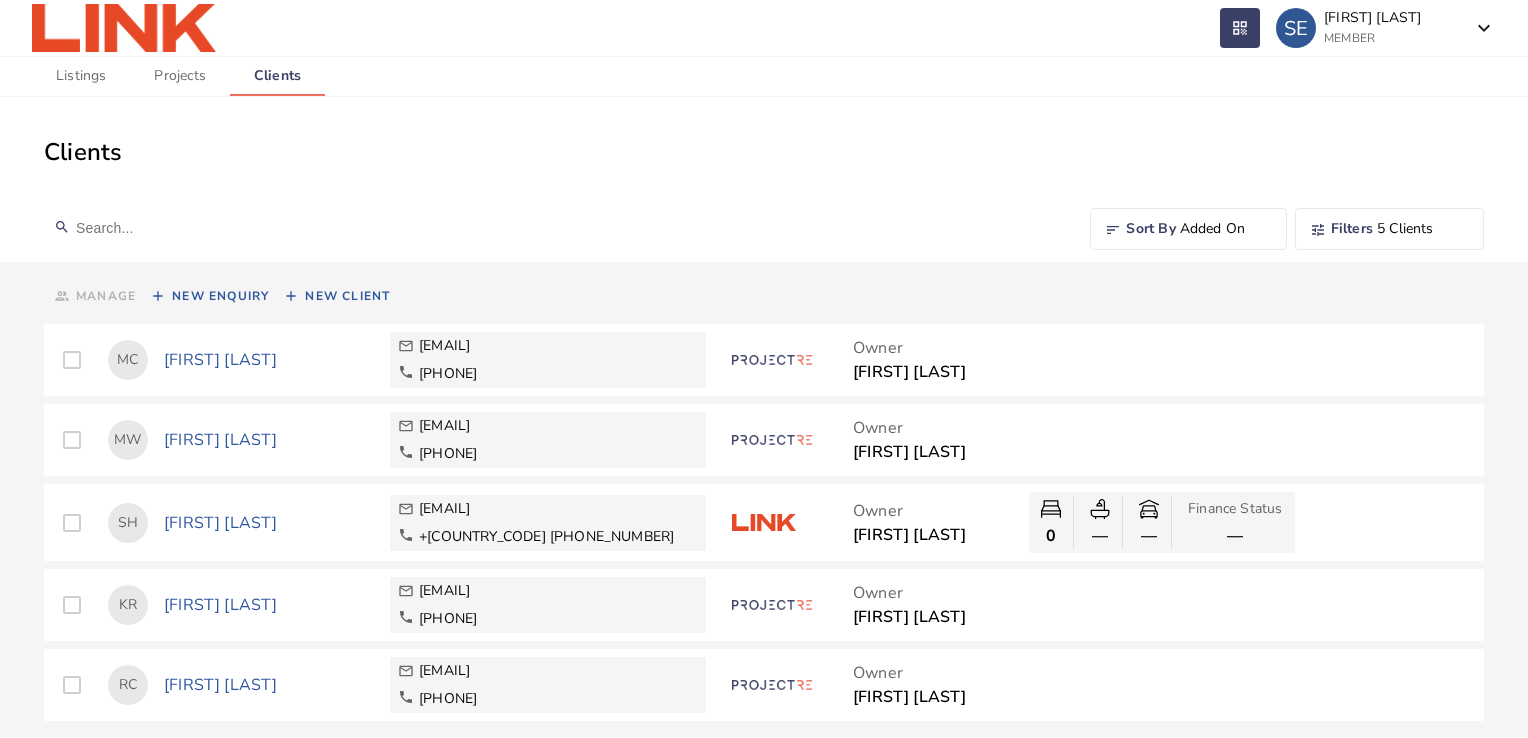 click on "New Client" at bounding box center [347, 296] 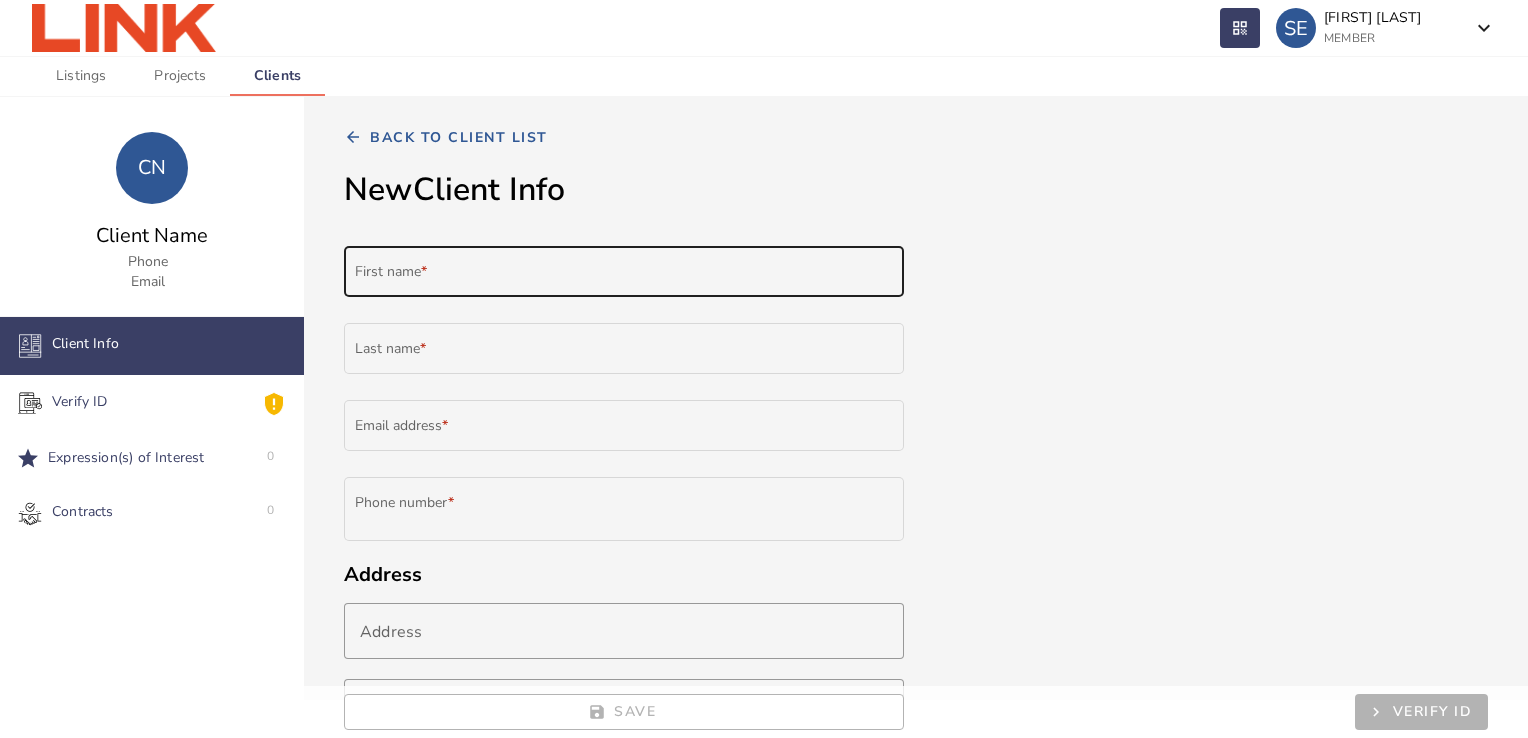 click on "First name  *" at bounding box center [624, 269] 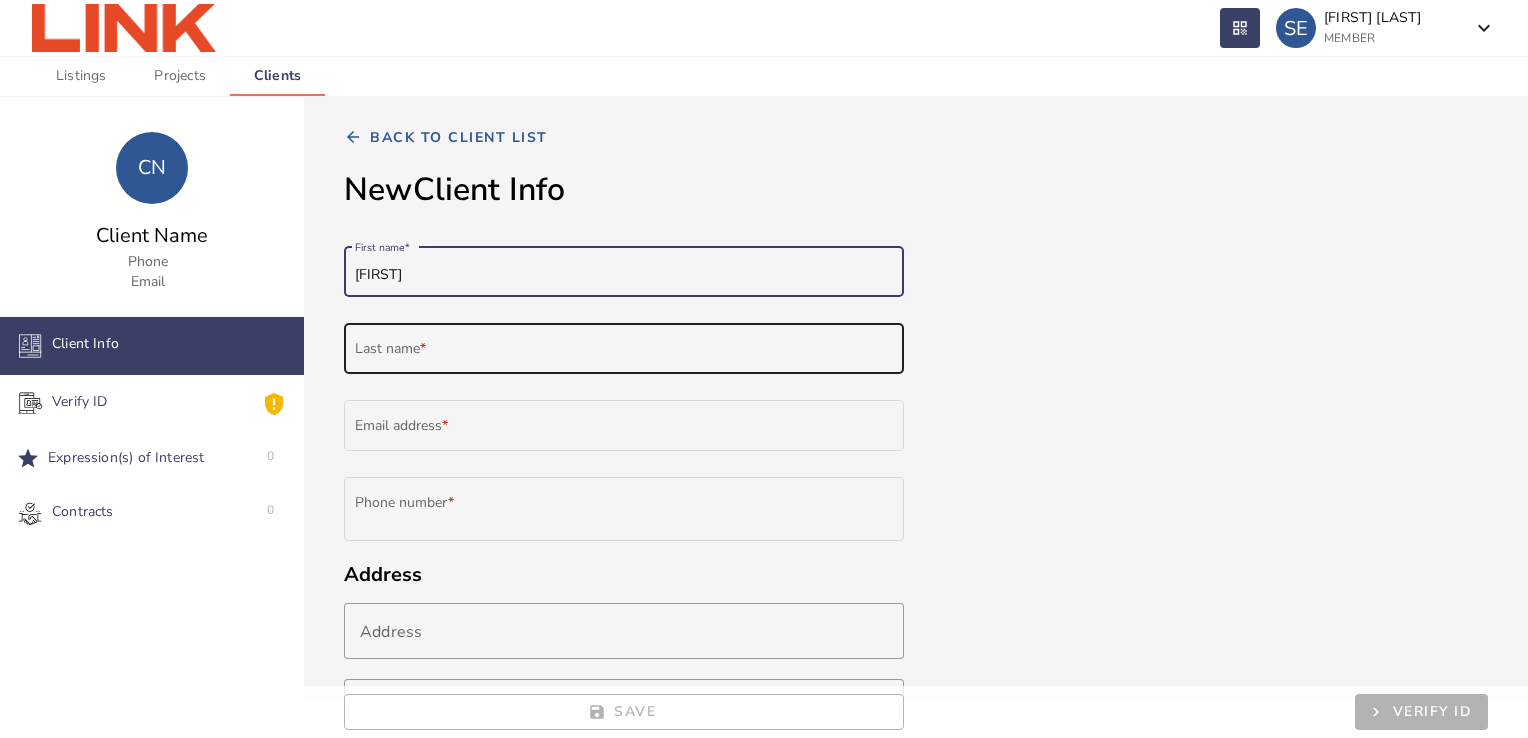 type on "[FIRST]" 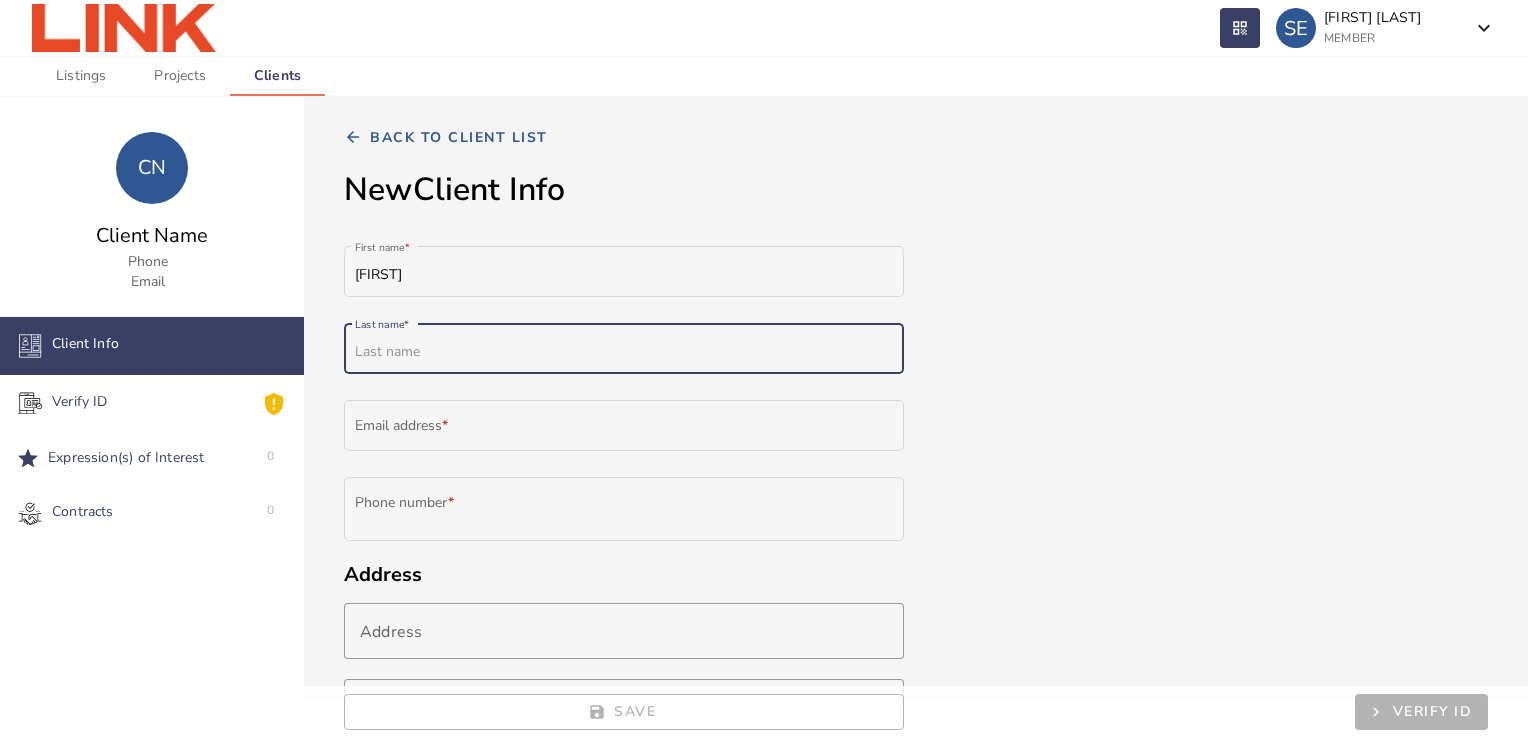click on "Last name  *" at bounding box center [624, 352] 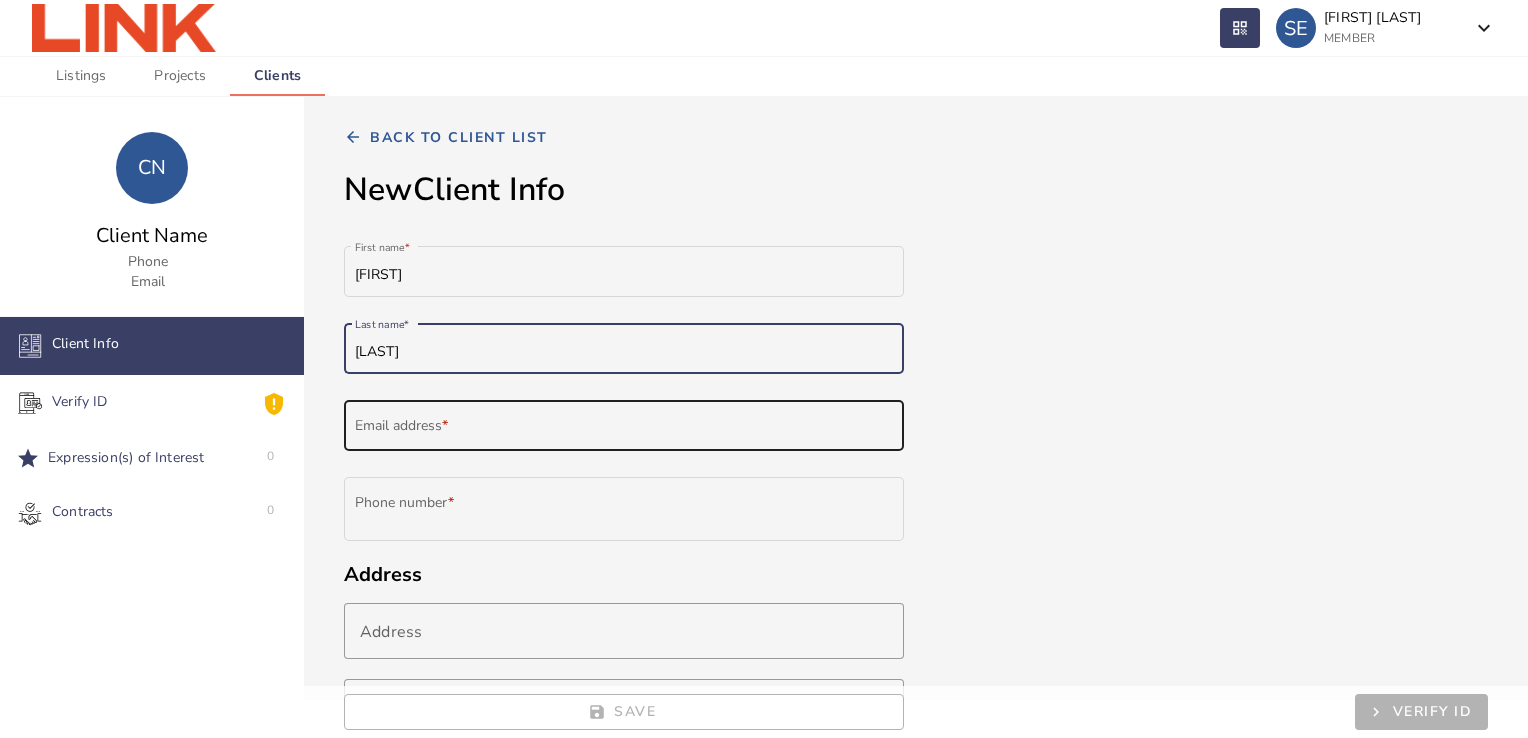 type on "[LAST]" 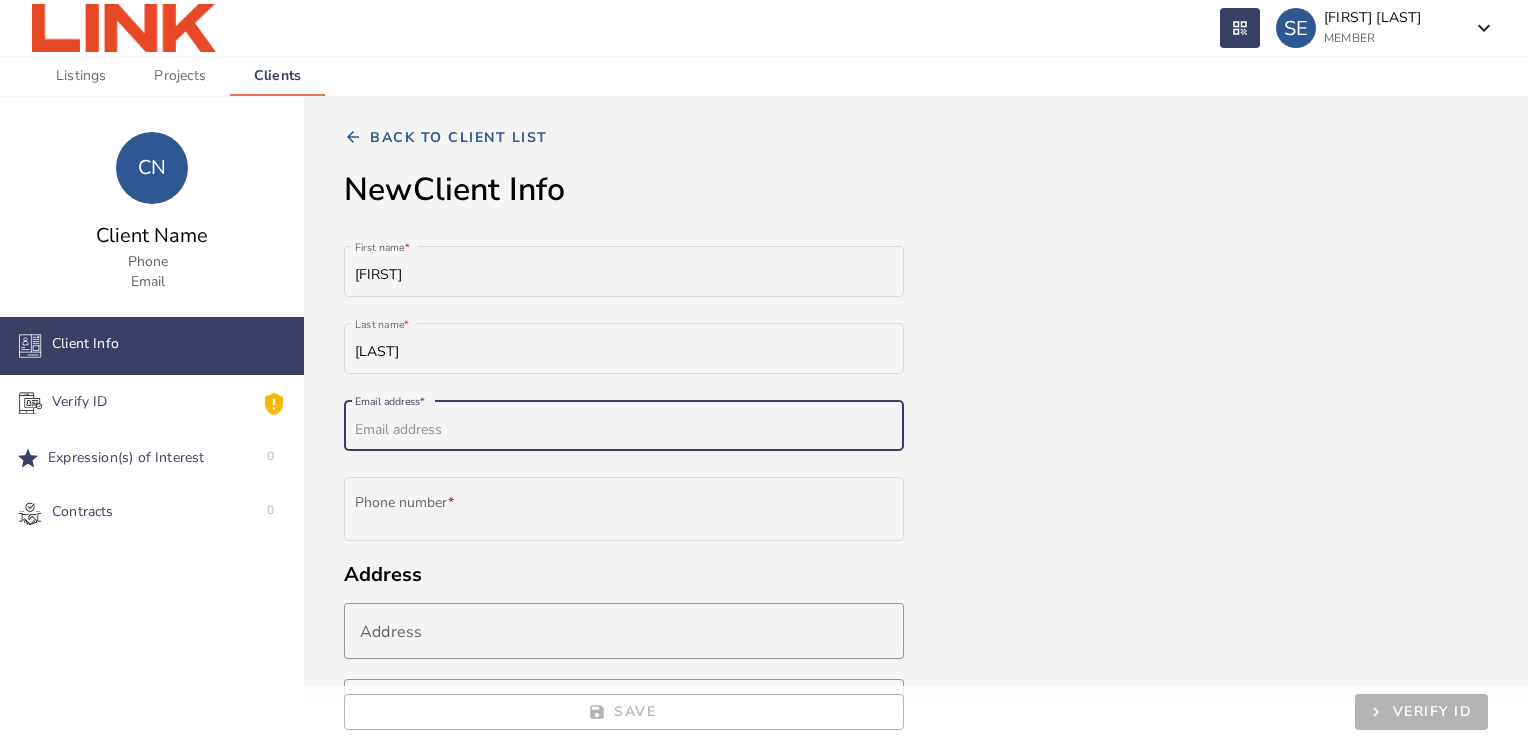 click on "Email address  *" at bounding box center (624, 430) 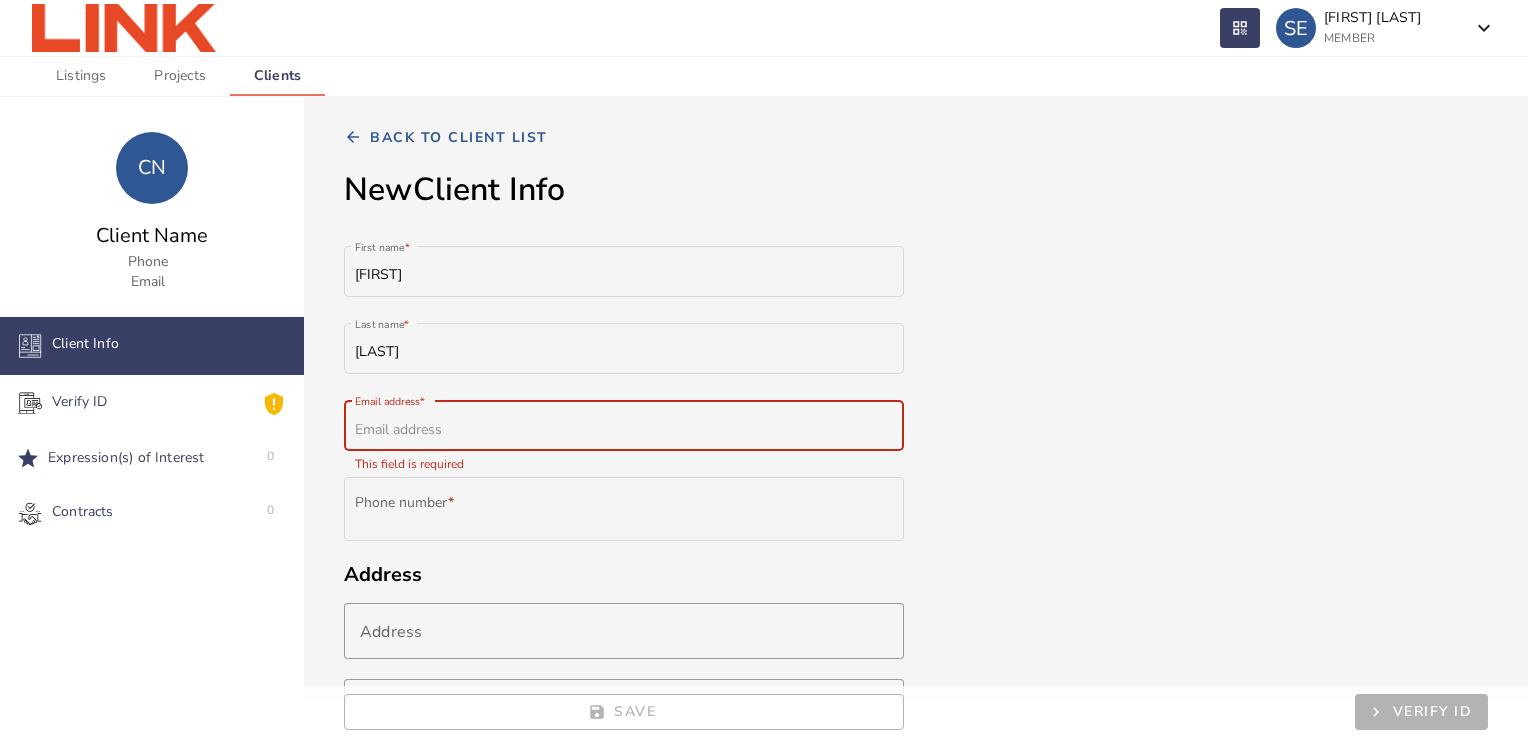 paste on "[EMAIL]" 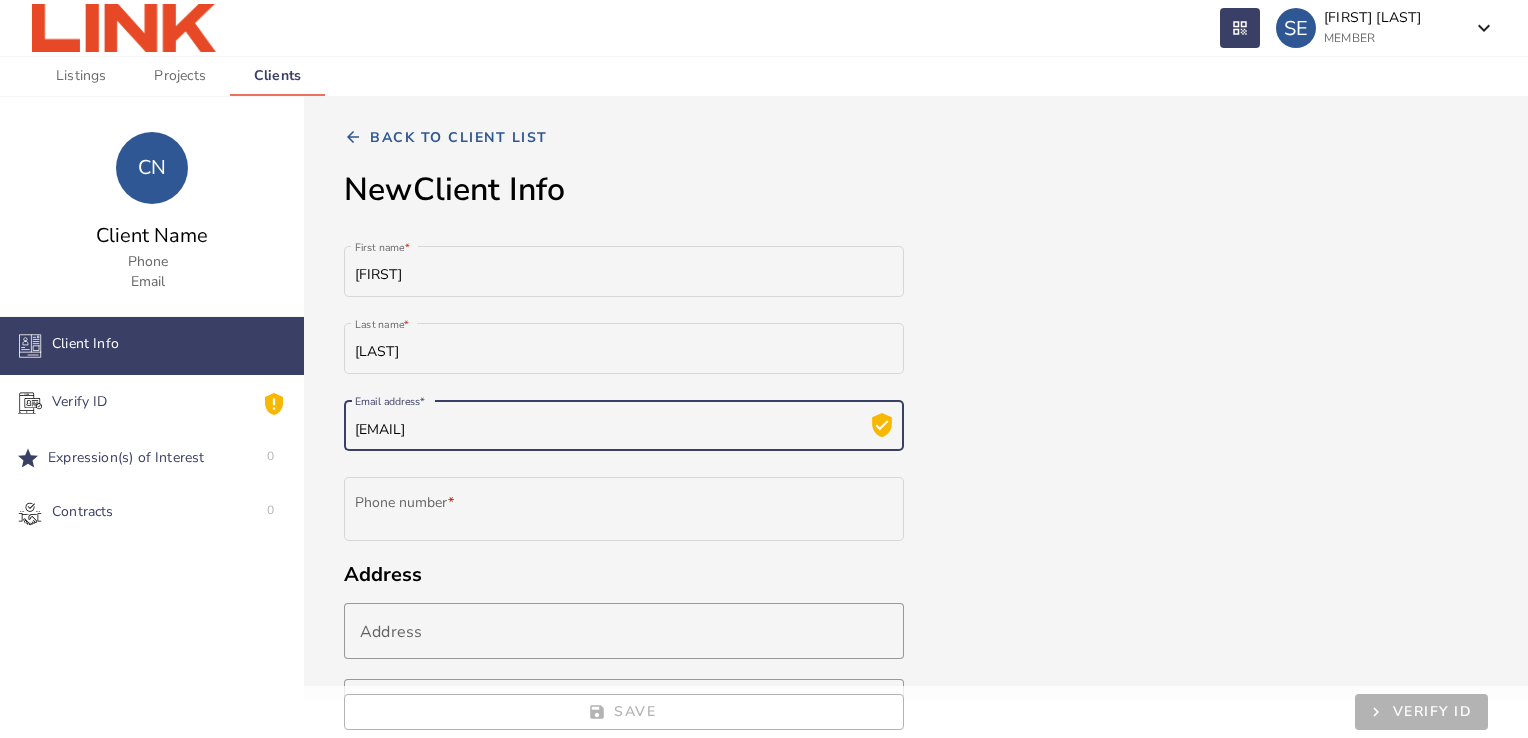 type on "[EMAIL]" 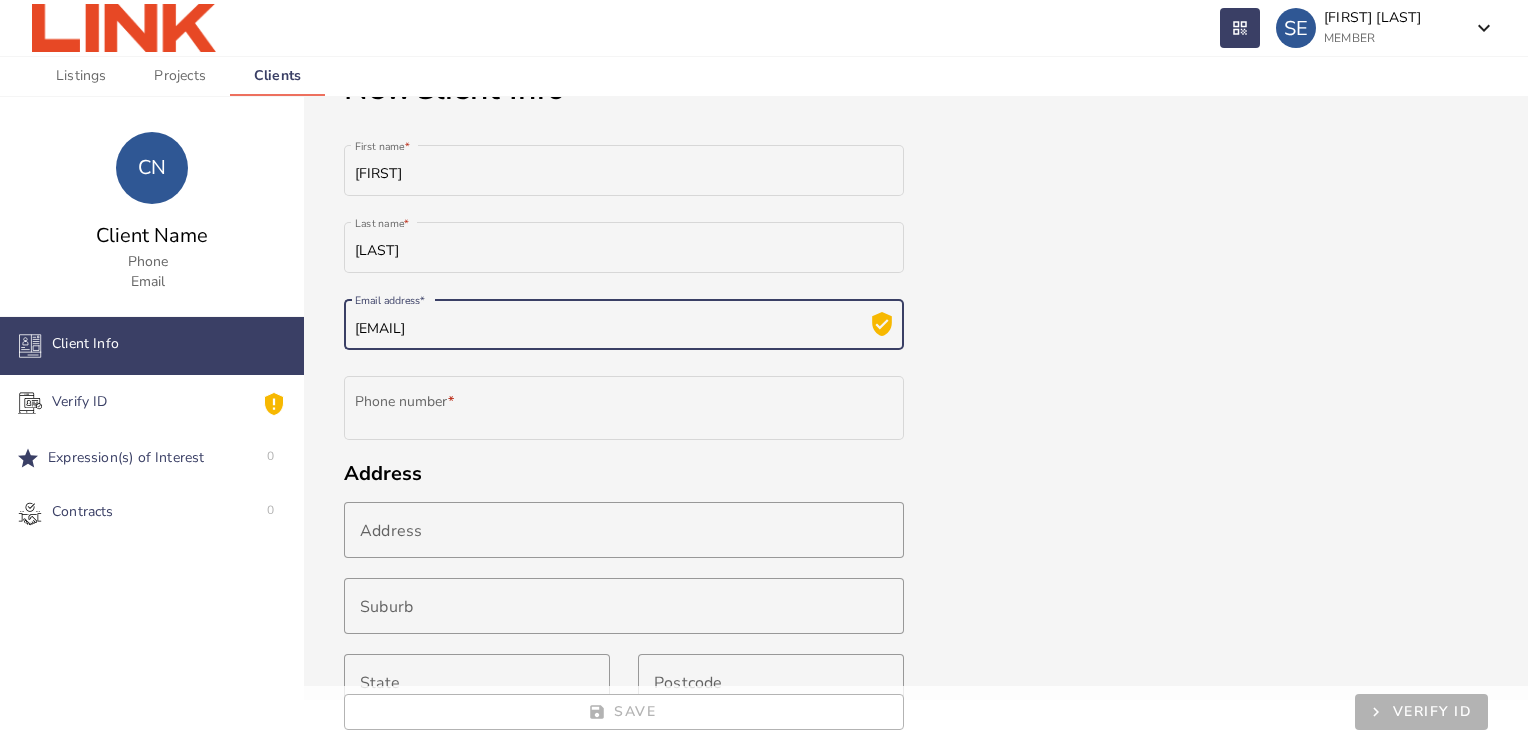 scroll, scrollTop: 106, scrollLeft: 0, axis: vertical 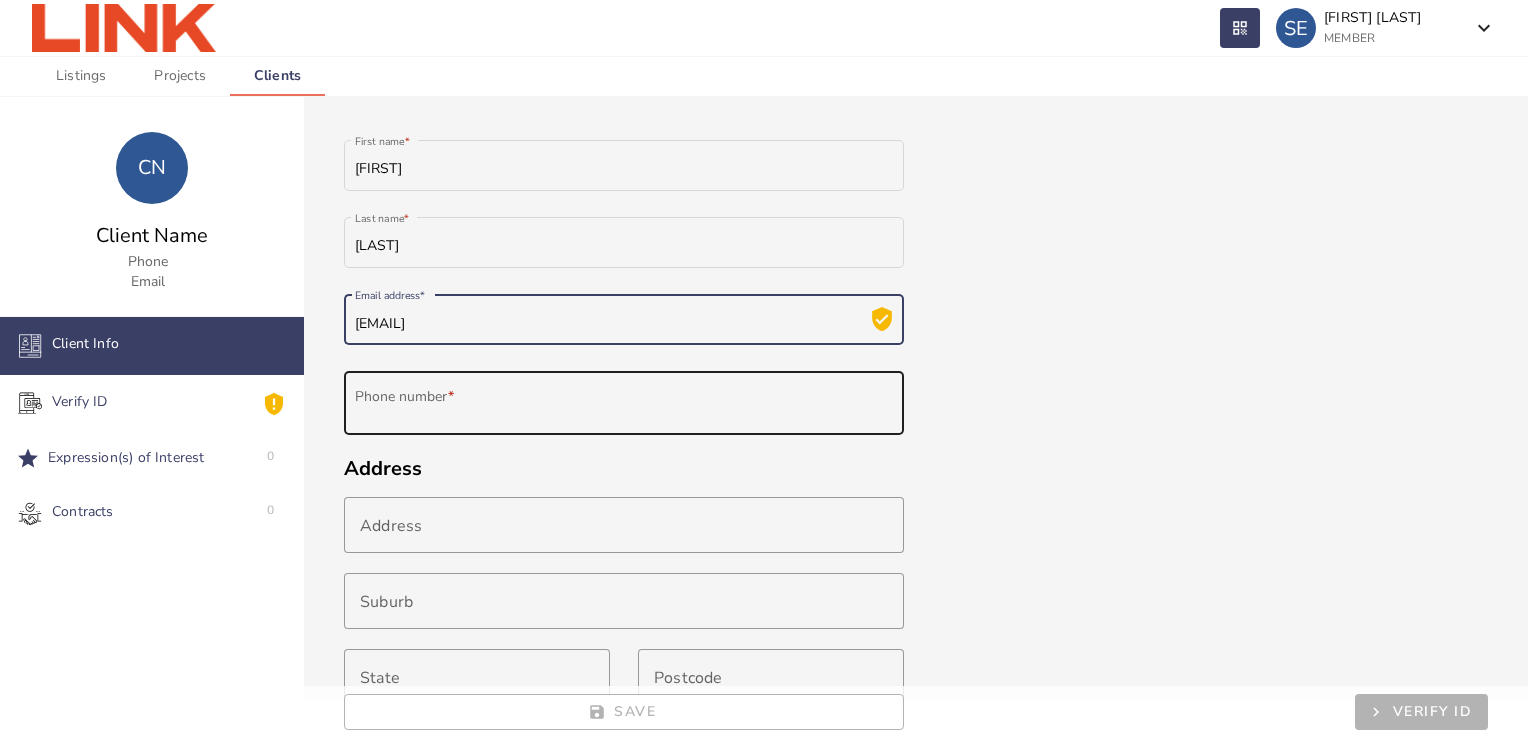 click on "+[COUNTRY_CODE] Phone number  *" at bounding box center [624, 401] 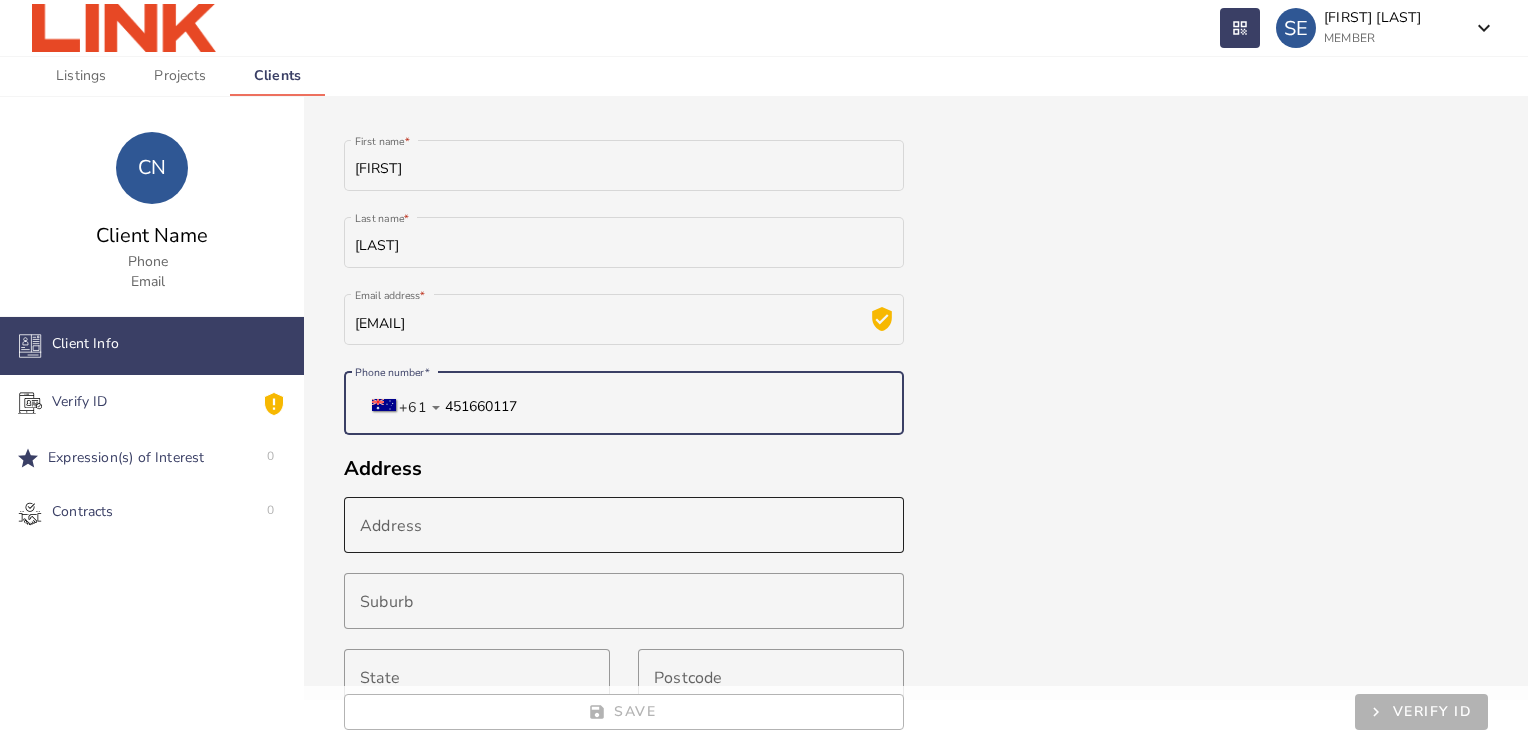 type on "451660117" 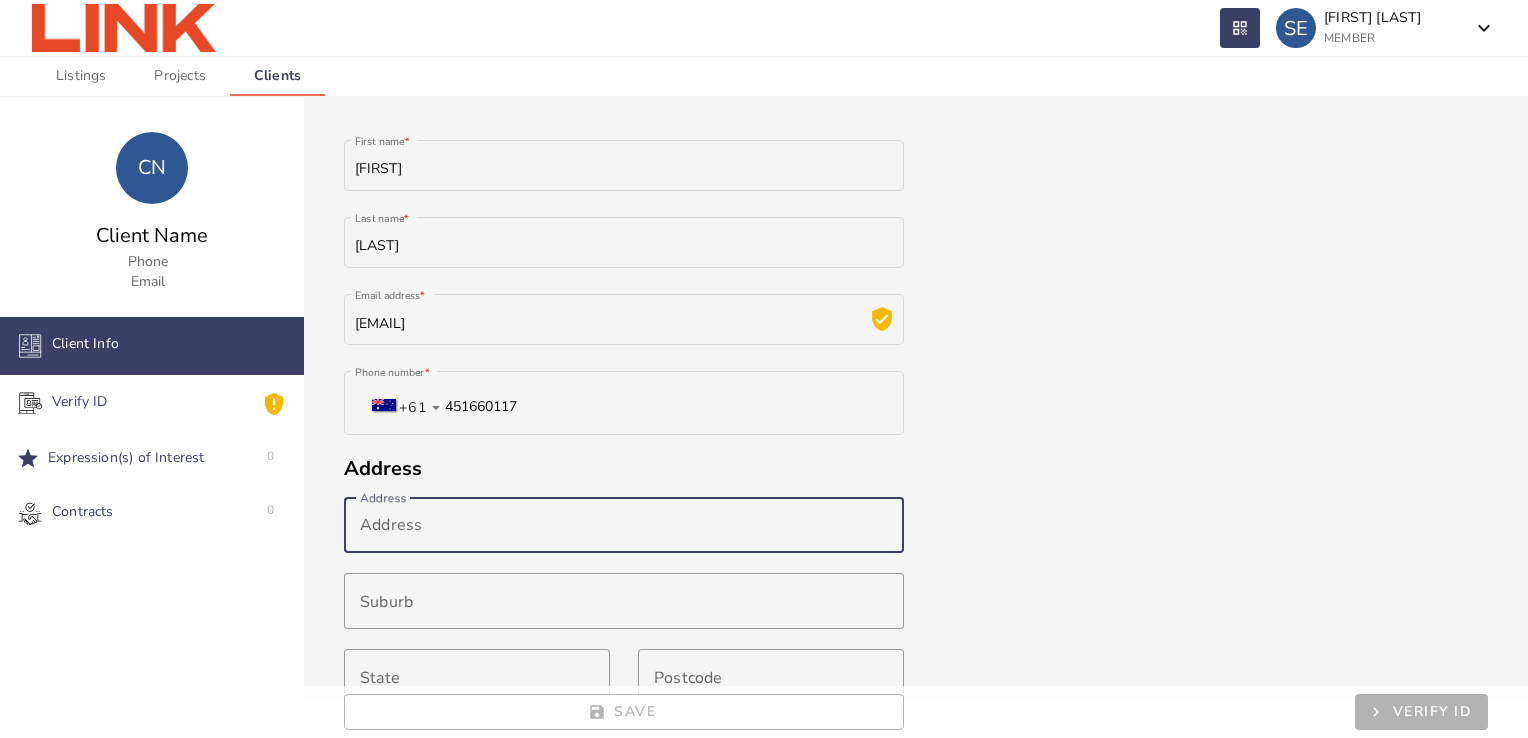 click on "Address" at bounding box center [624, 525] 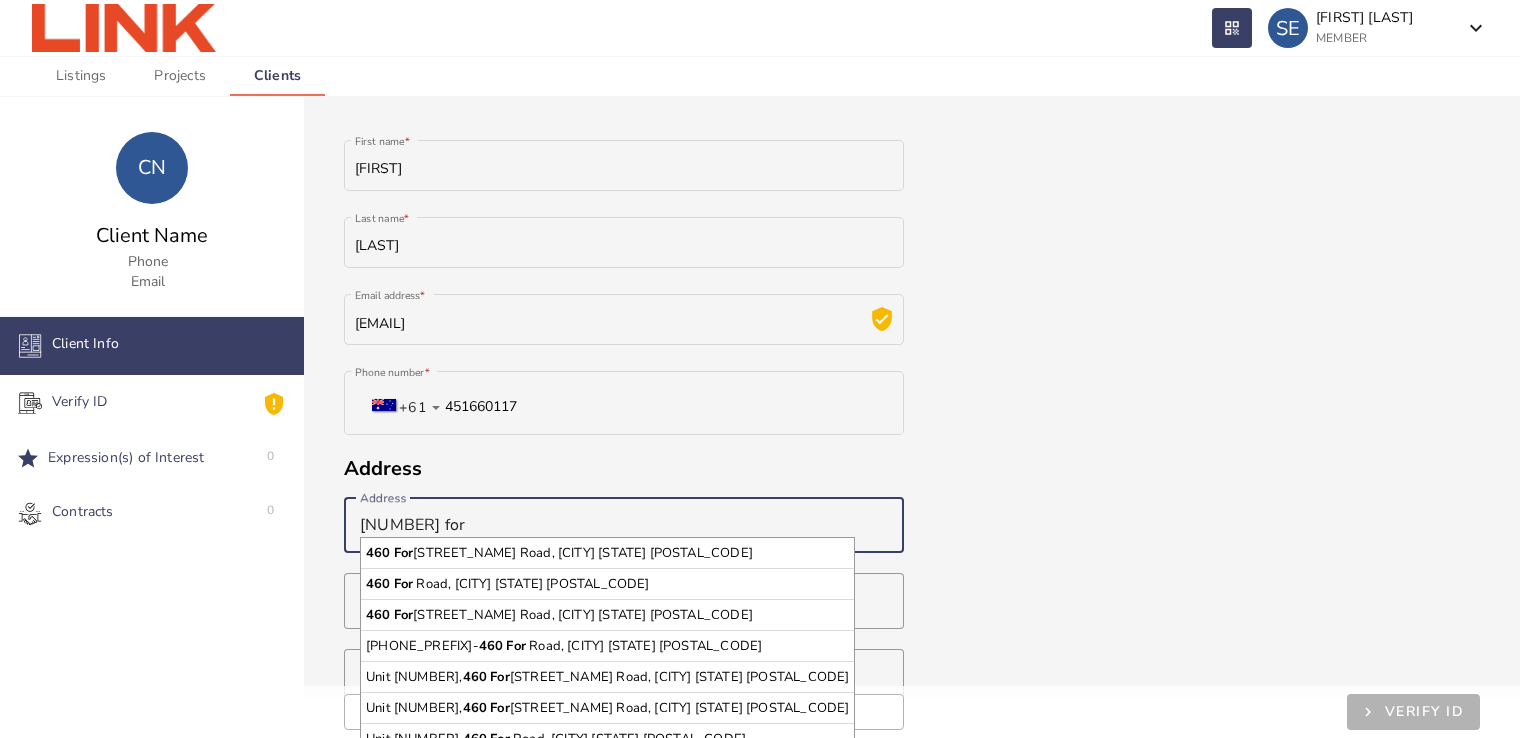 drag, startPoint x: 427, startPoint y: 525, endPoint x: 360, endPoint y: 524, distance: 67.00746 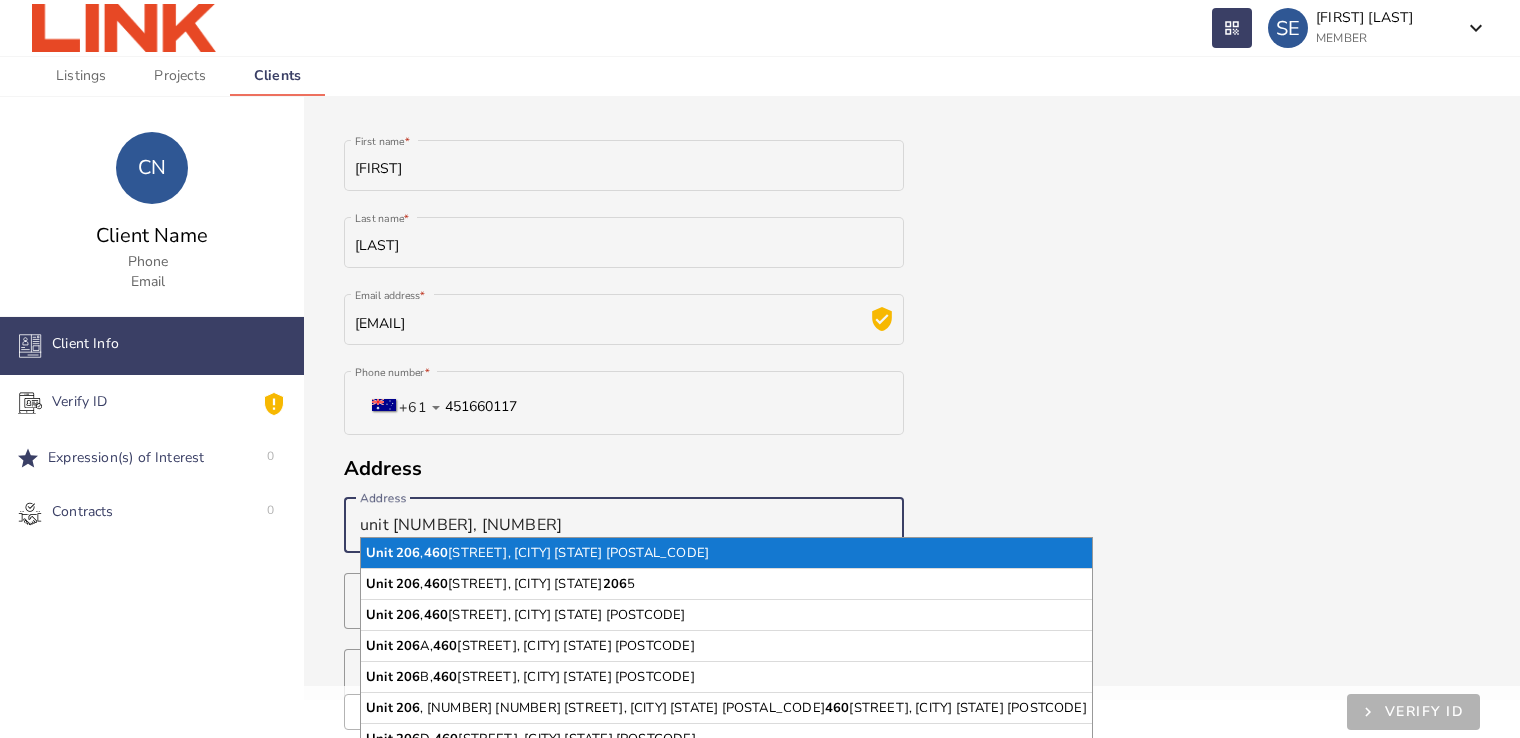 type on "unit 206, 460" 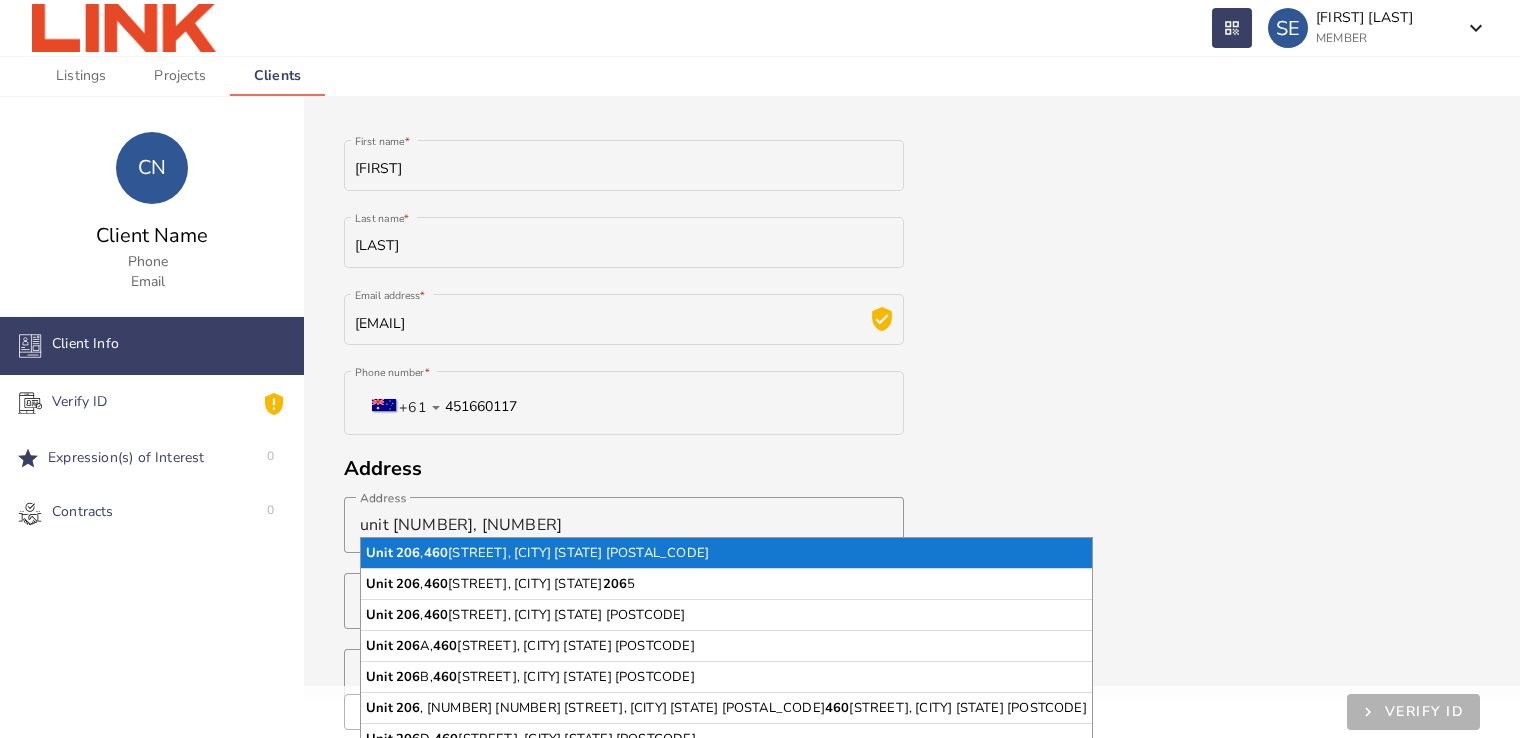 click on "Unit   206 ,  460  Forest Road, HURSTVILLE NSW 2220" at bounding box center (726, 553) 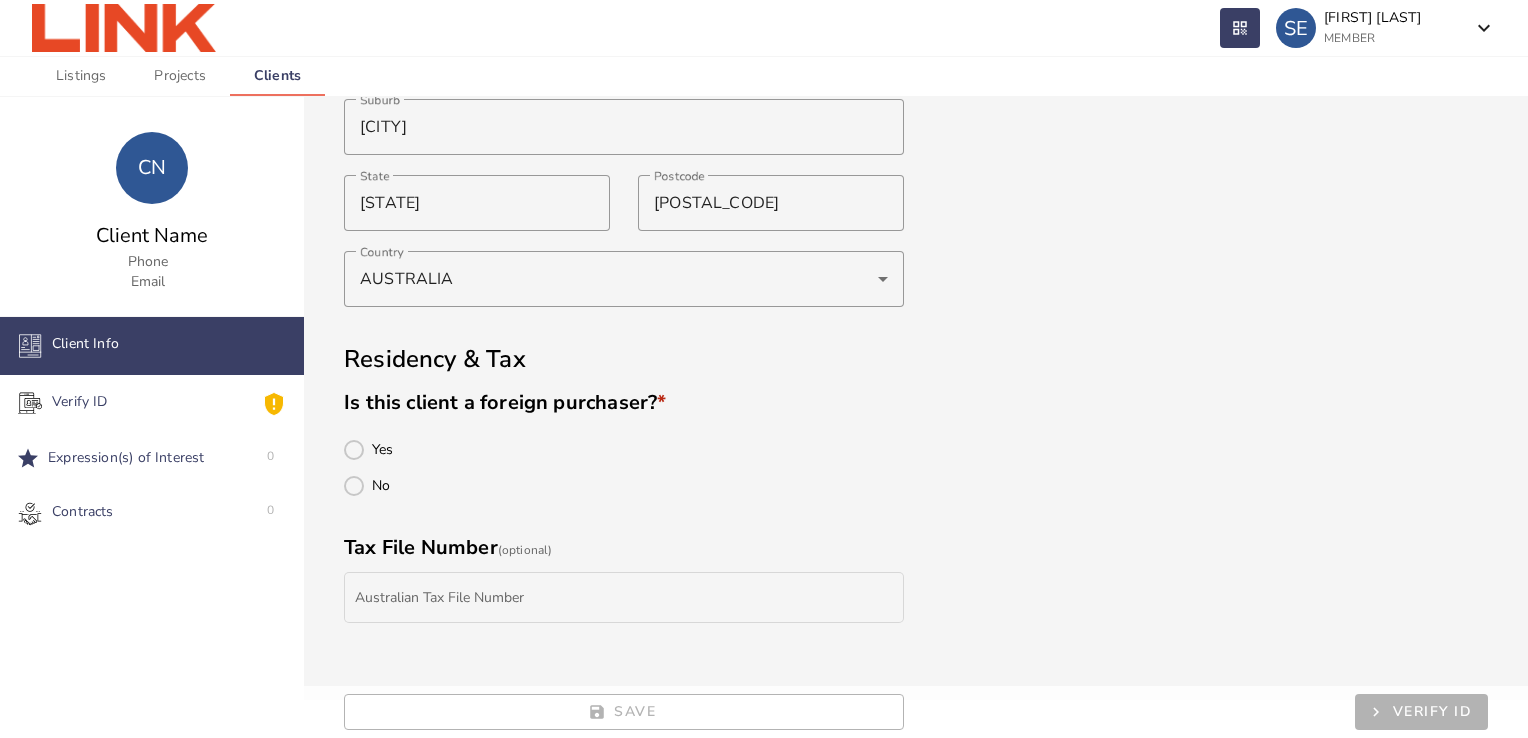 scroll, scrollTop: 590, scrollLeft: 0, axis: vertical 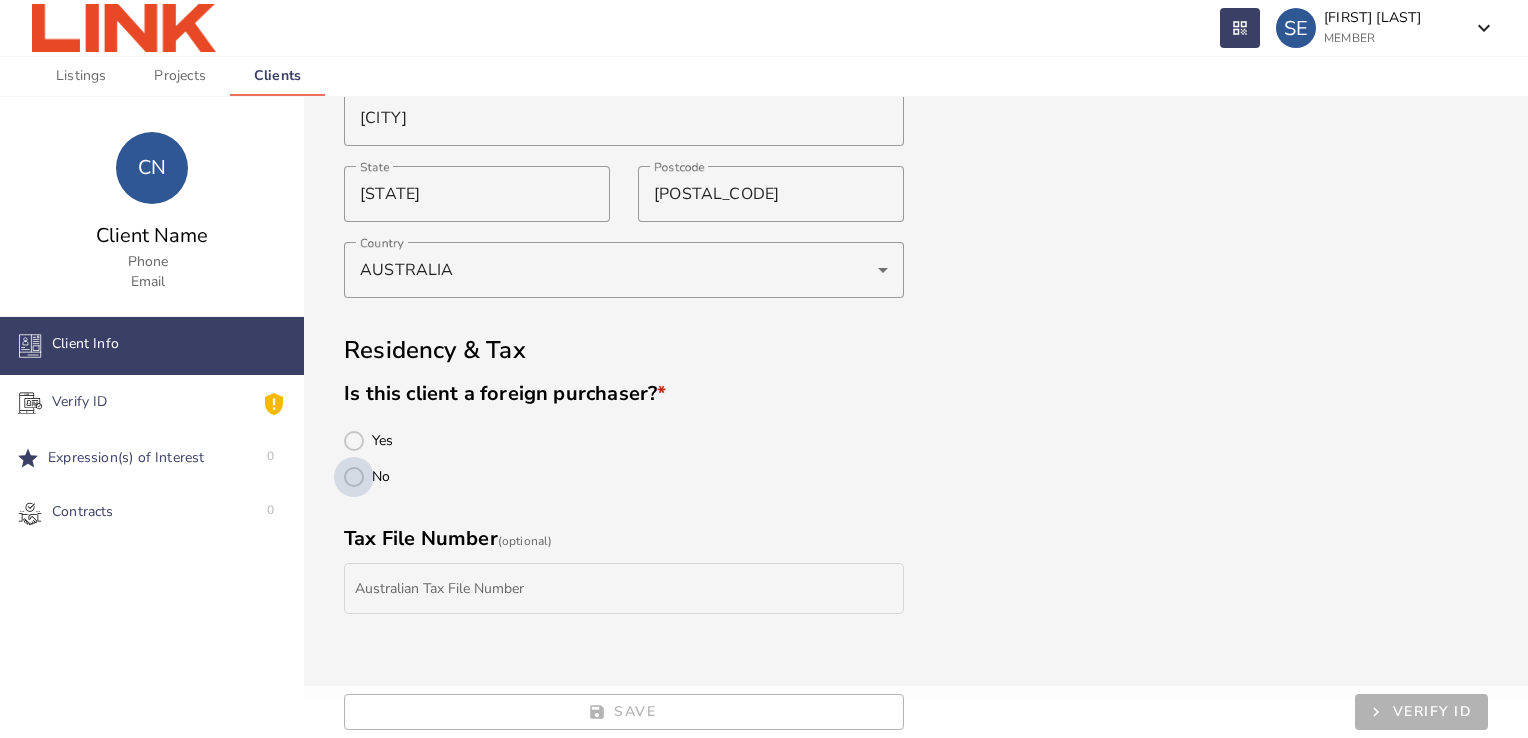 click at bounding box center [354, 477] 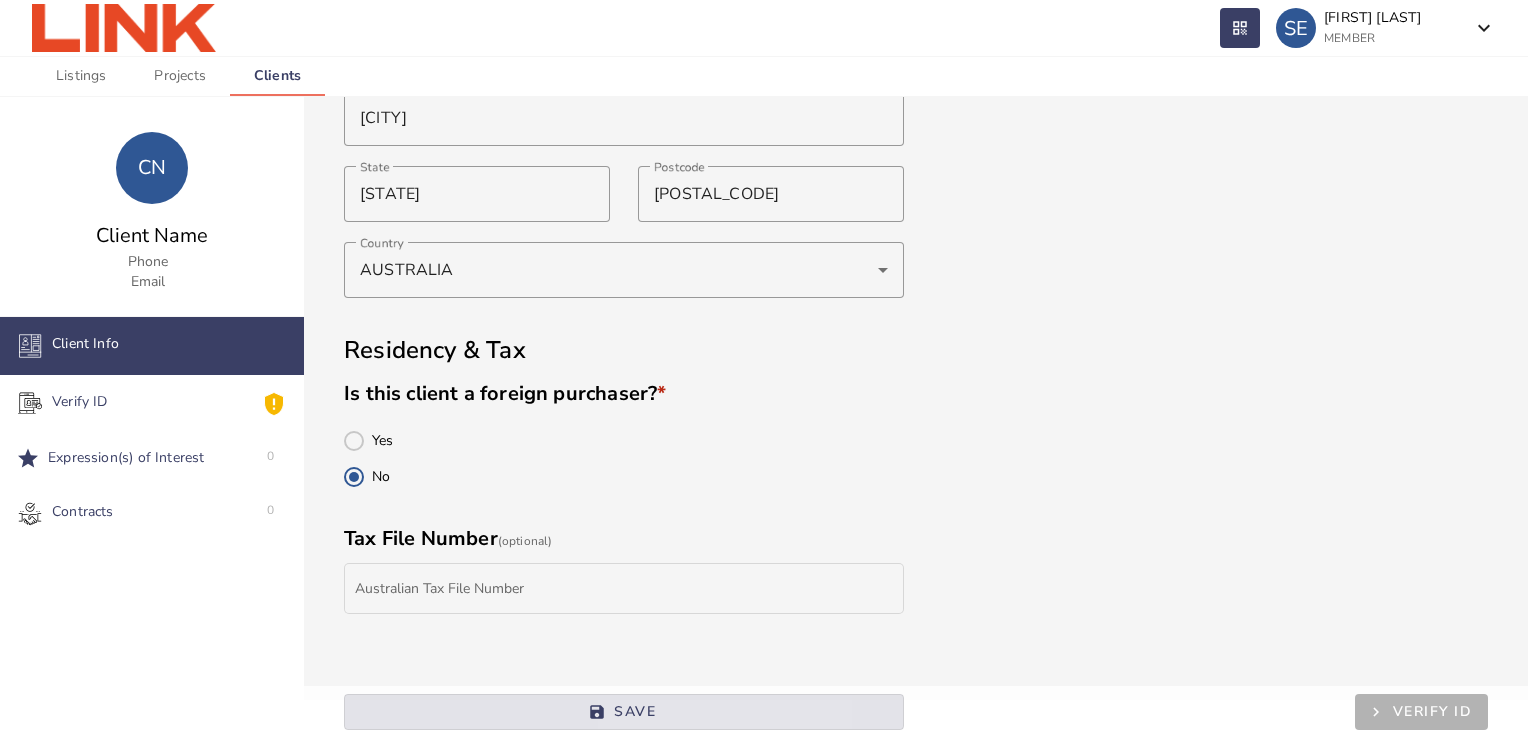 click at bounding box center [624, 712] 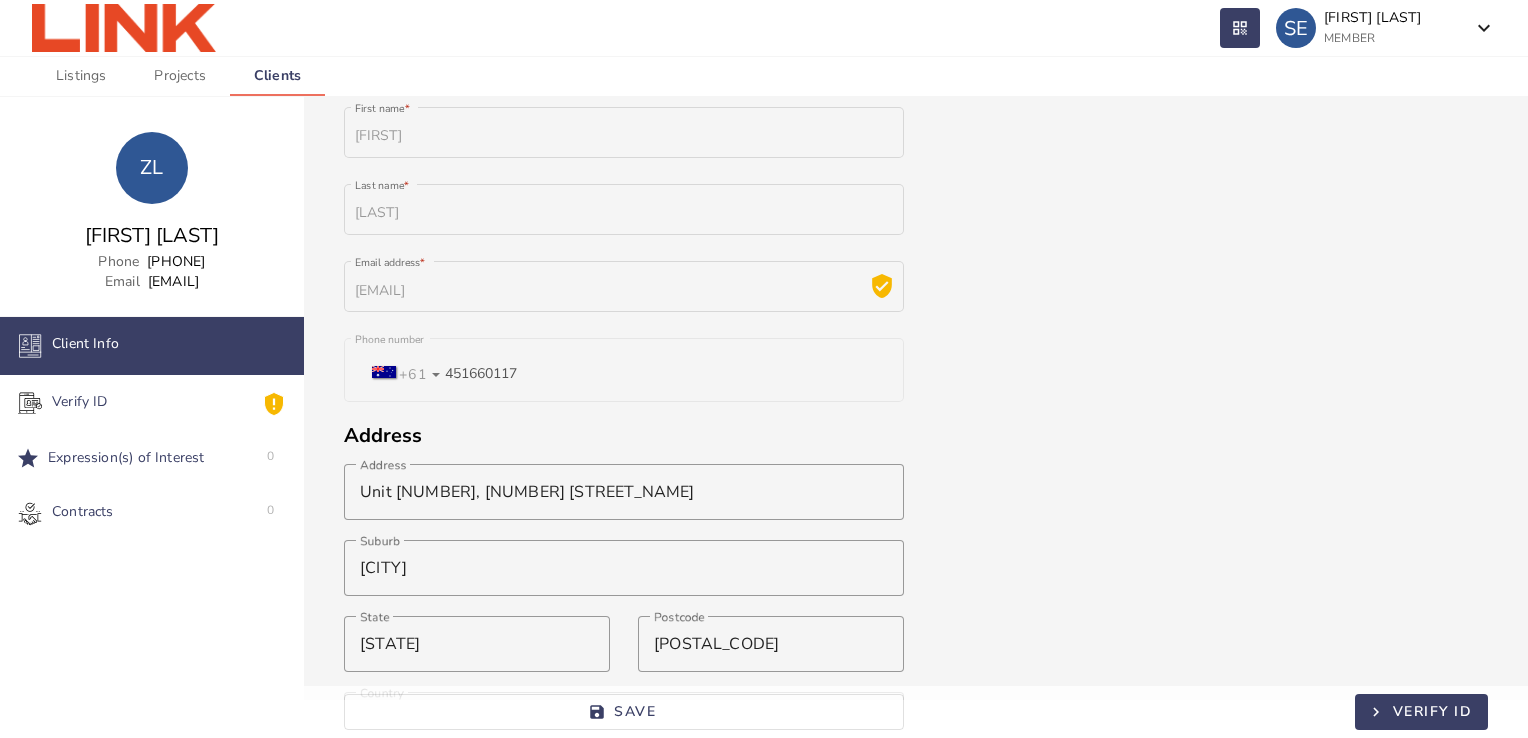 scroll, scrollTop: 114, scrollLeft: 0, axis: vertical 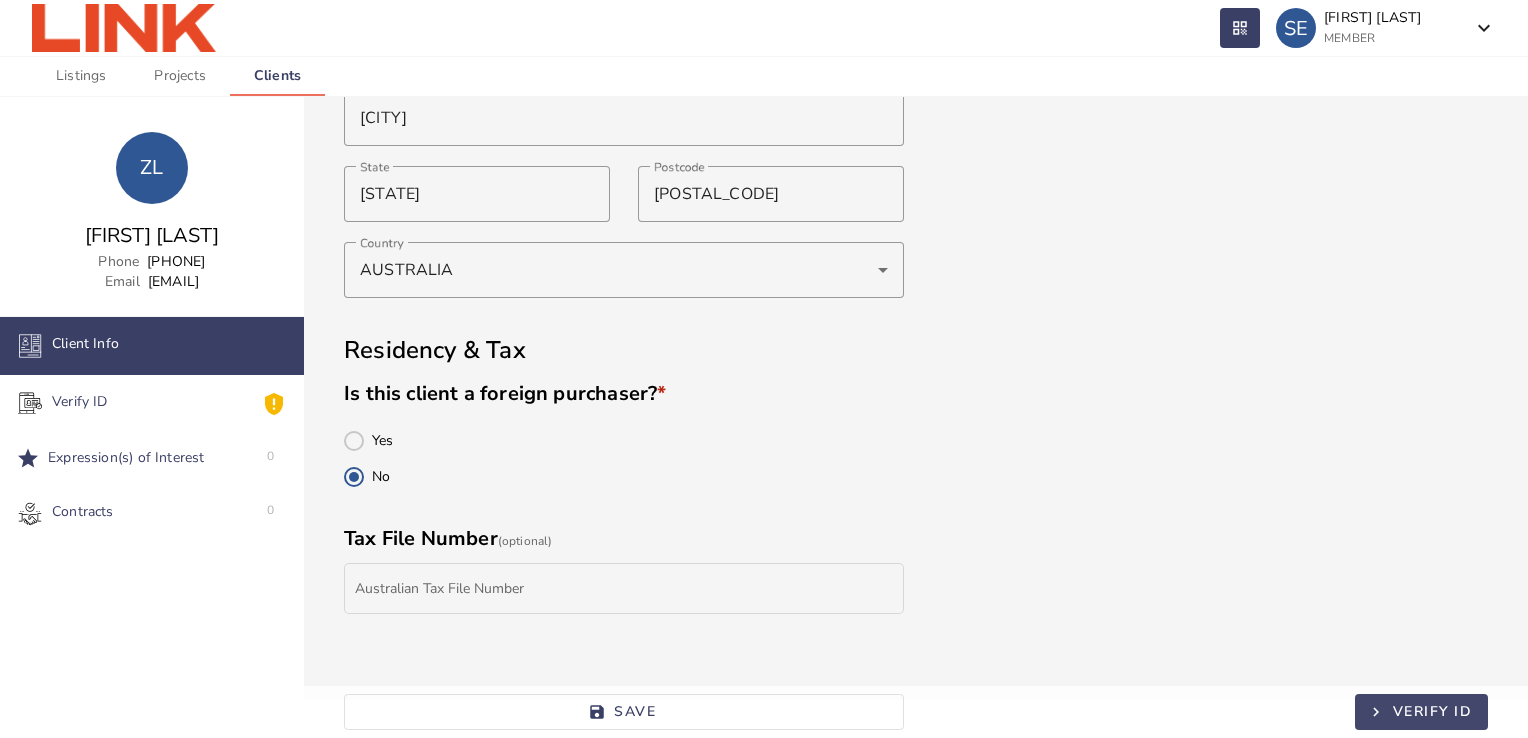 click on "VERIFY ID" at bounding box center (1433, 711) 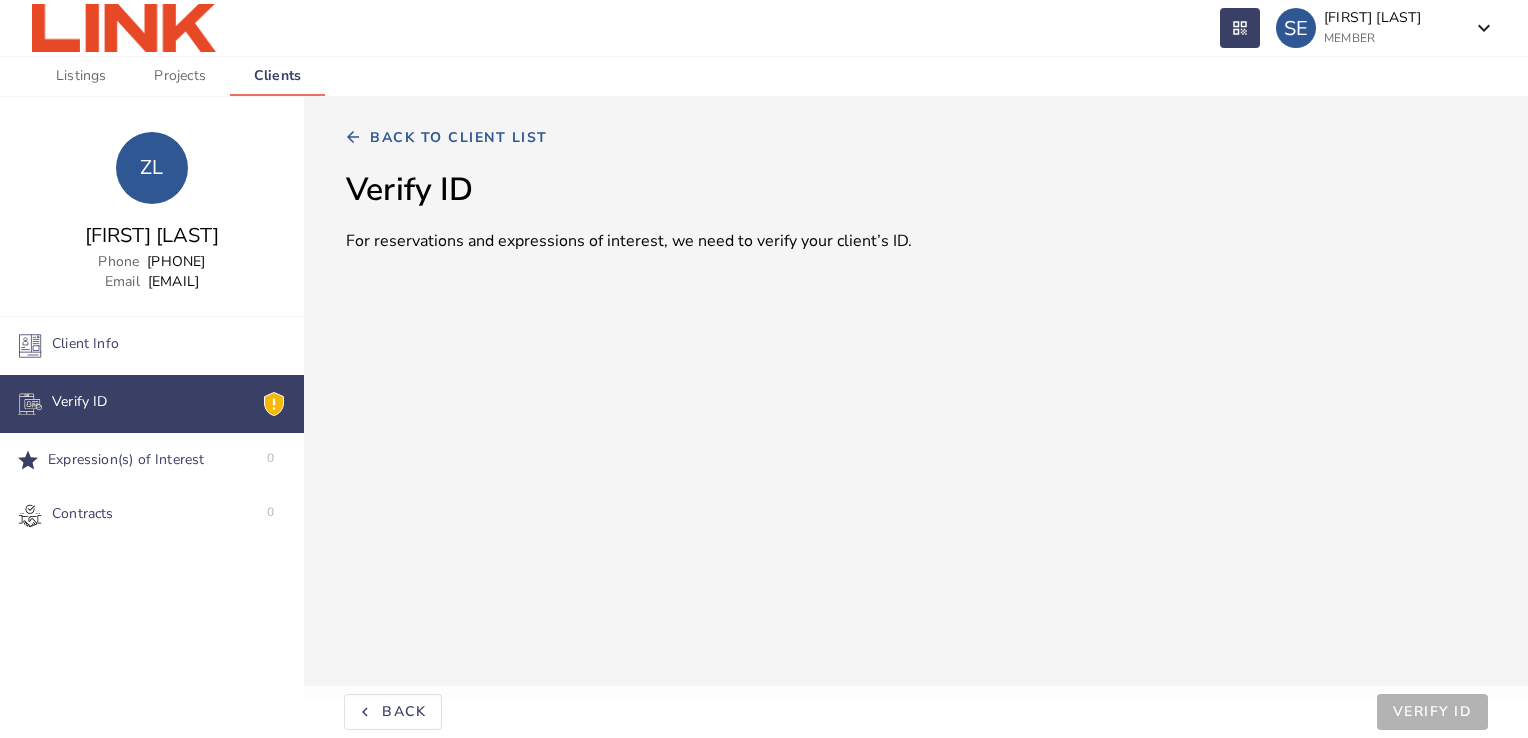 scroll, scrollTop: 0, scrollLeft: 0, axis: both 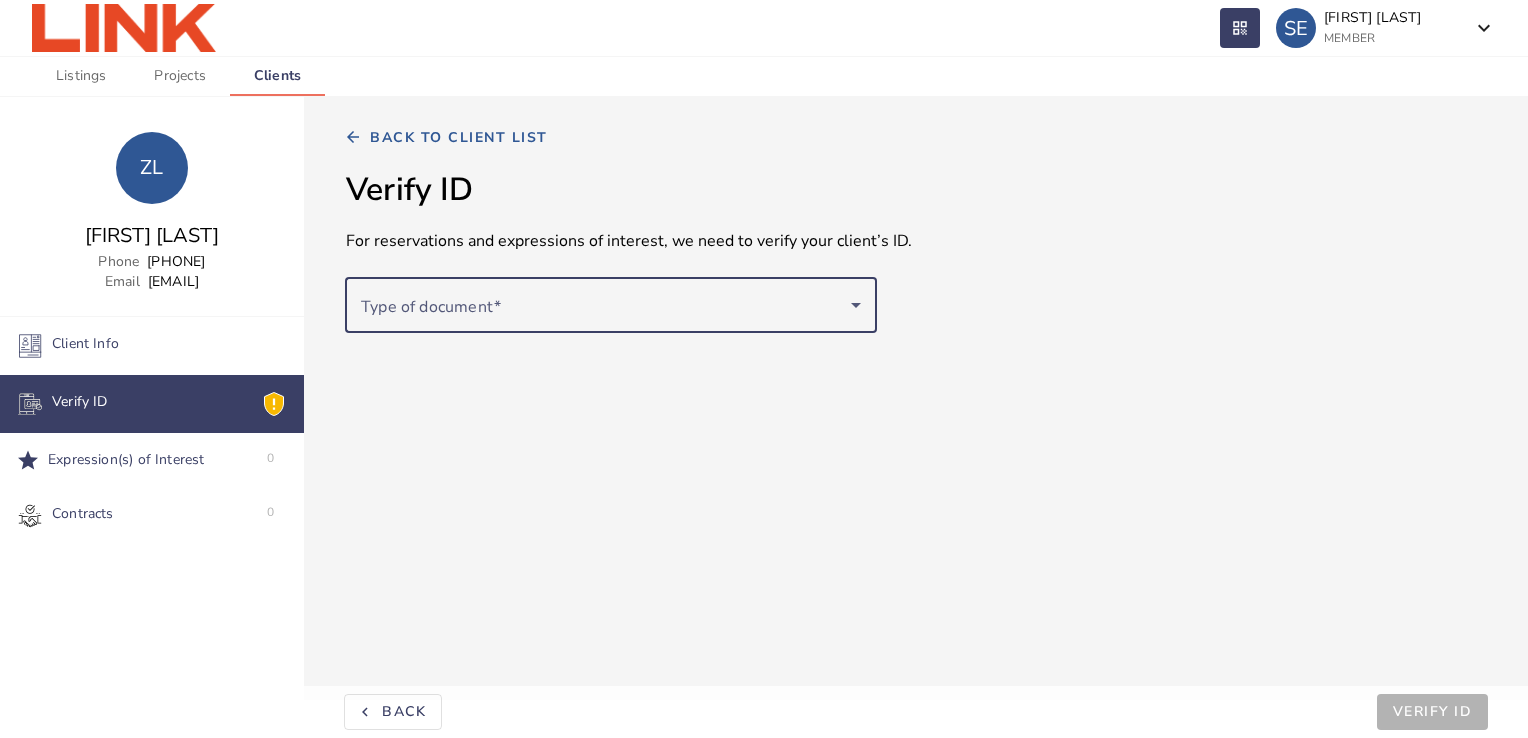 click at bounding box center (606, 305) 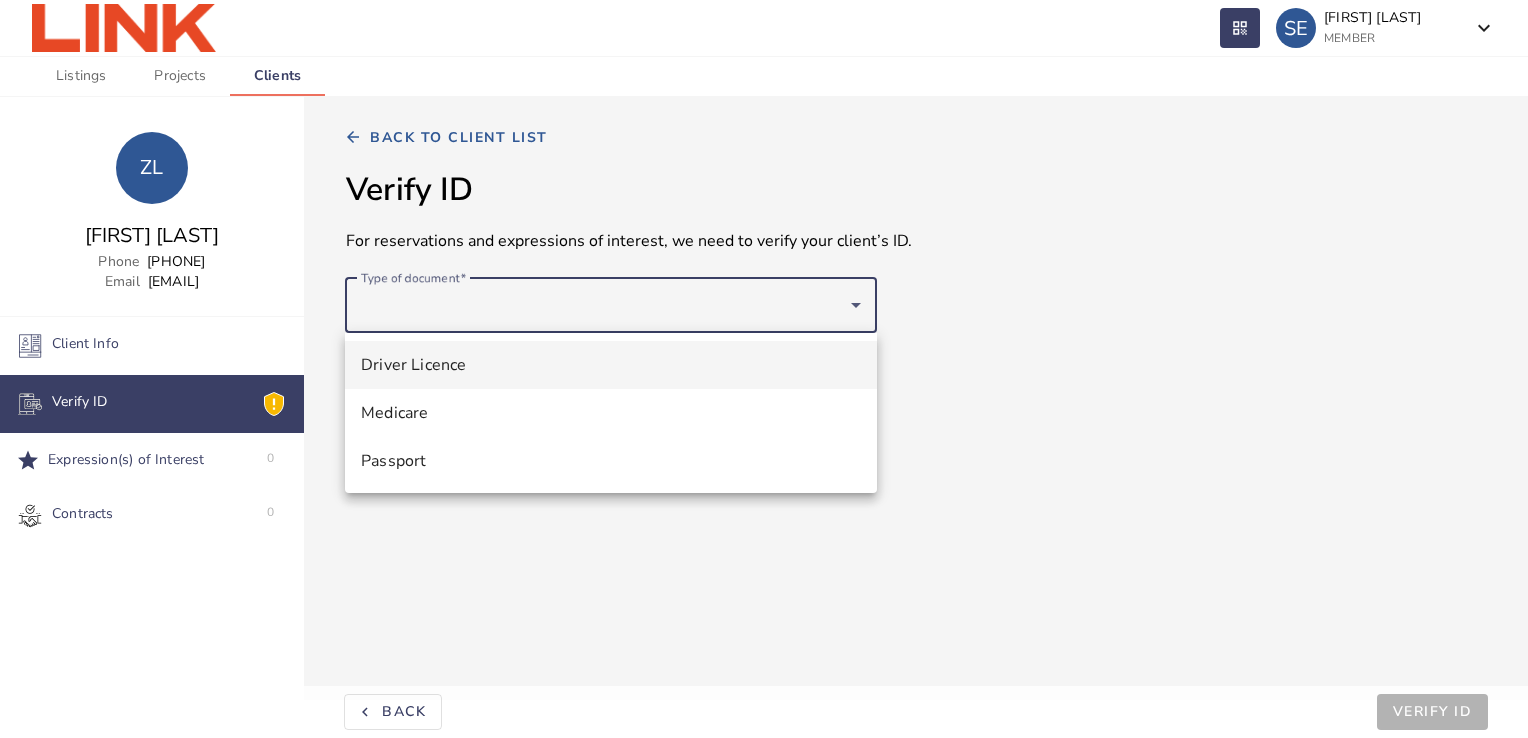 click on "Driver Licence" at bounding box center [611, 365] 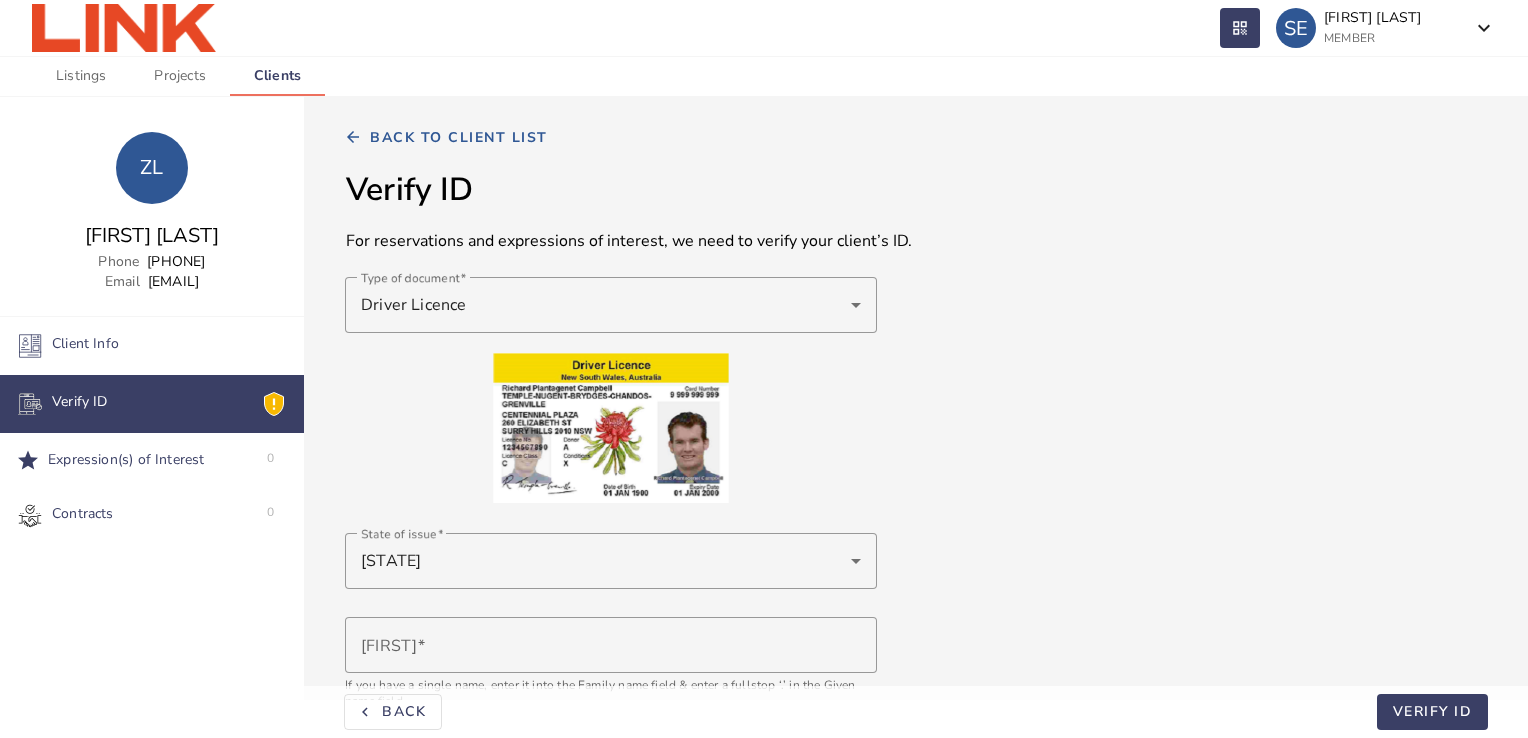 drag, startPoint x: 1515, startPoint y: 226, endPoint x: 1515, endPoint y: 295, distance: 69 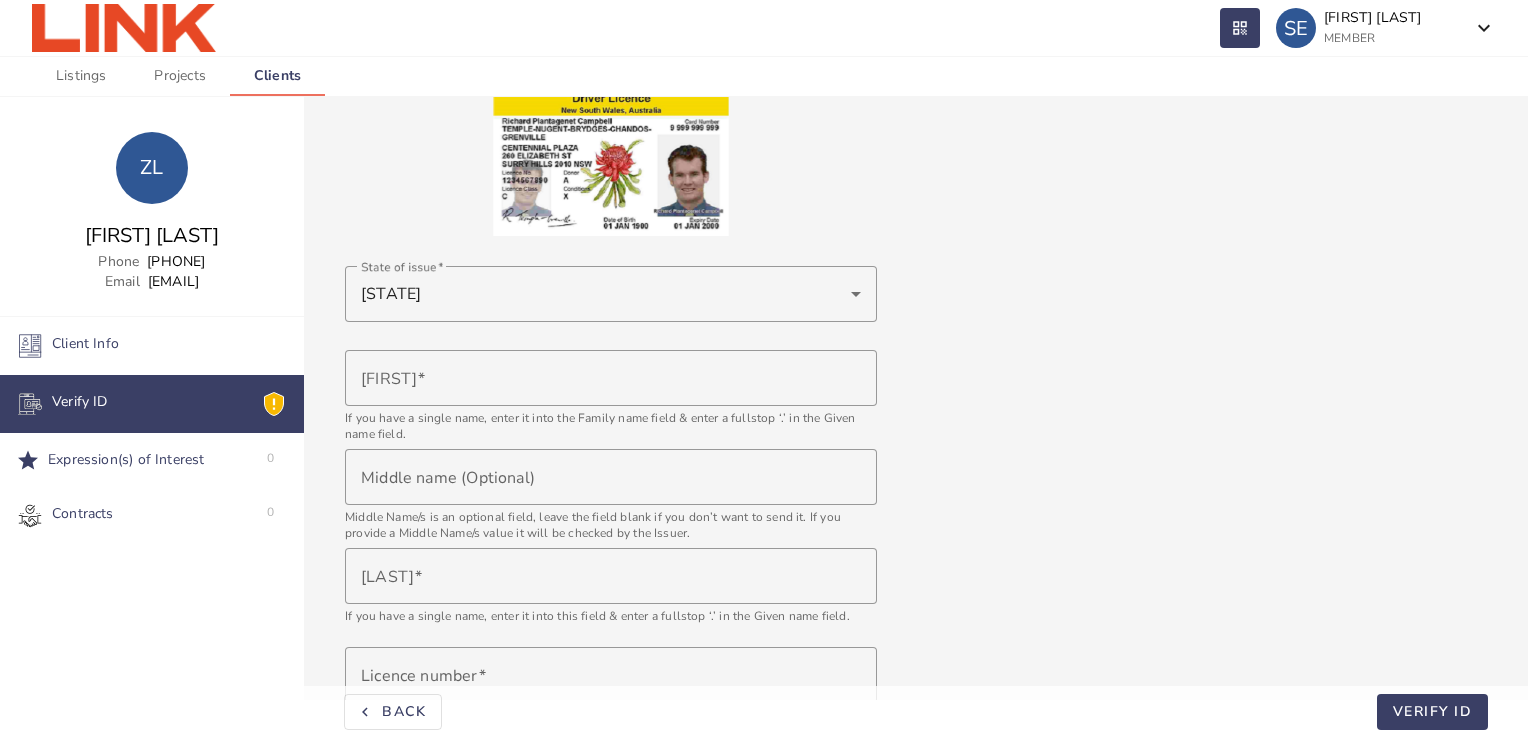scroll, scrollTop: 281, scrollLeft: 0, axis: vertical 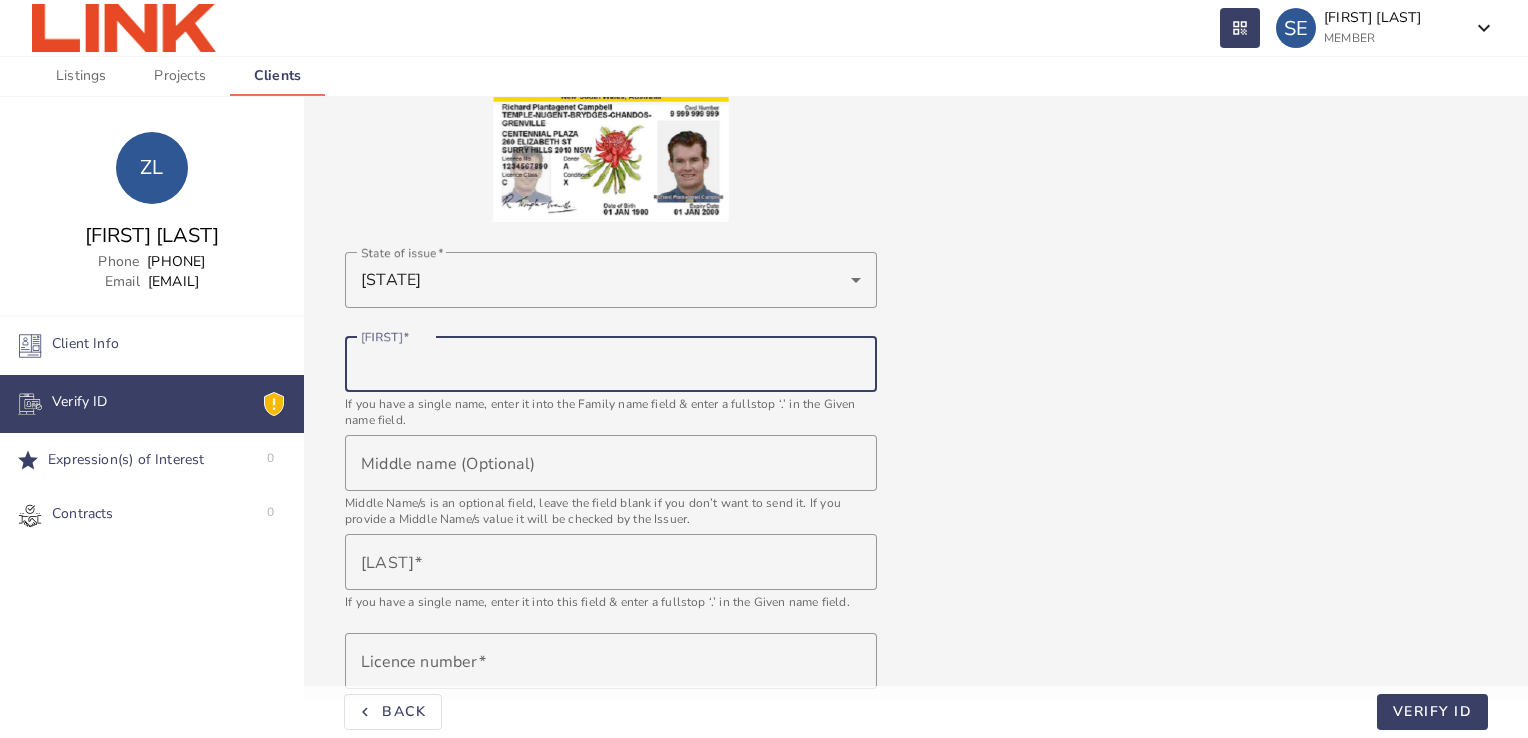 click on "Given name" at bounding box center (611, 364) 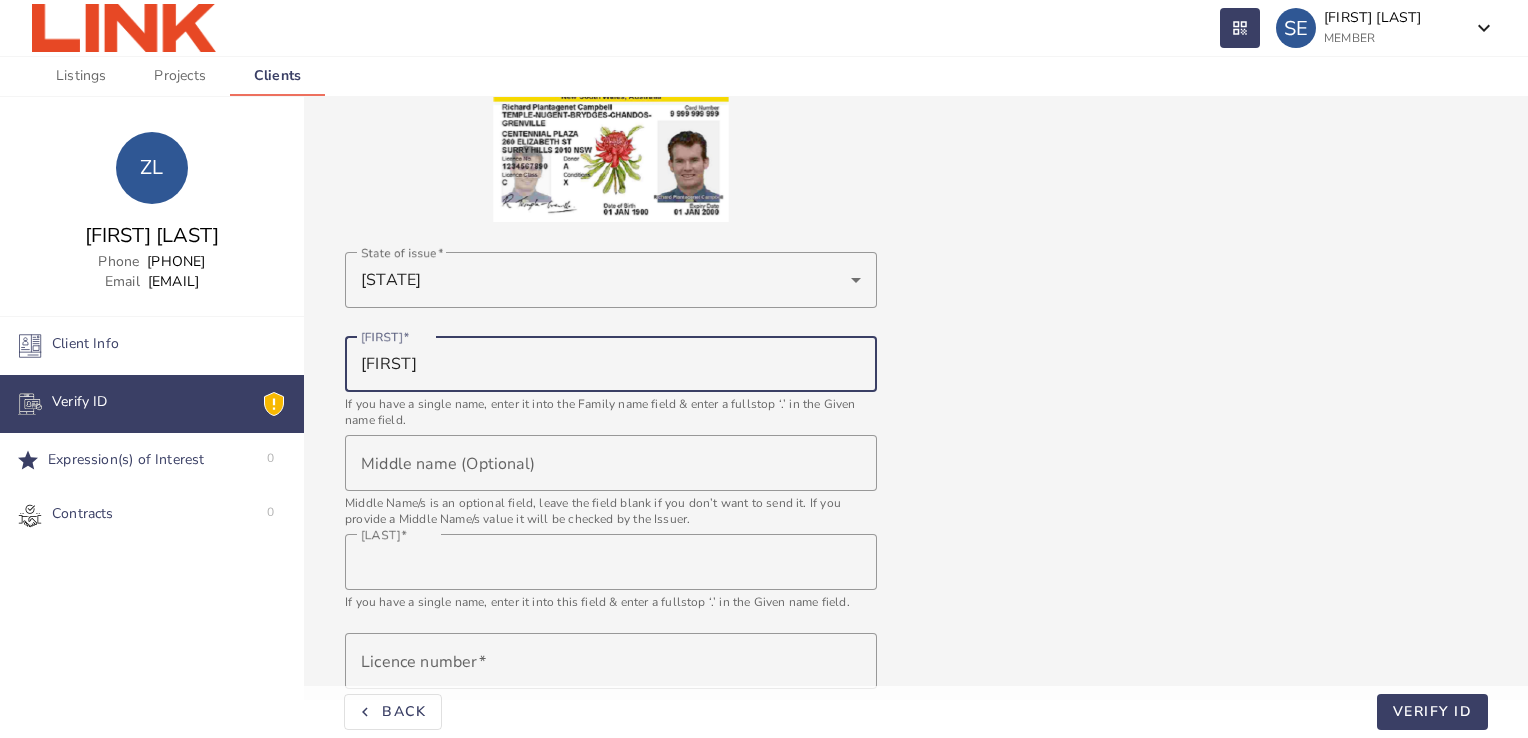 type on "Zijiao" 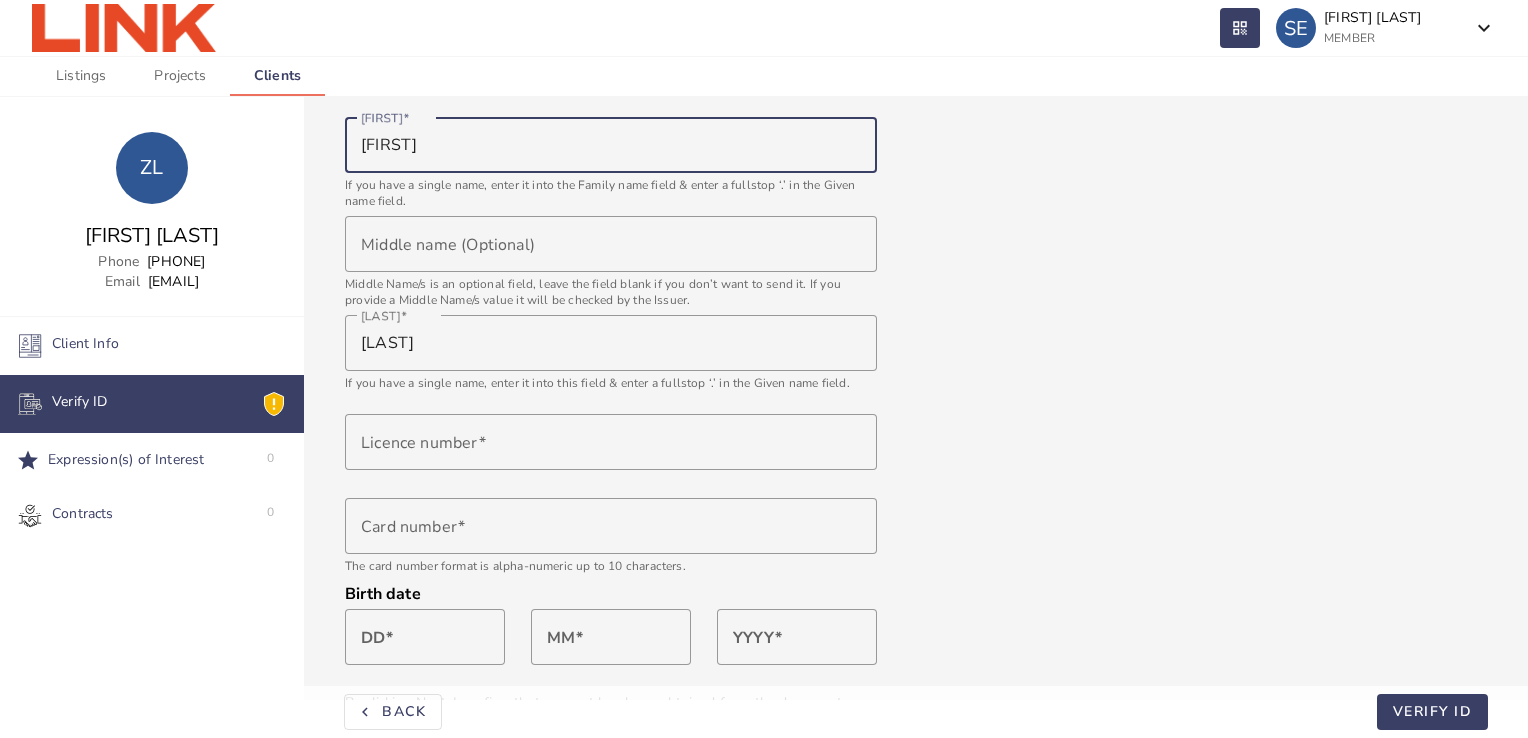 scroll, scrollTop: 511, scrollLeft: 0, axis: vertical 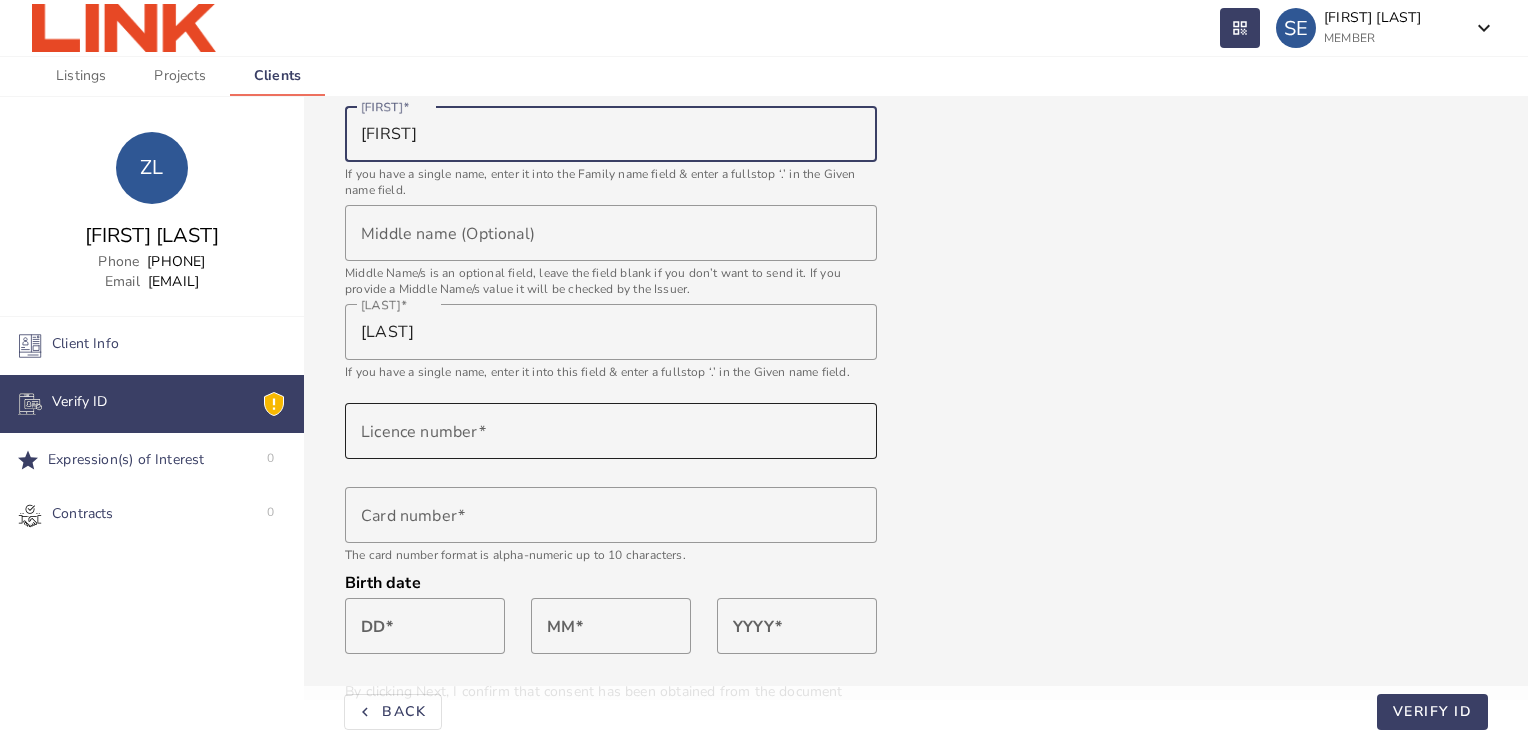 click at bounding box center [611, 431] 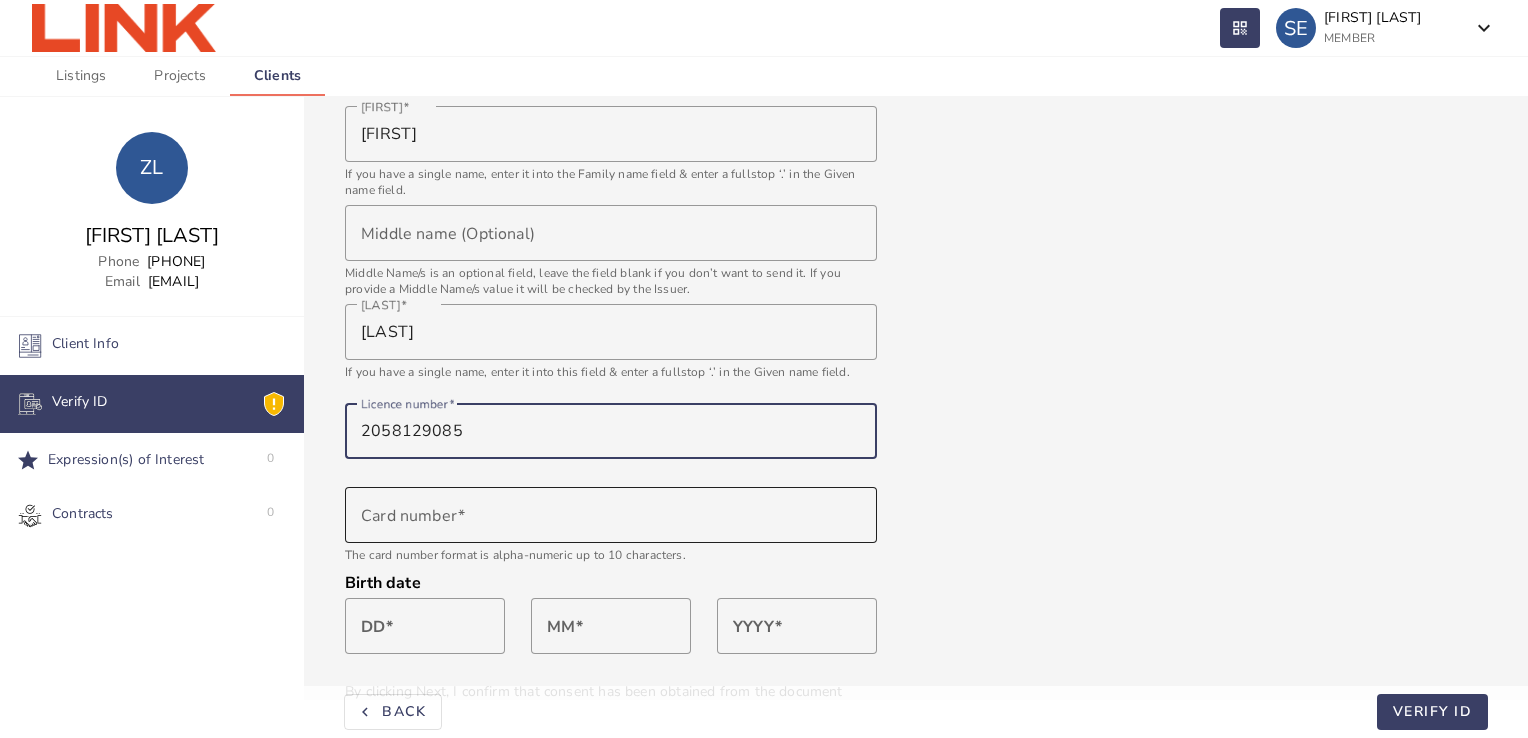 click on "Card number" at bounding box center [611, 515] 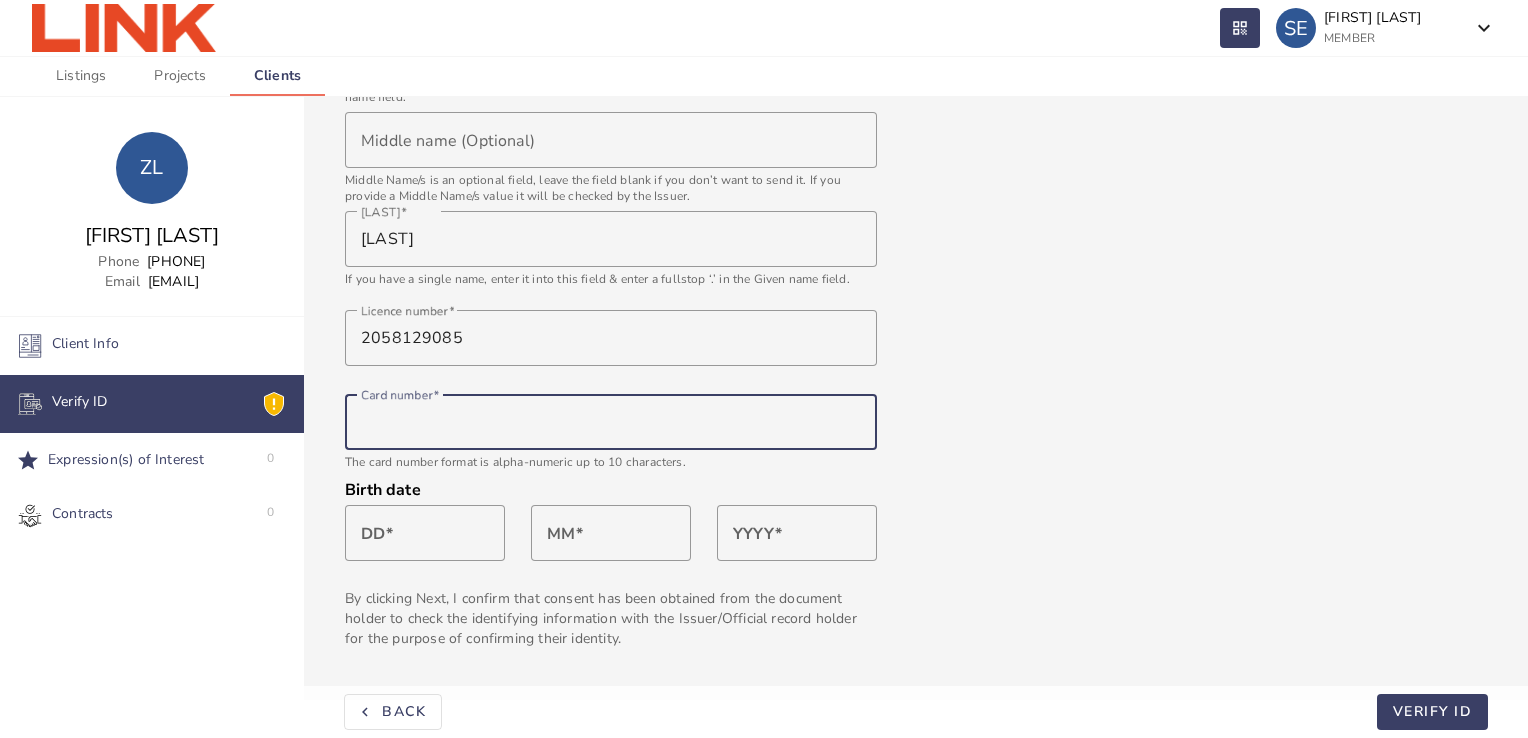 scroll, scrollTop: 596, scrollLeft: 0, axis: vertical 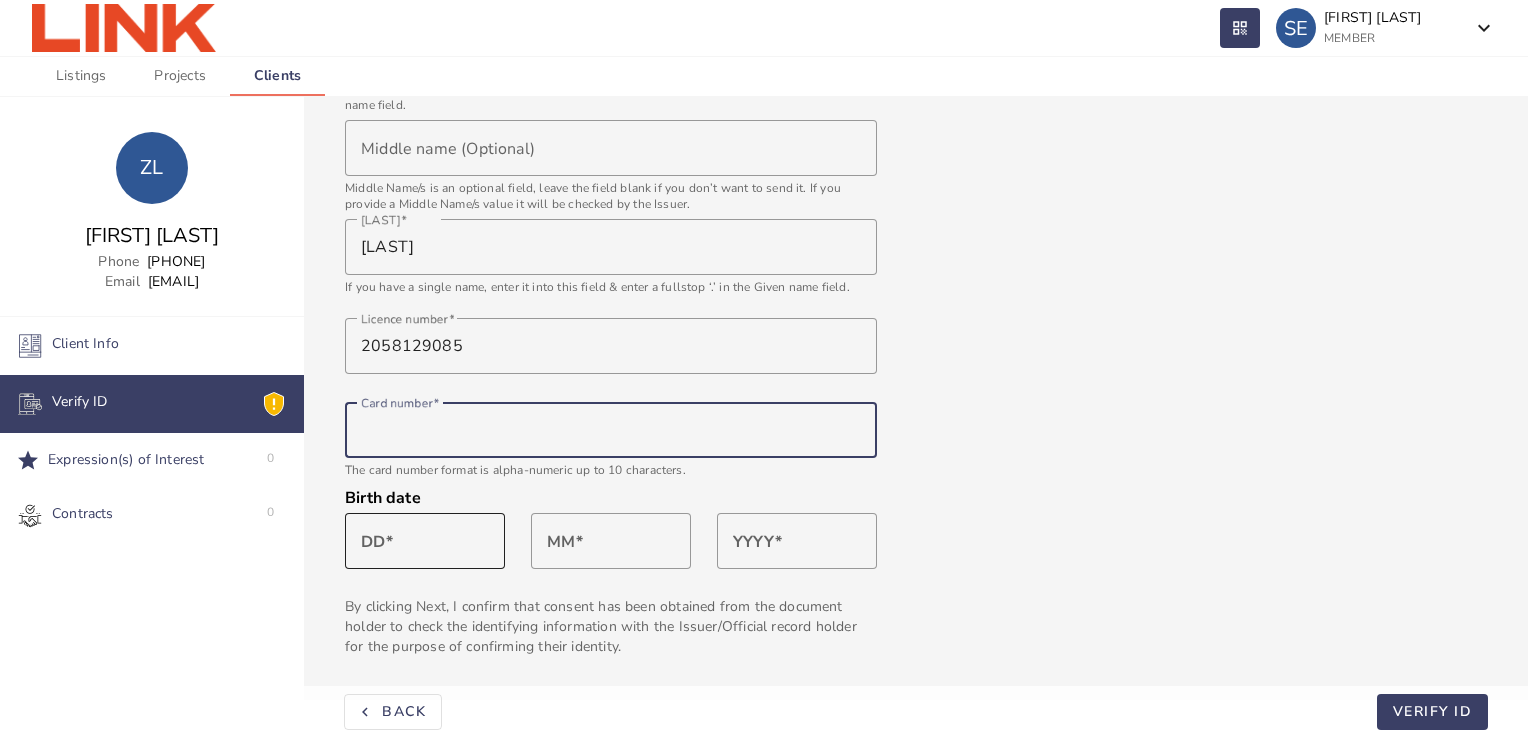 click on "DD" at bounding box center [425, 541] 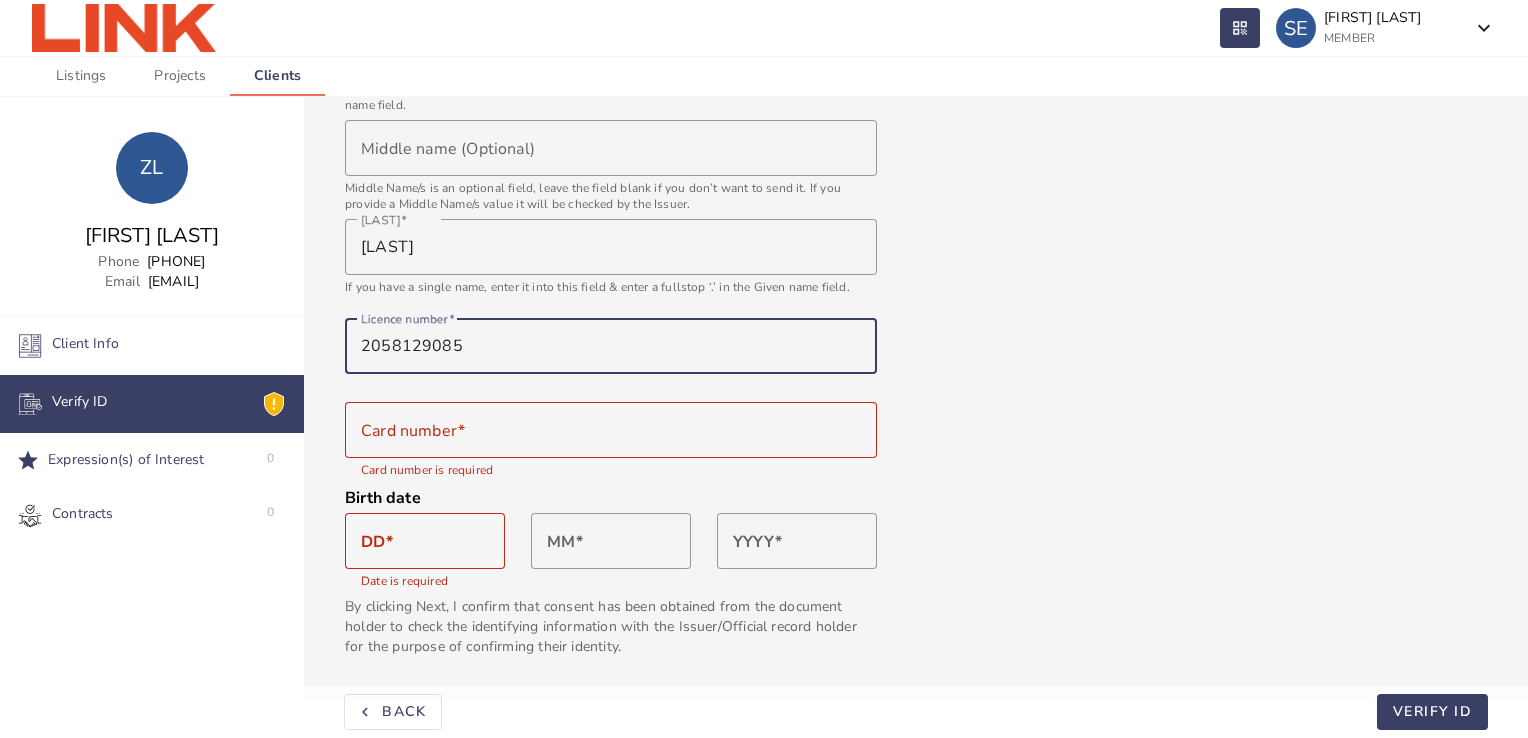 drag, startPoint x: 483, startPoint y: 346, endPoint x: 341, endPoint y: 345, distance: 142.00352 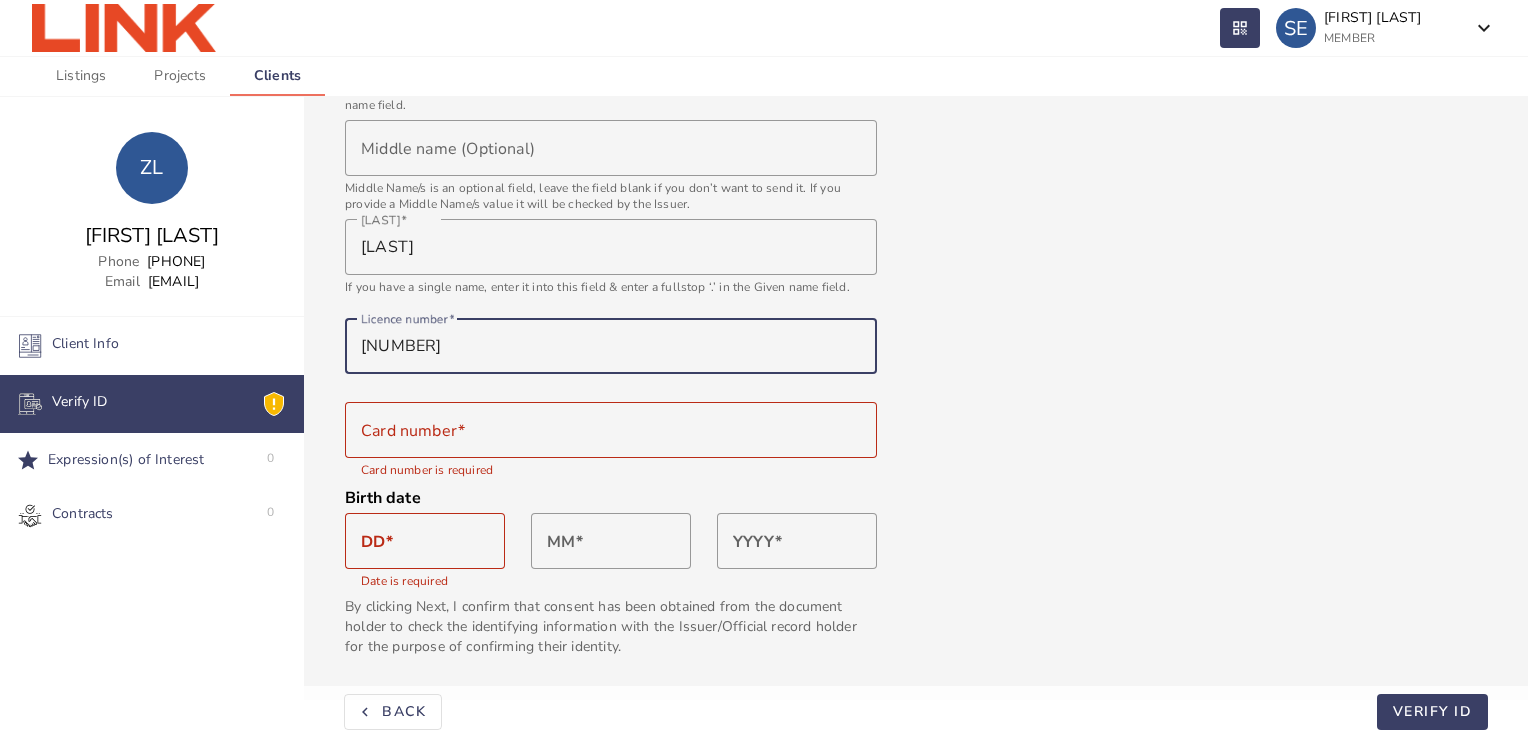 type on "21490638" 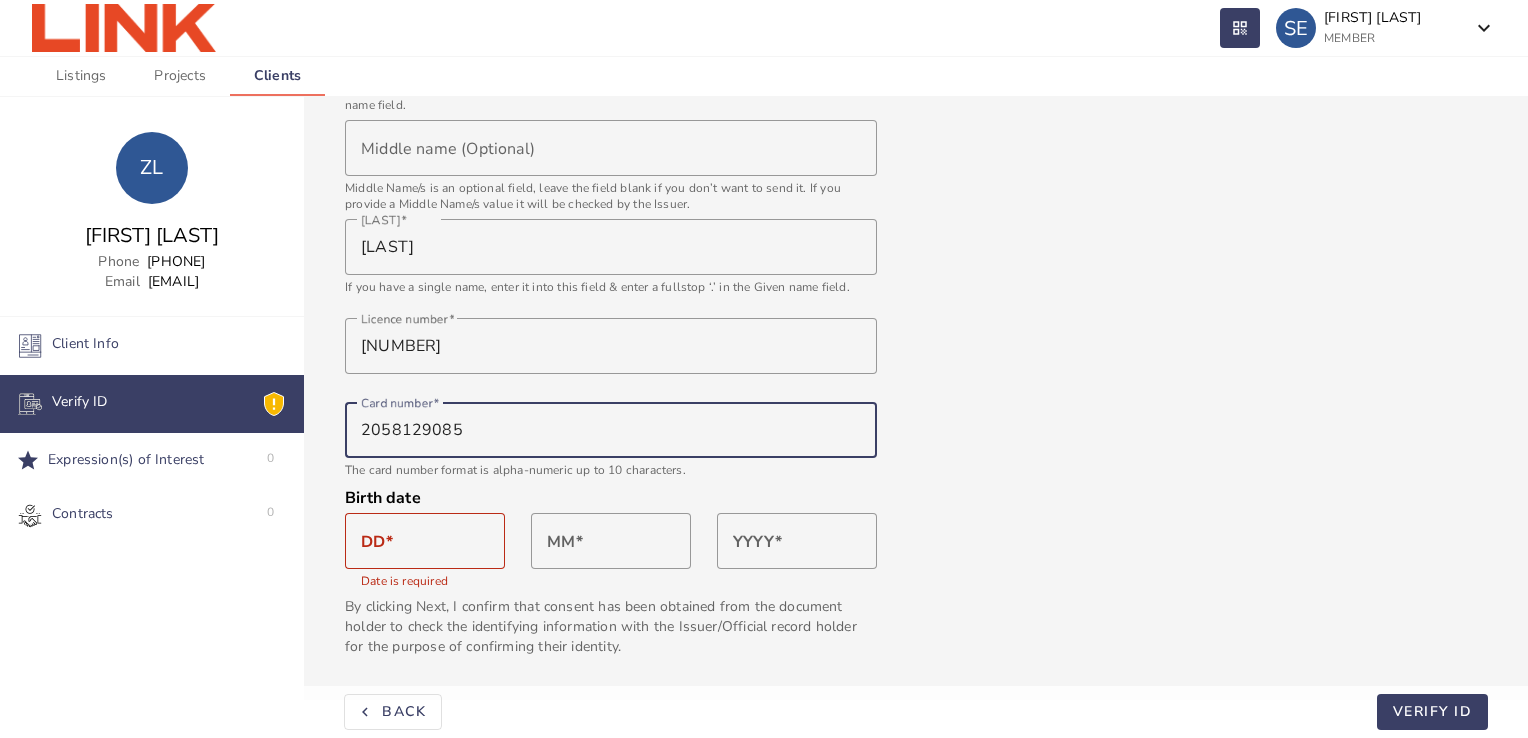 type on "2058129085" 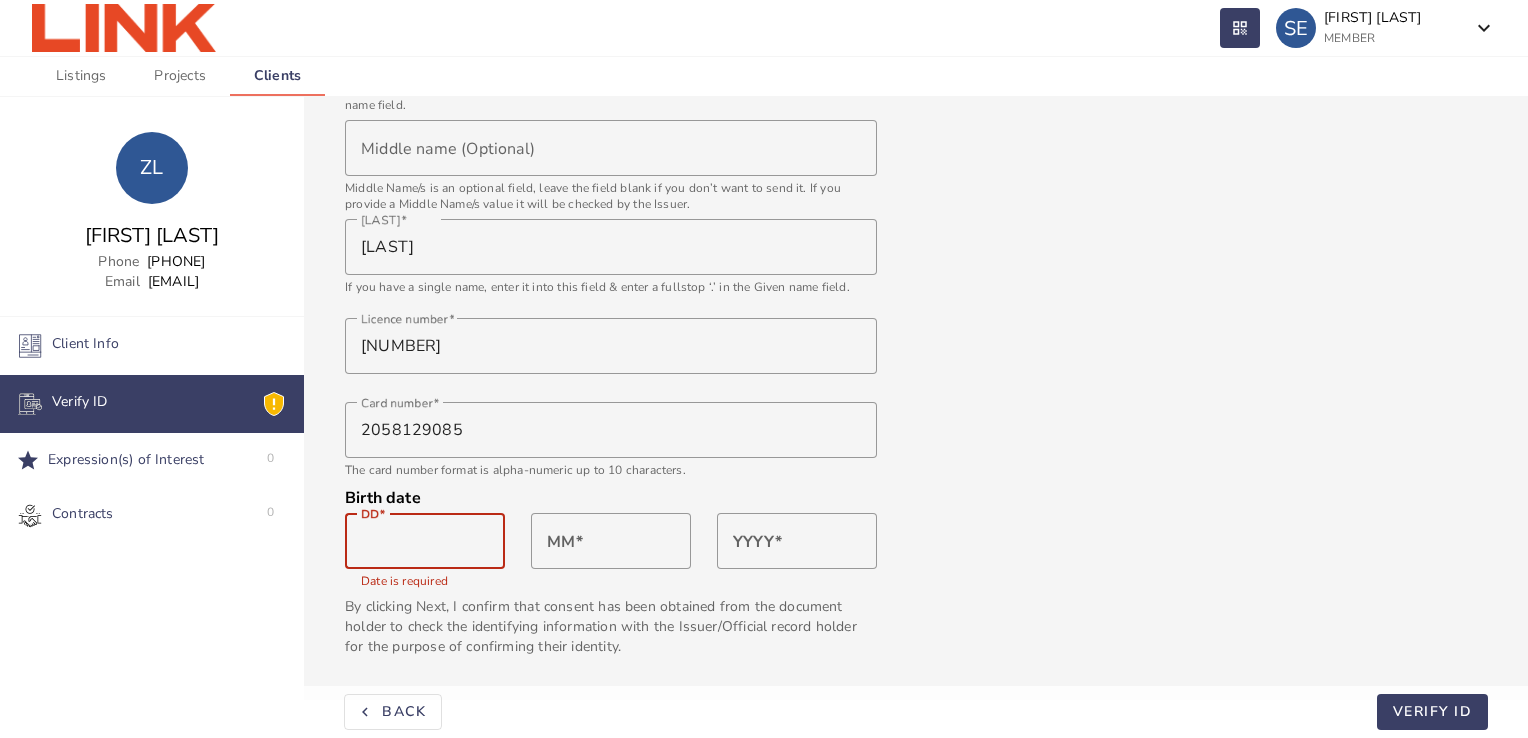 click on "DD" at bounding box center (425, 541) 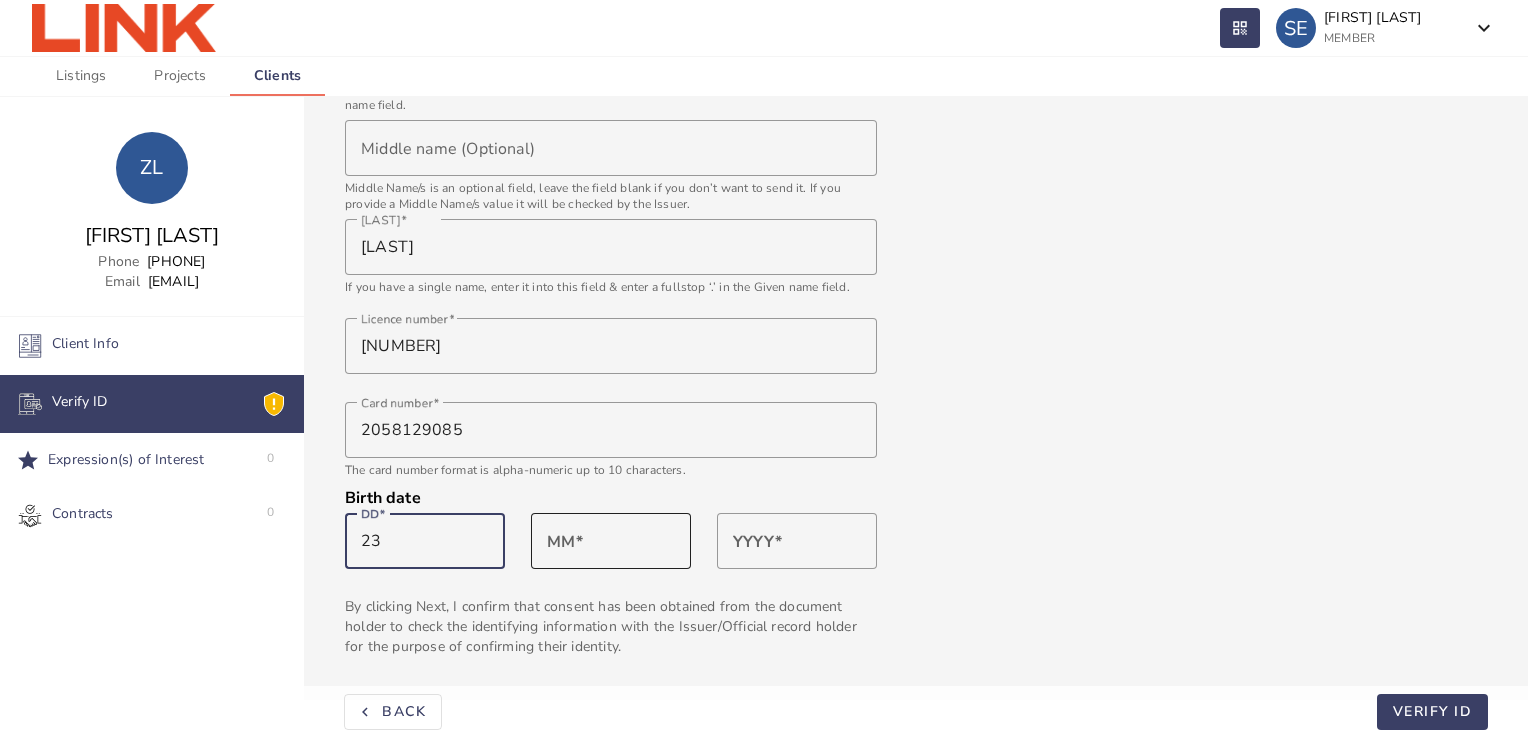 type on "23" 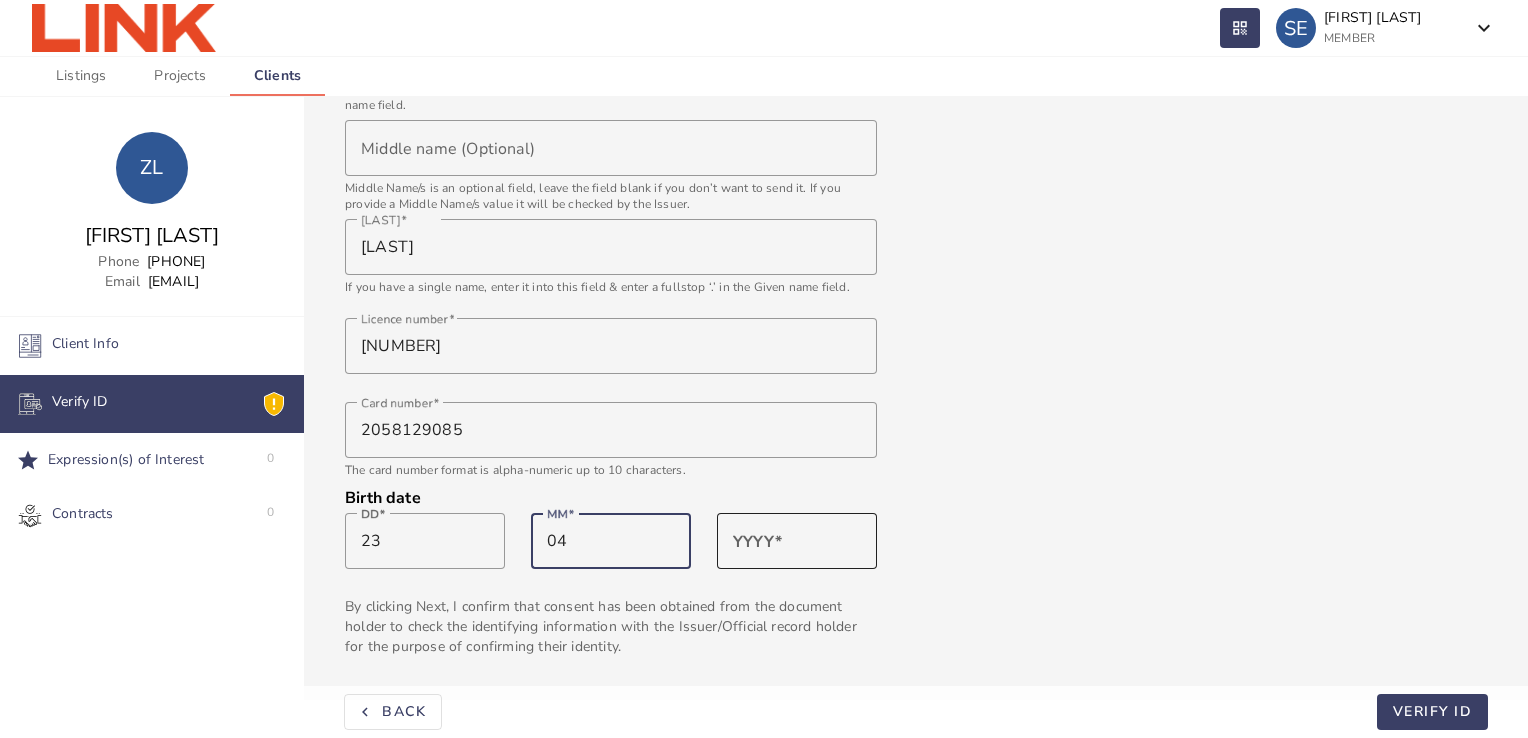 type on "04" 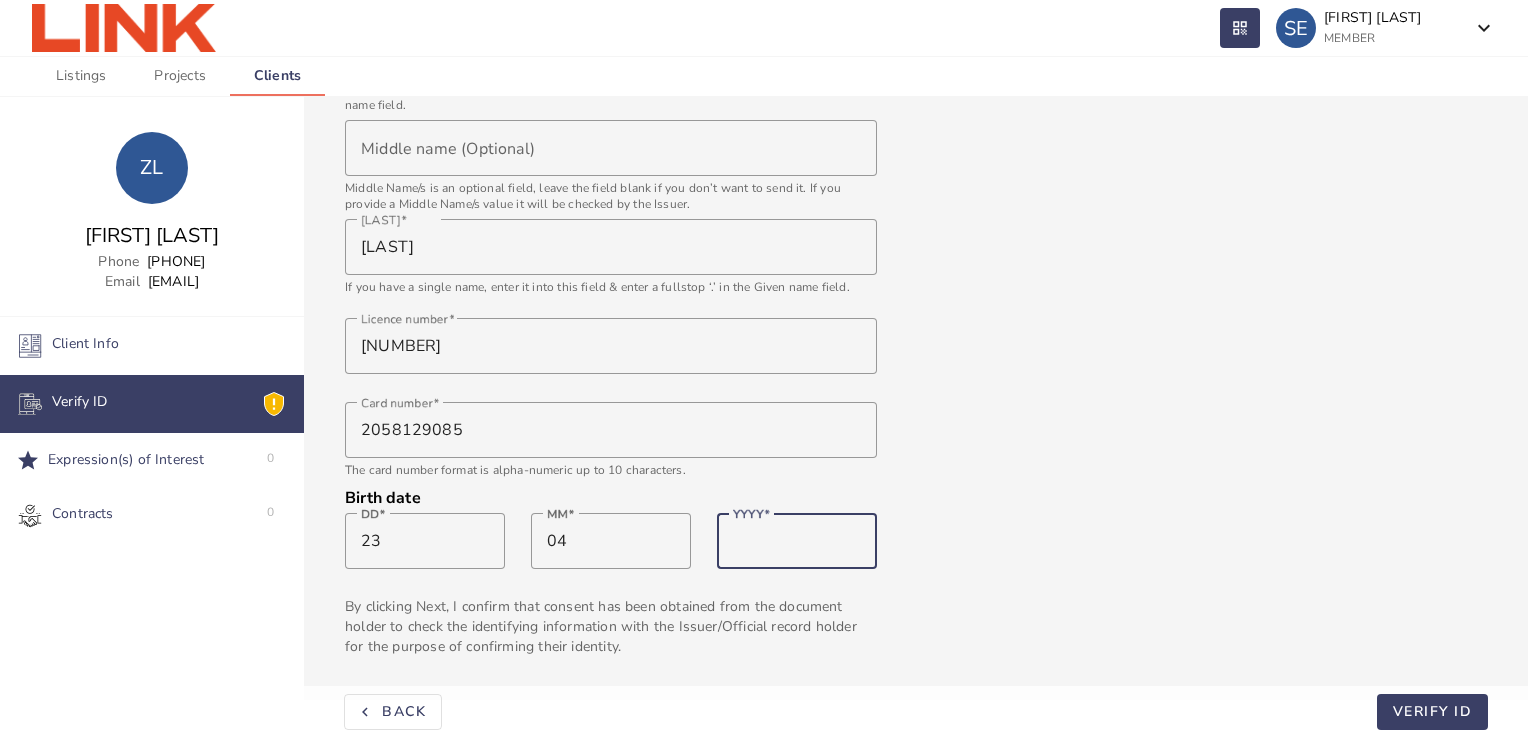 click on "YYYY" at bounding box center (797, 541) 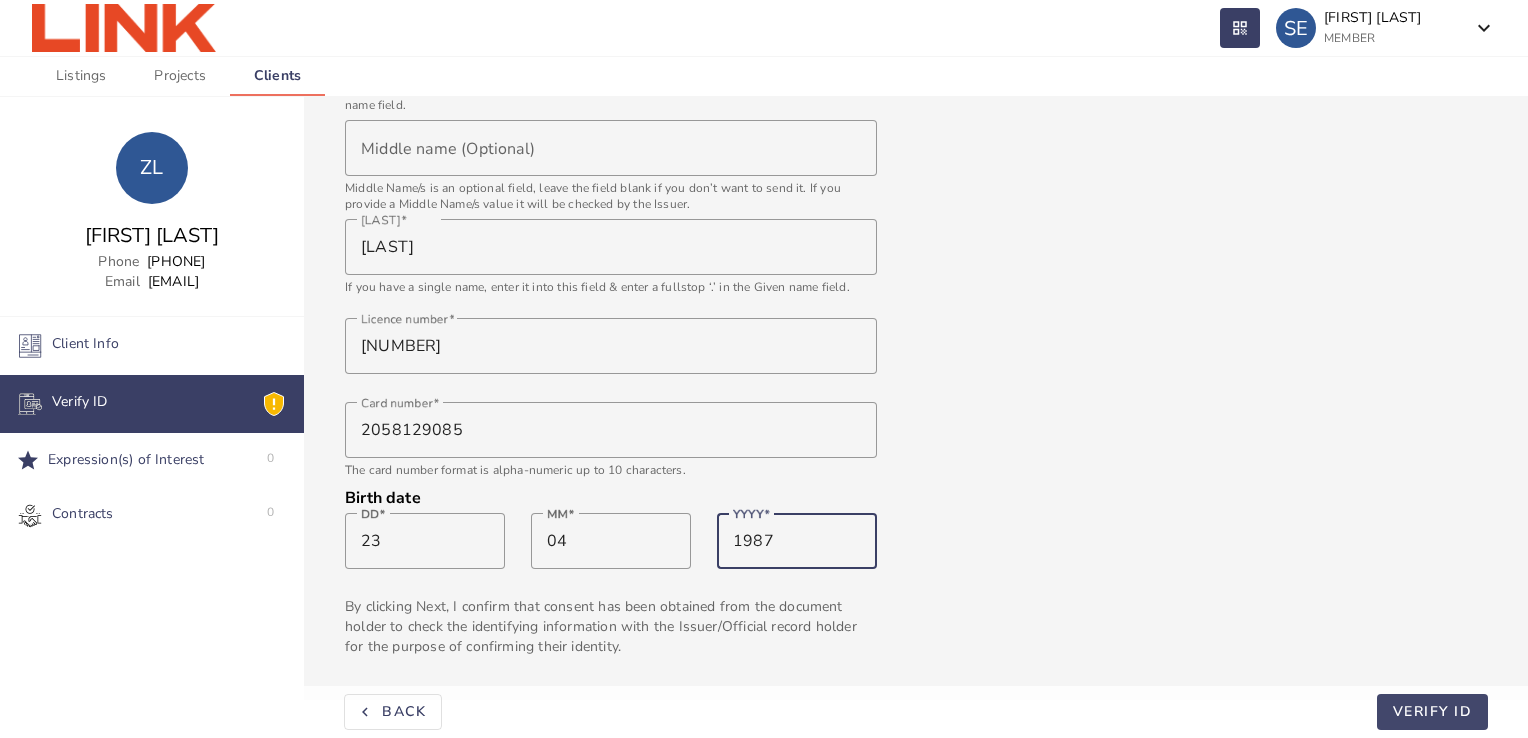 type on "1987" 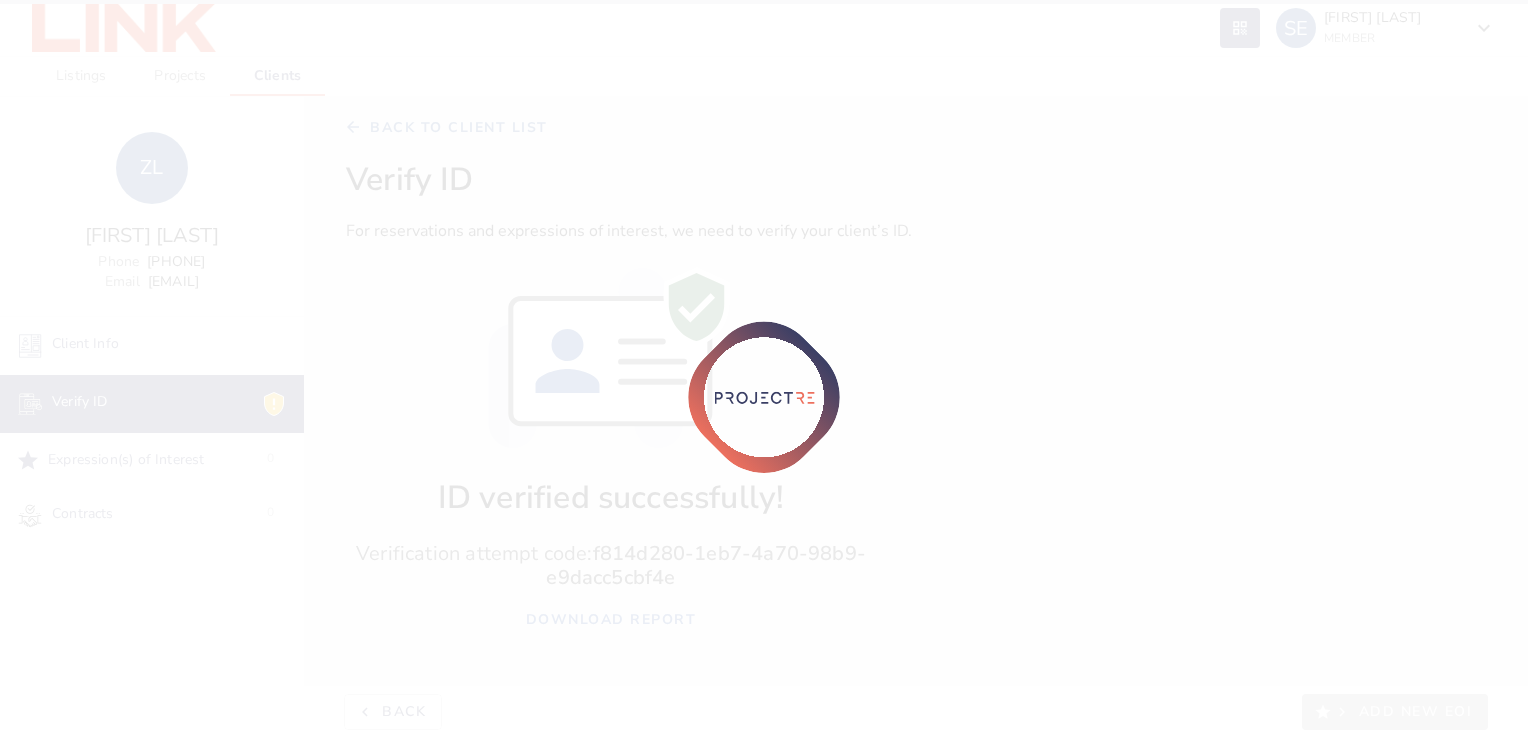 scroll, scrollTop: 0, scrollLeft: 0, axis: both 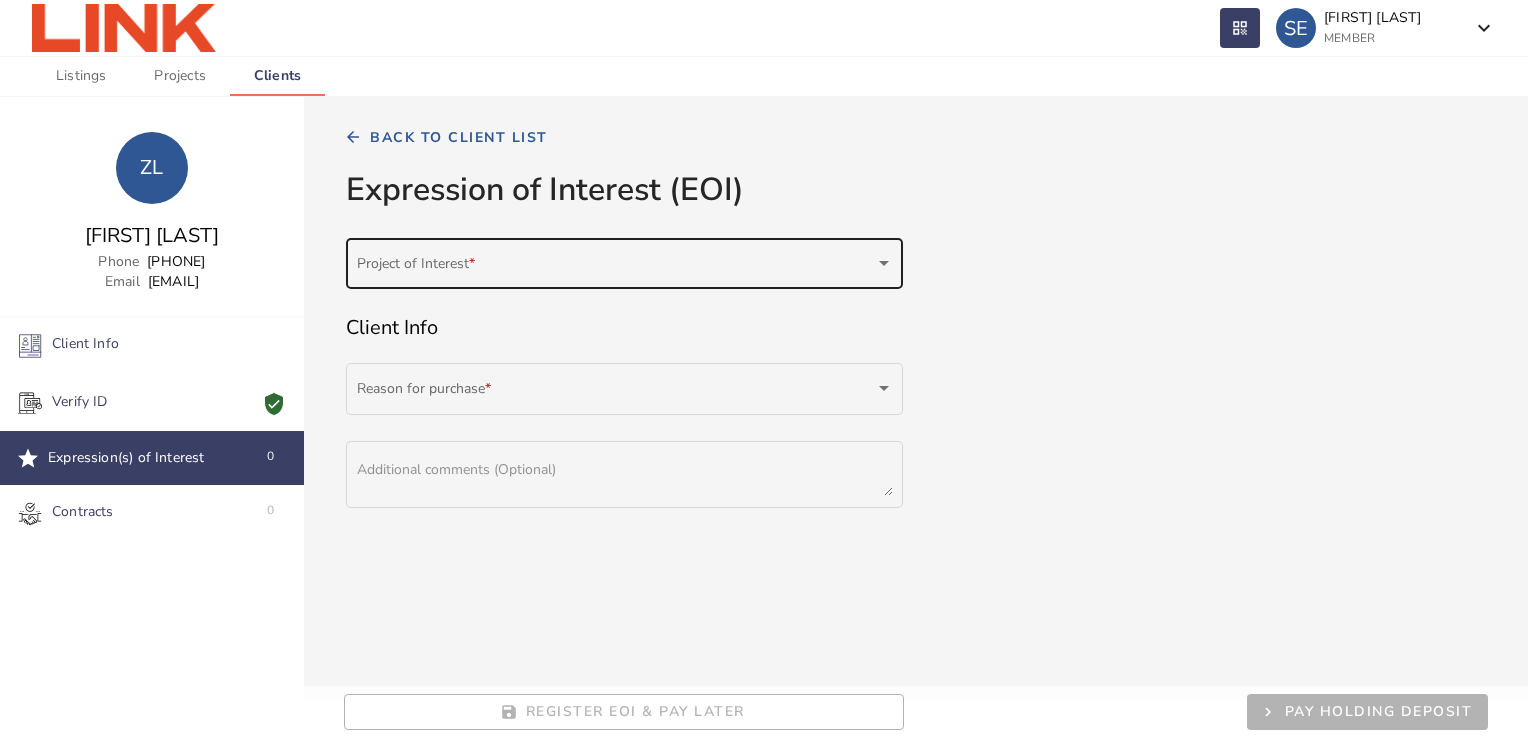 click at bounding box center (616, 268) 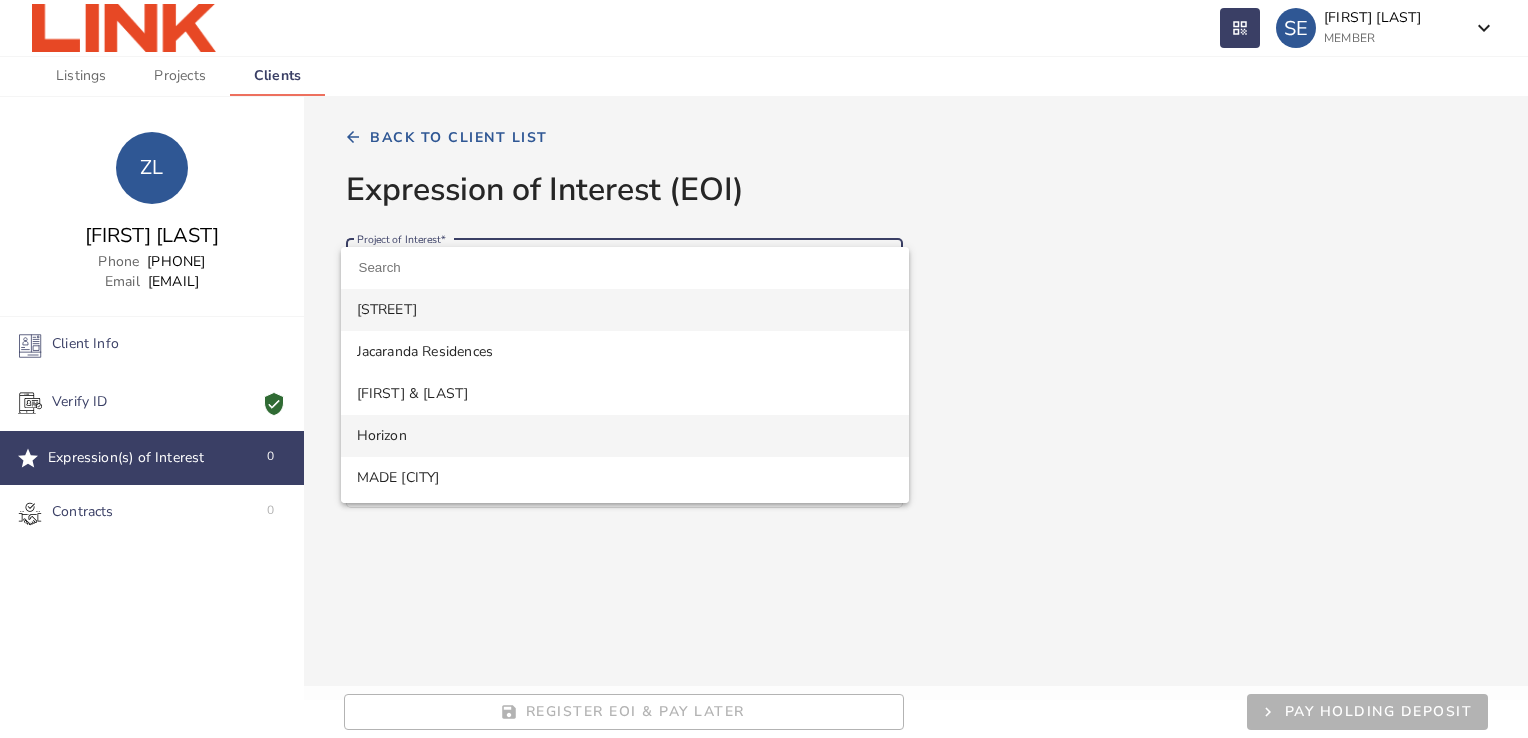 click on "•••••••" at bounding box center (625, 436) 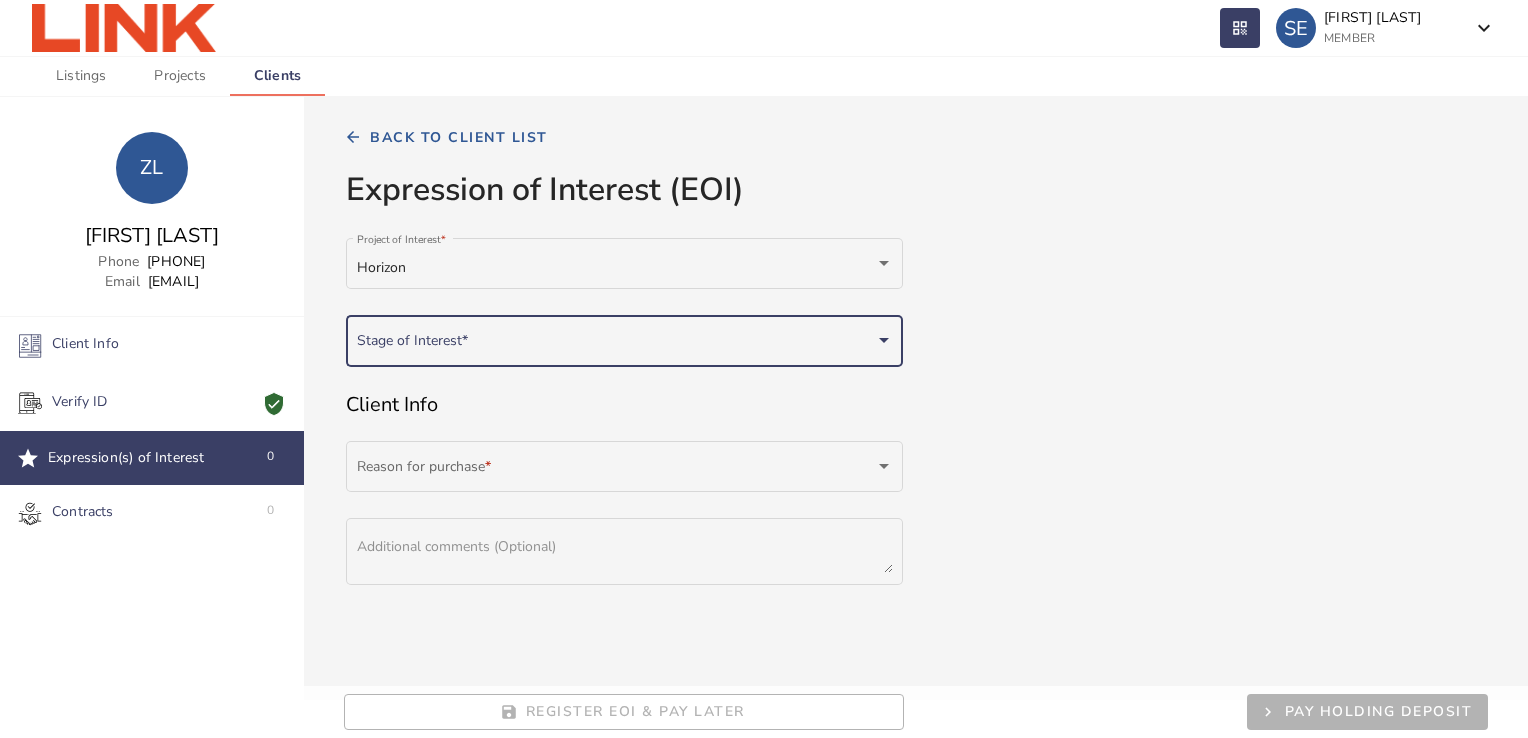 click at bounding box center (616, 345) 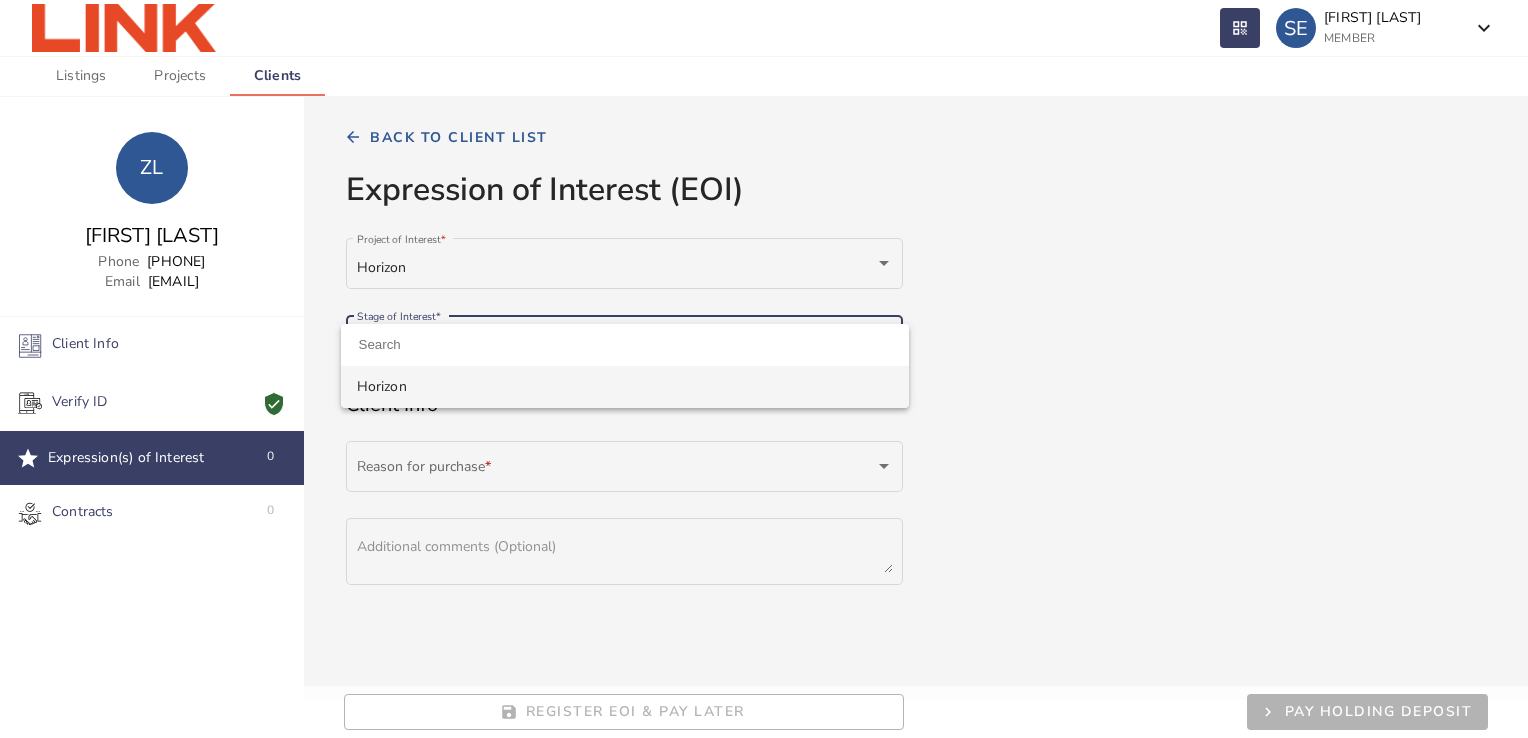 click on "•••••••" at bounding box center [625, 387] 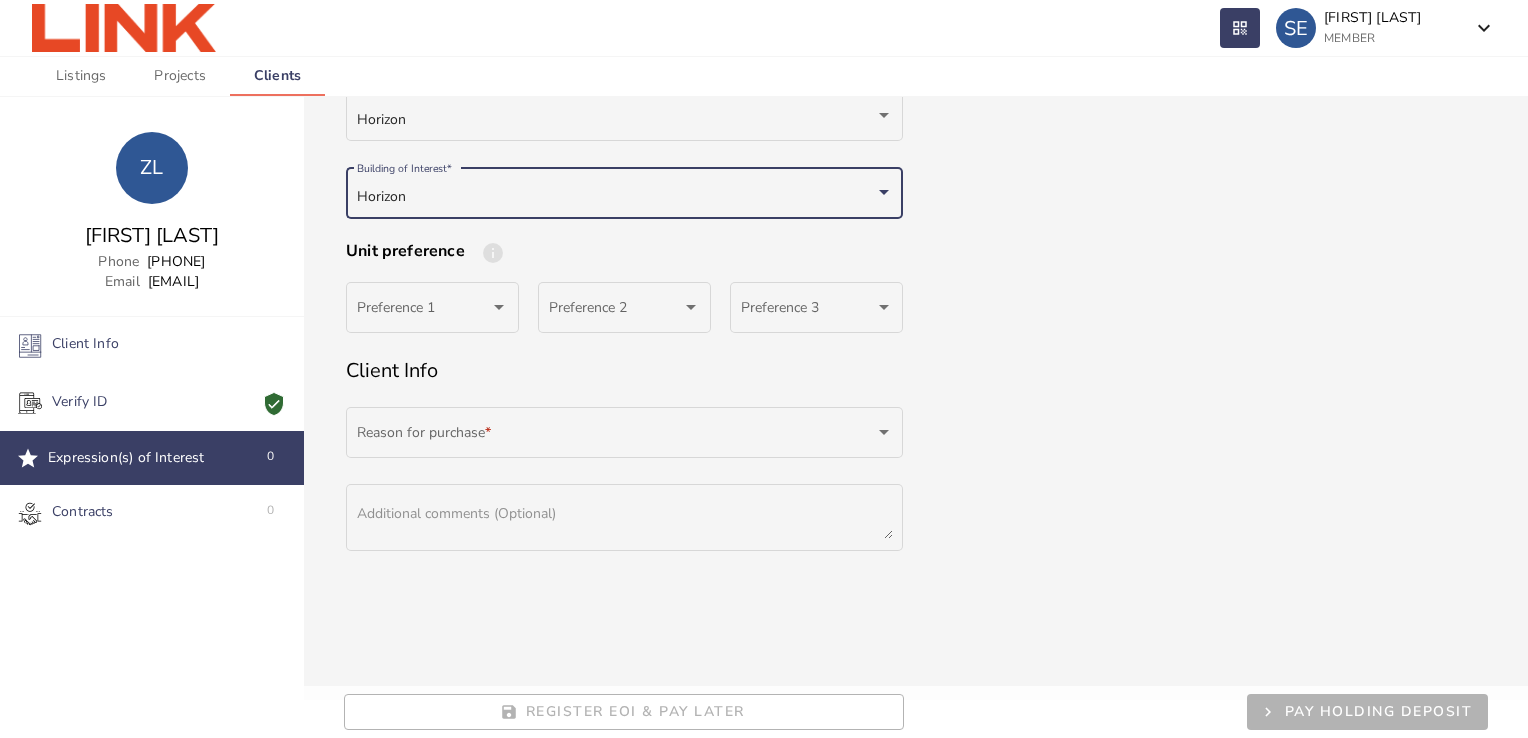 scroll, scrollTop: 150, scrollLeft: 0, axis: vertical 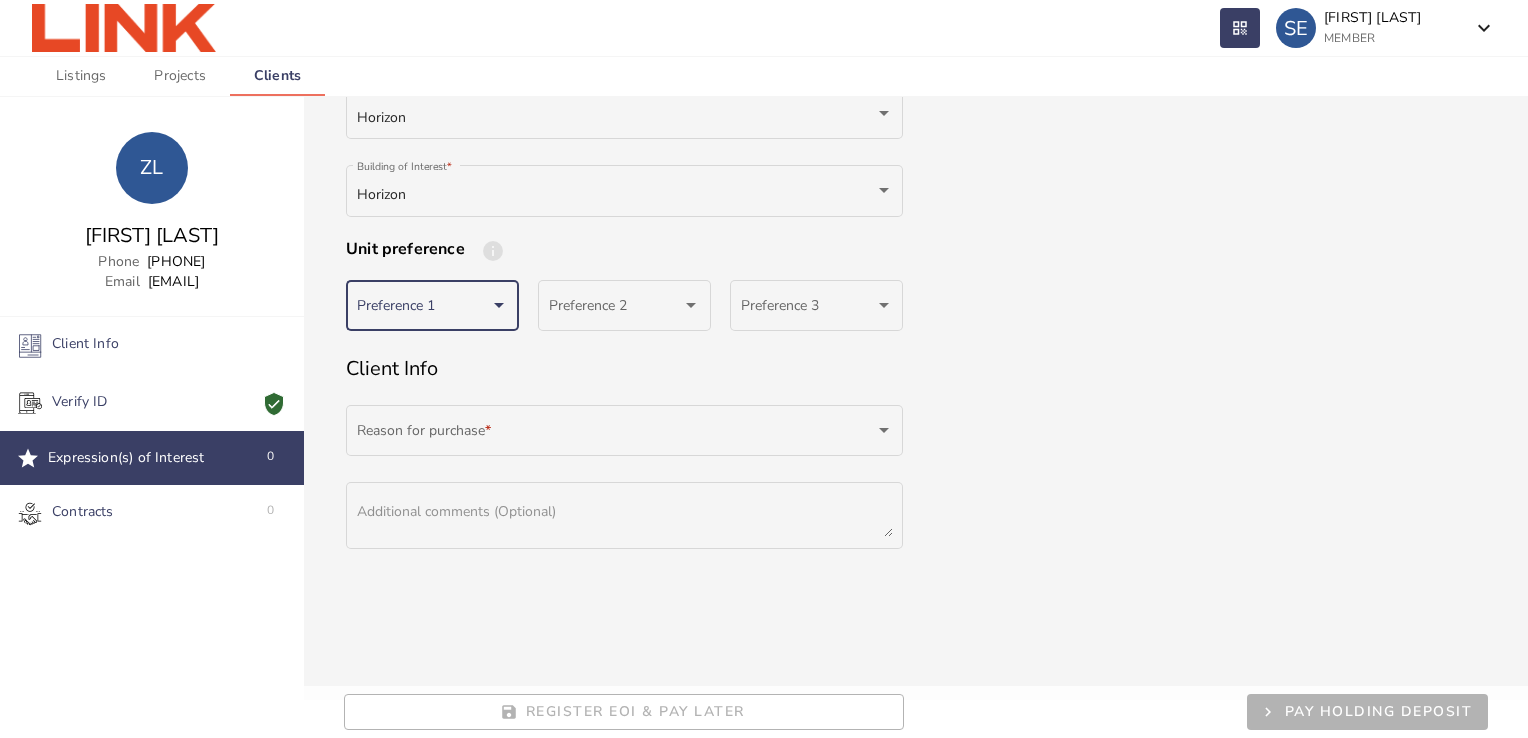 click at bounding box center [424, 309] 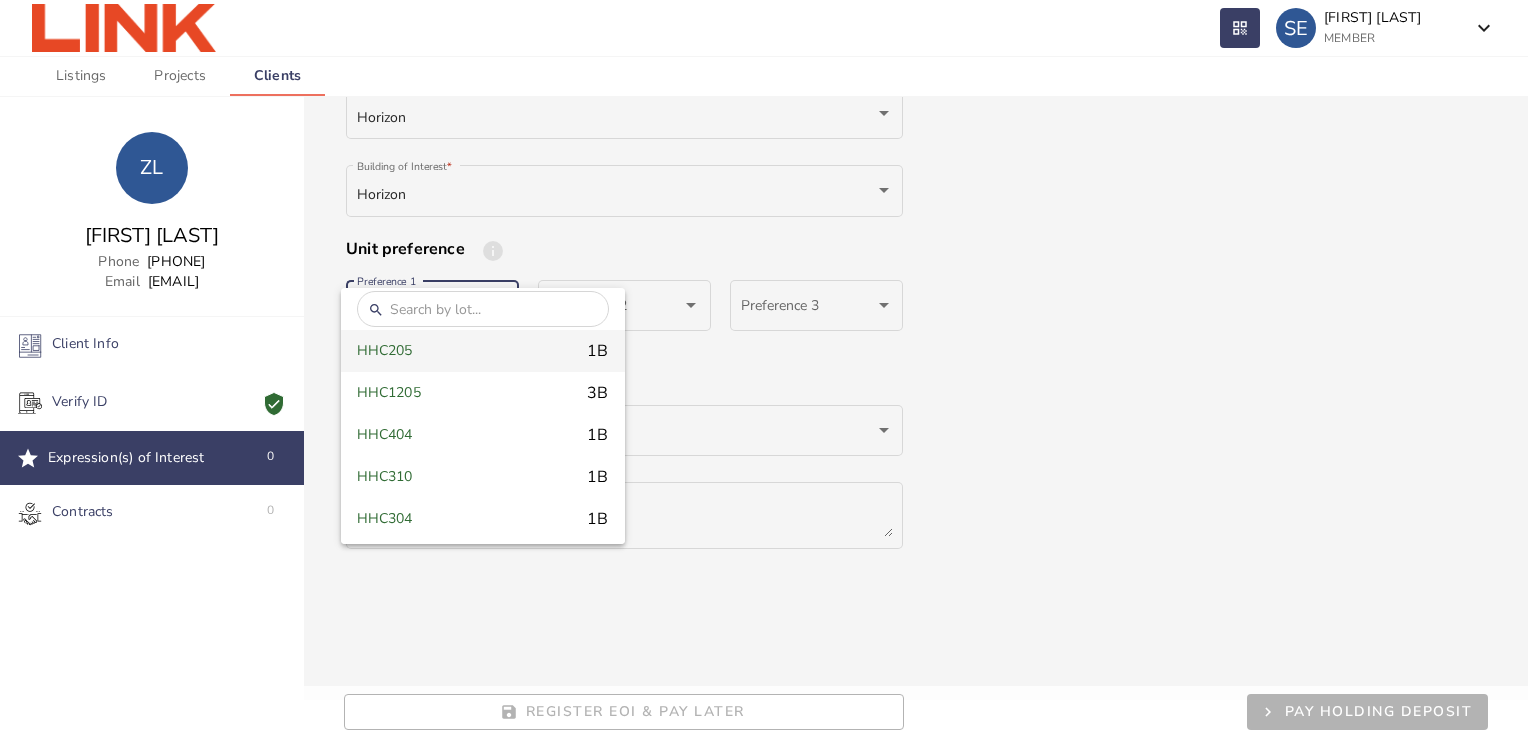 click at bounding box center [483, 309] 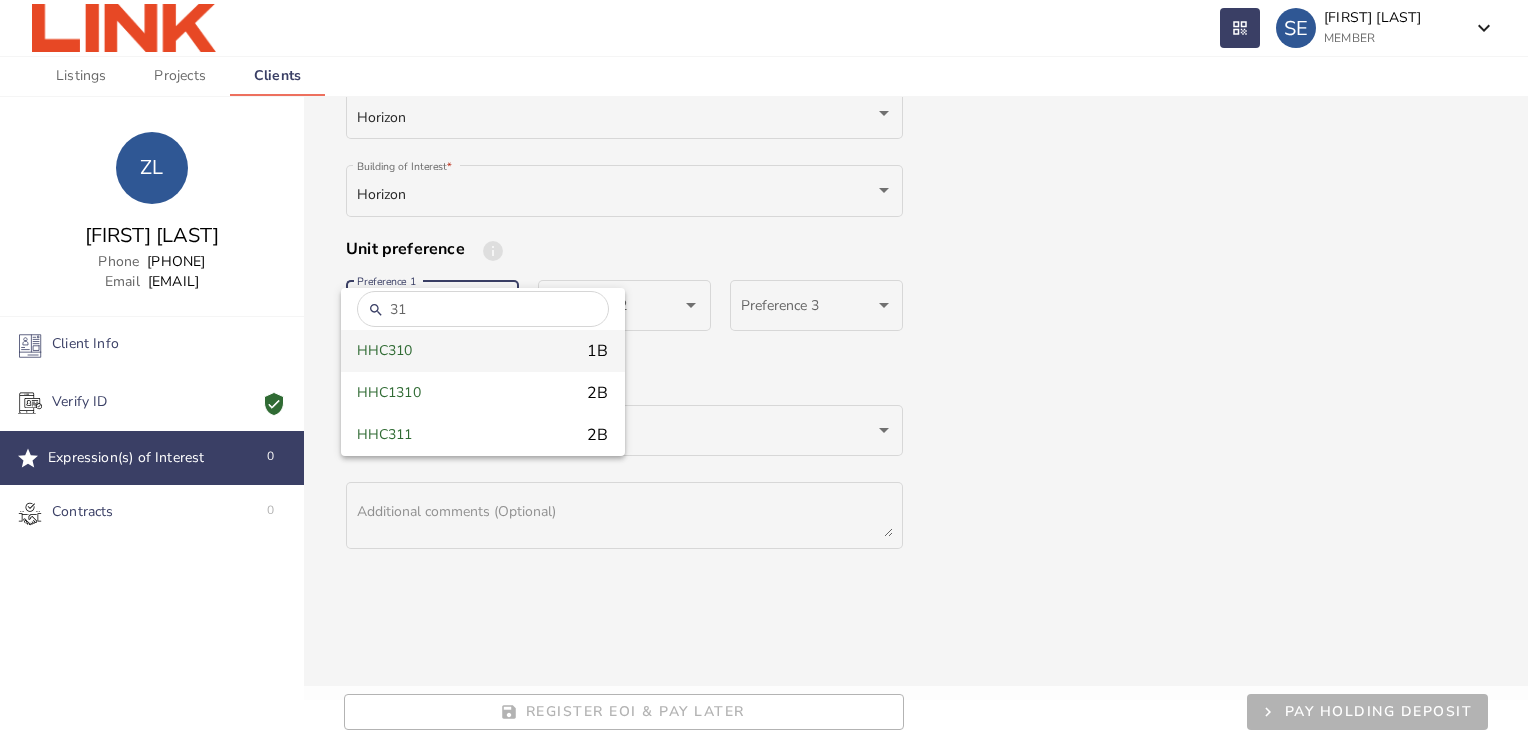 type on "31" 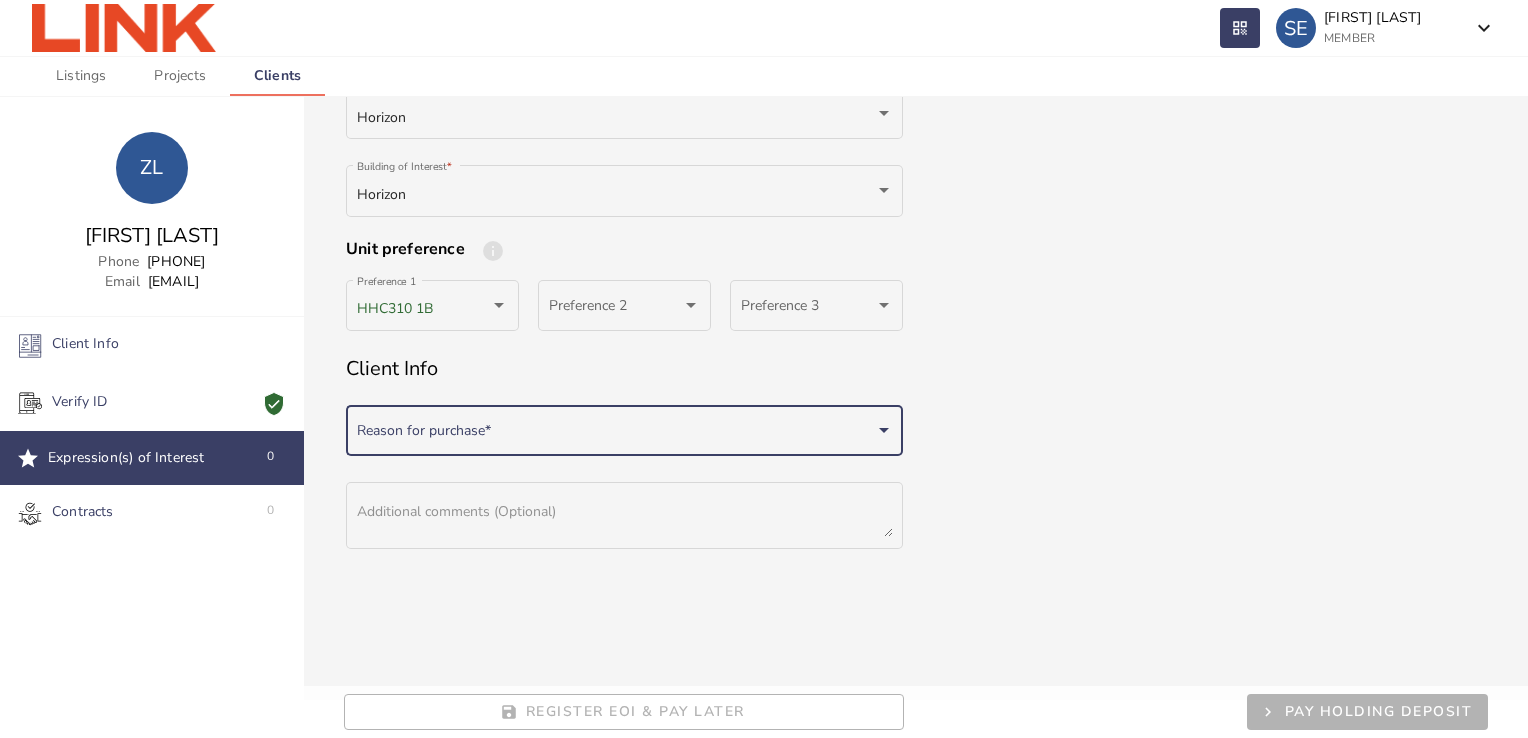 click at bounding box center (616, 434) 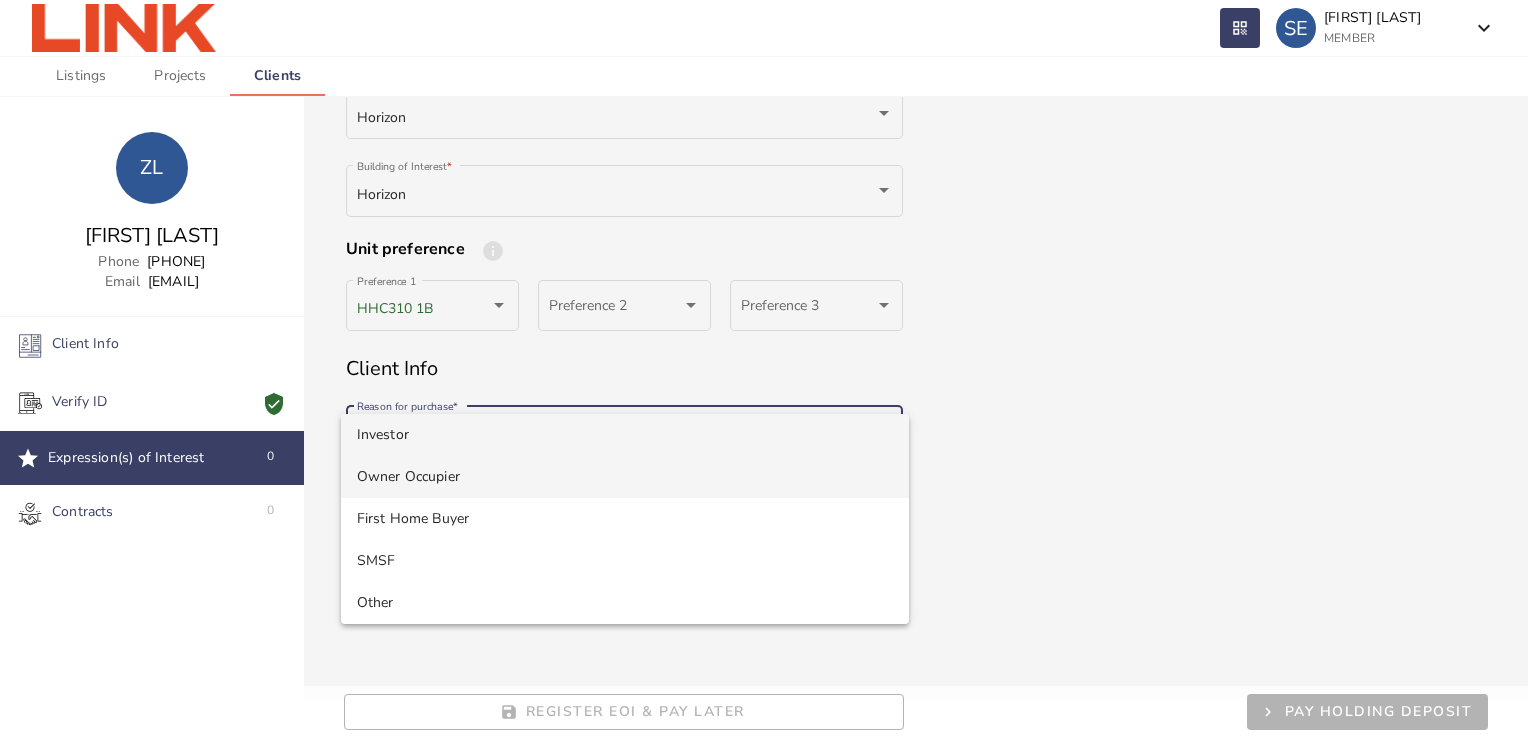 click on "Owner Occupier" at bounding box center (625, 477) 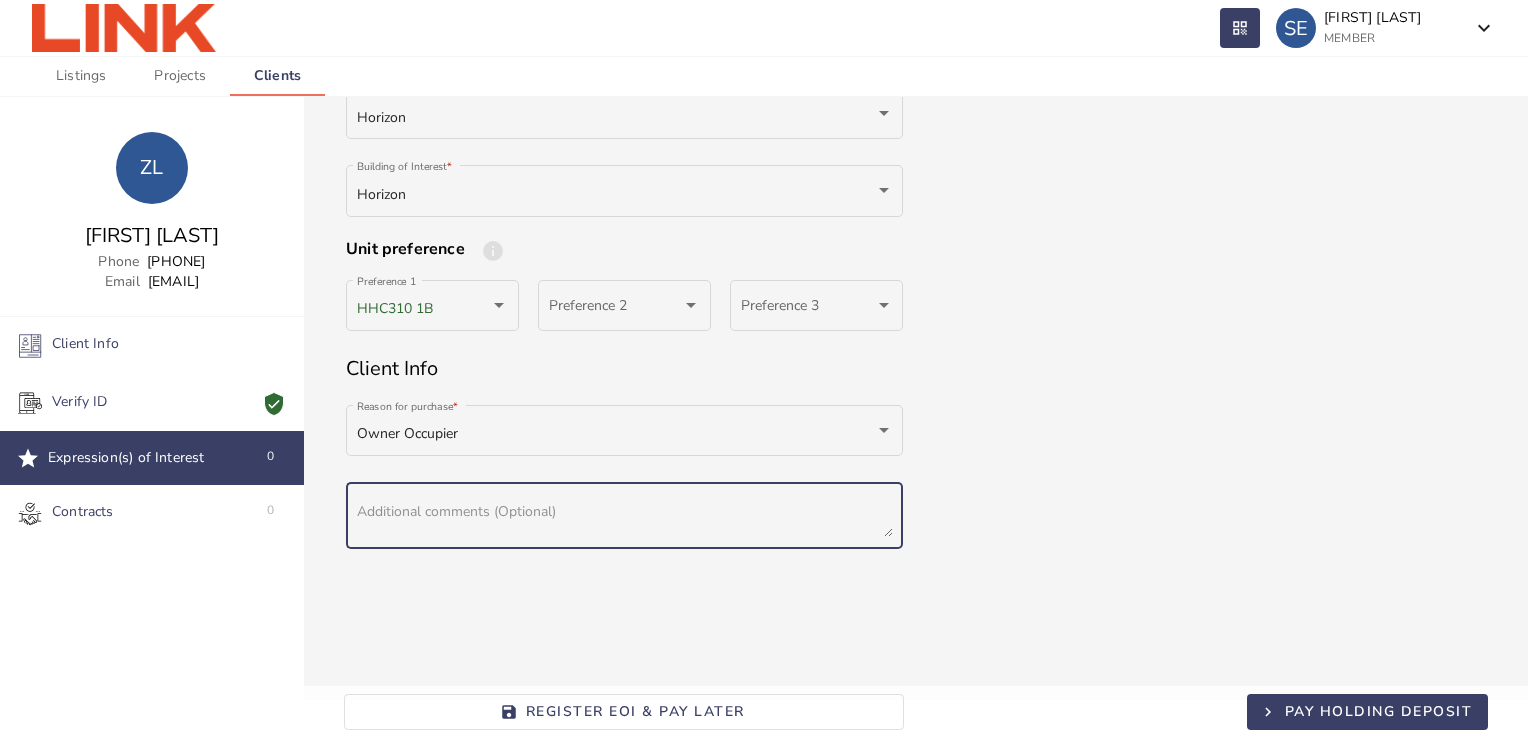 click at bounding box center [625, 520] 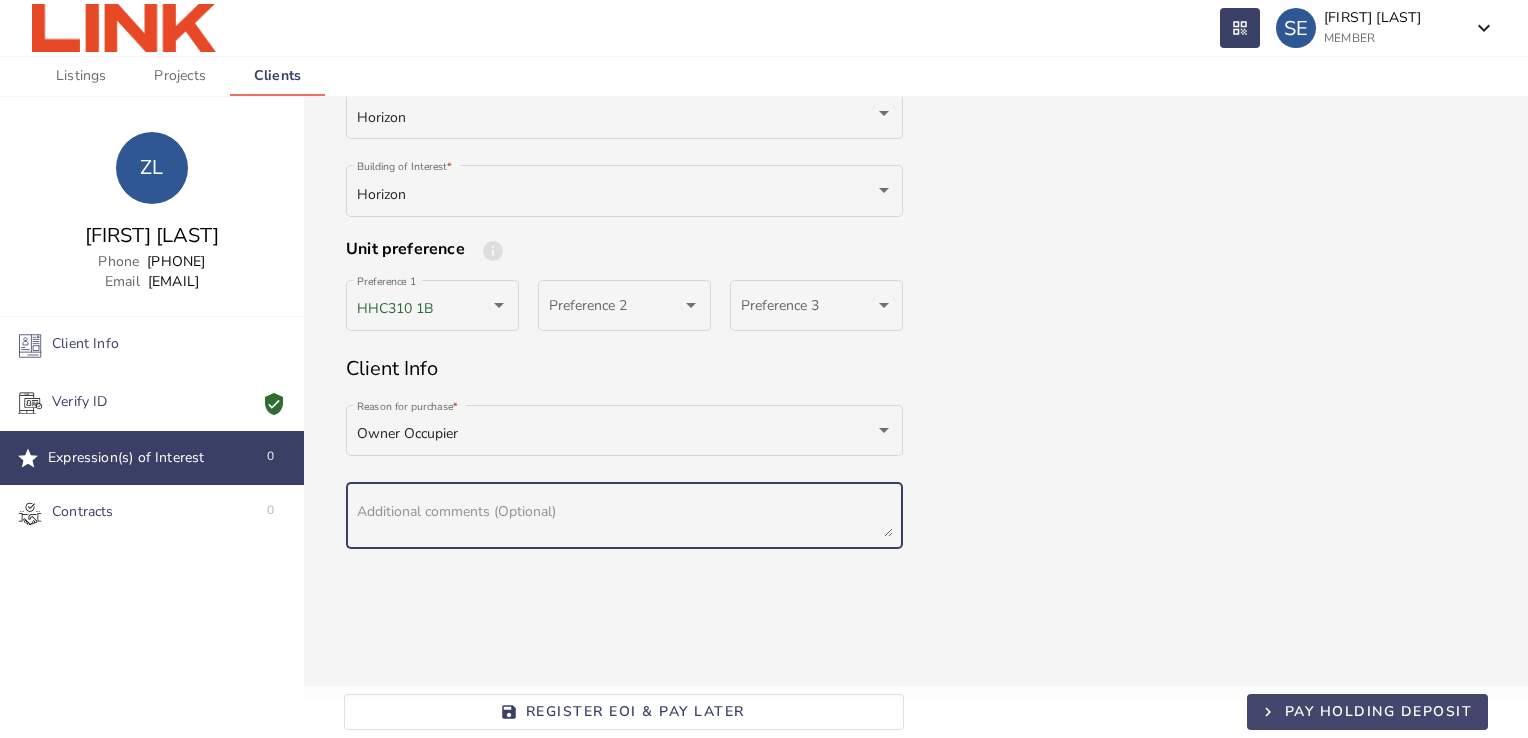 click on "Pay Holding Deposit" at bounding box center [1379, 711] 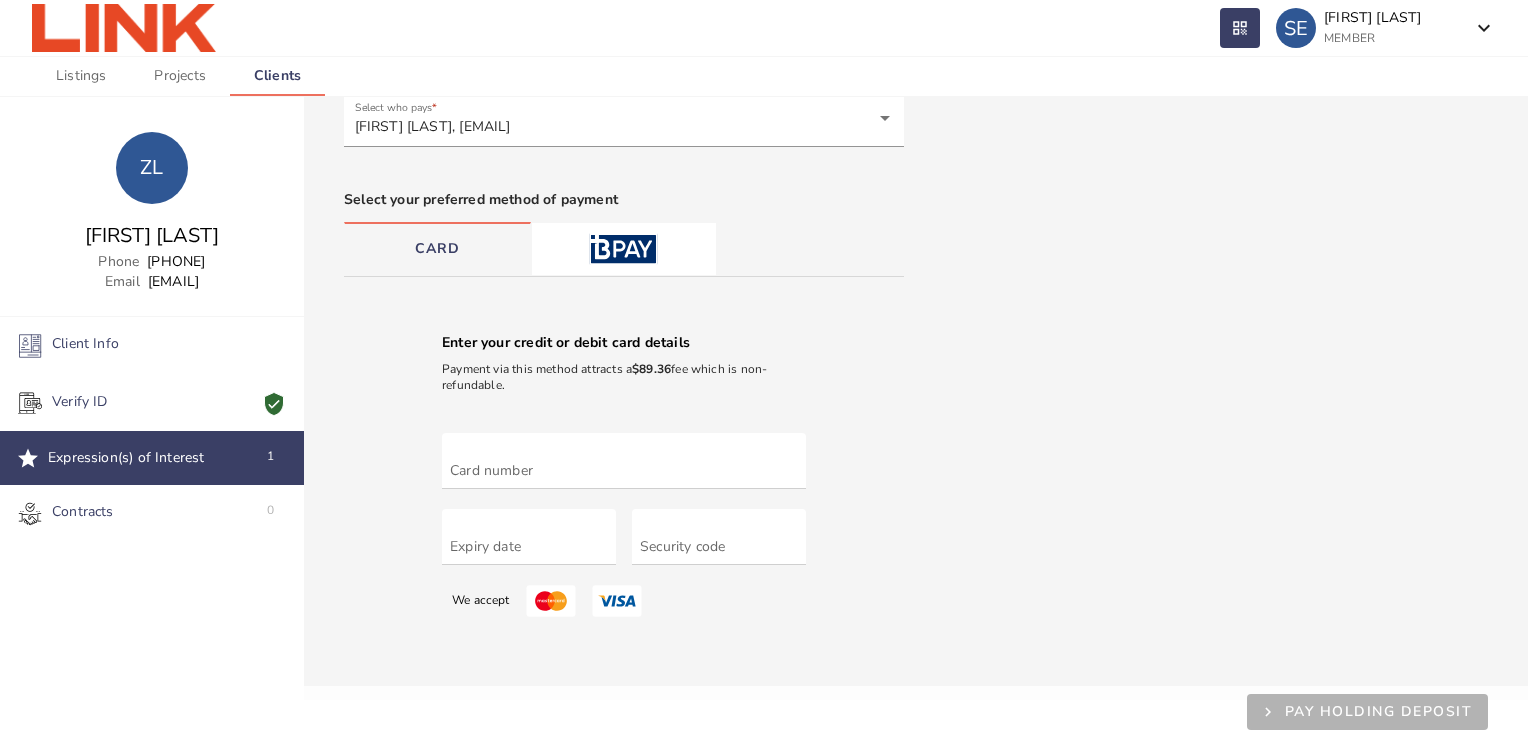 scroll, scrollTop: 198, scrollLeft: 0, axis: vertical 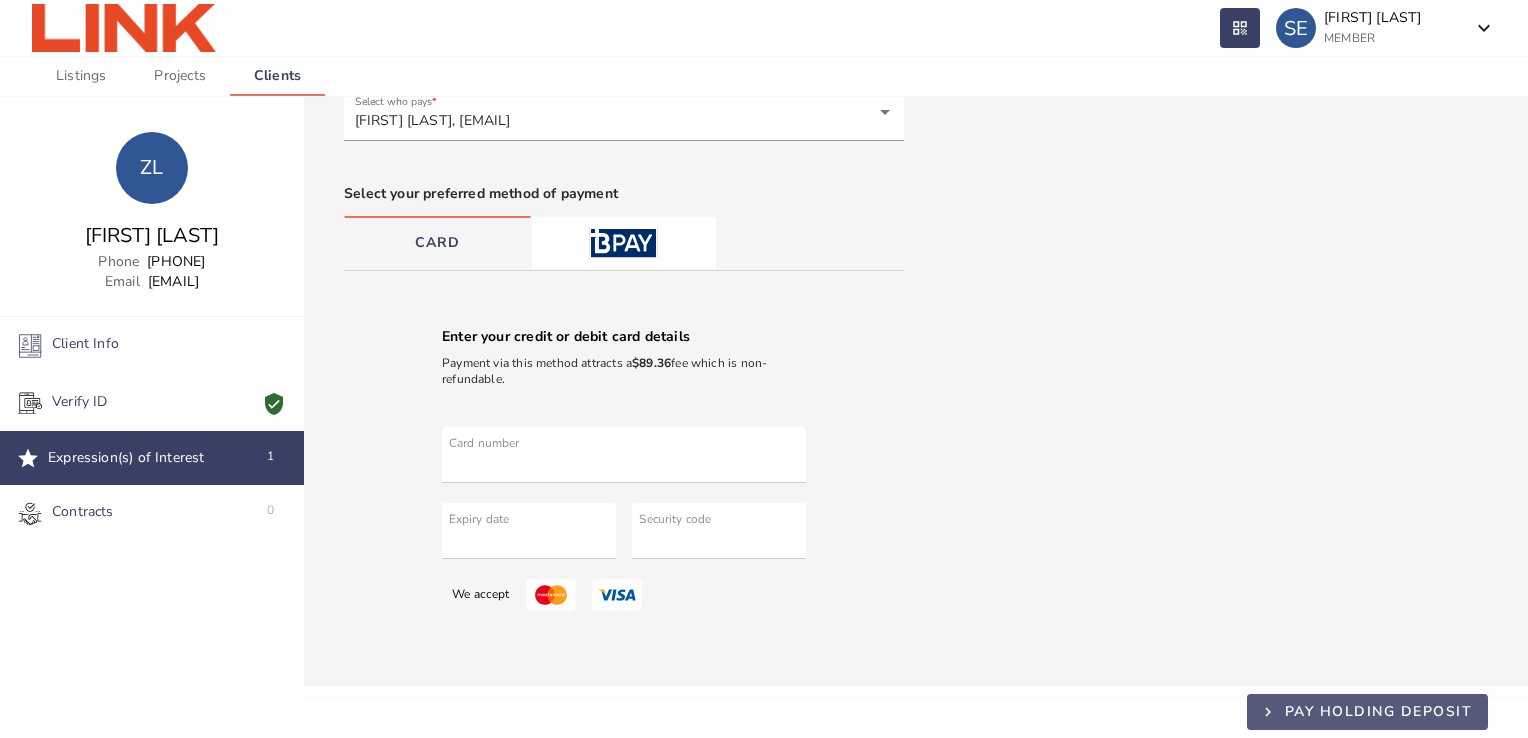 click on "Pay Holding Deposit" at bounding box center [1379, 711] 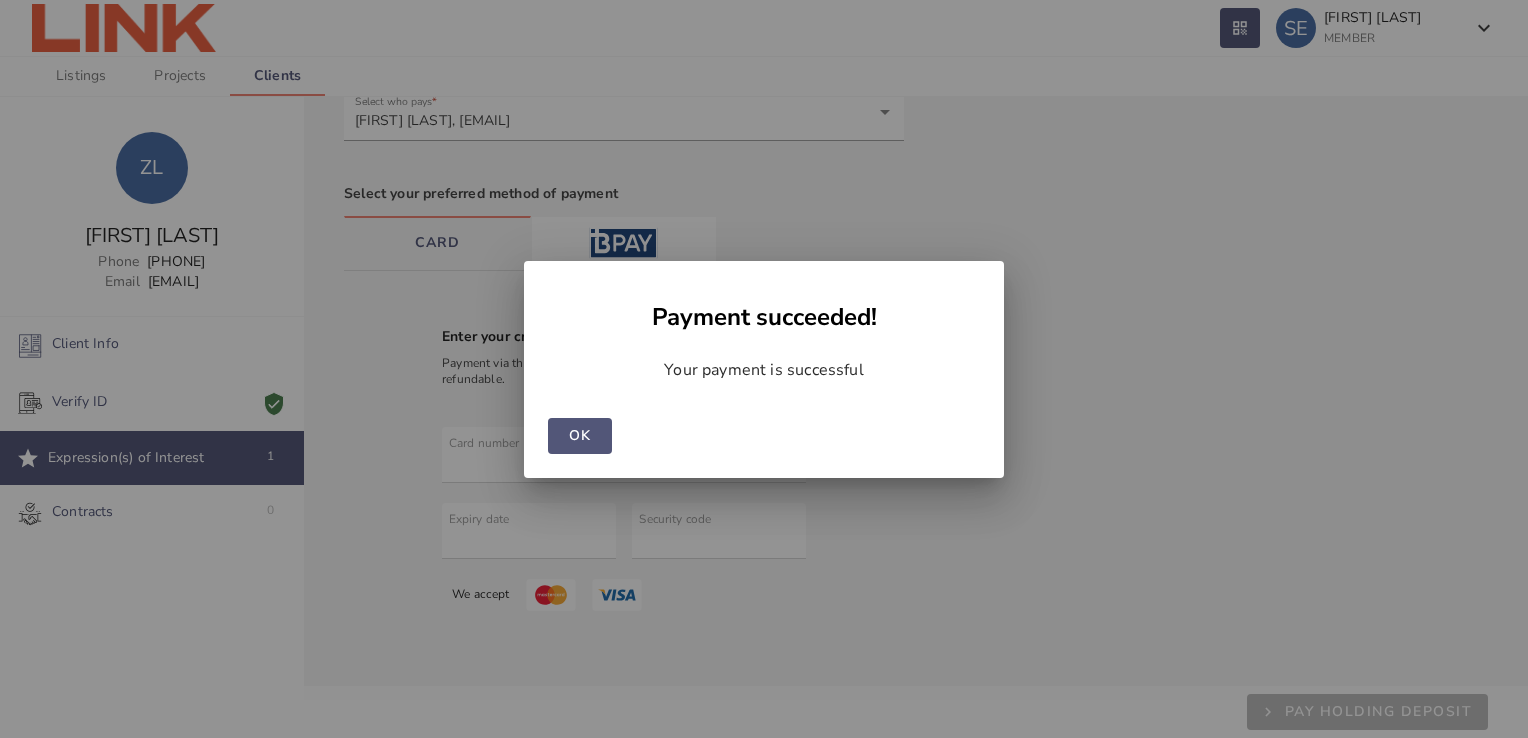 click at bounding box center (580, 436) 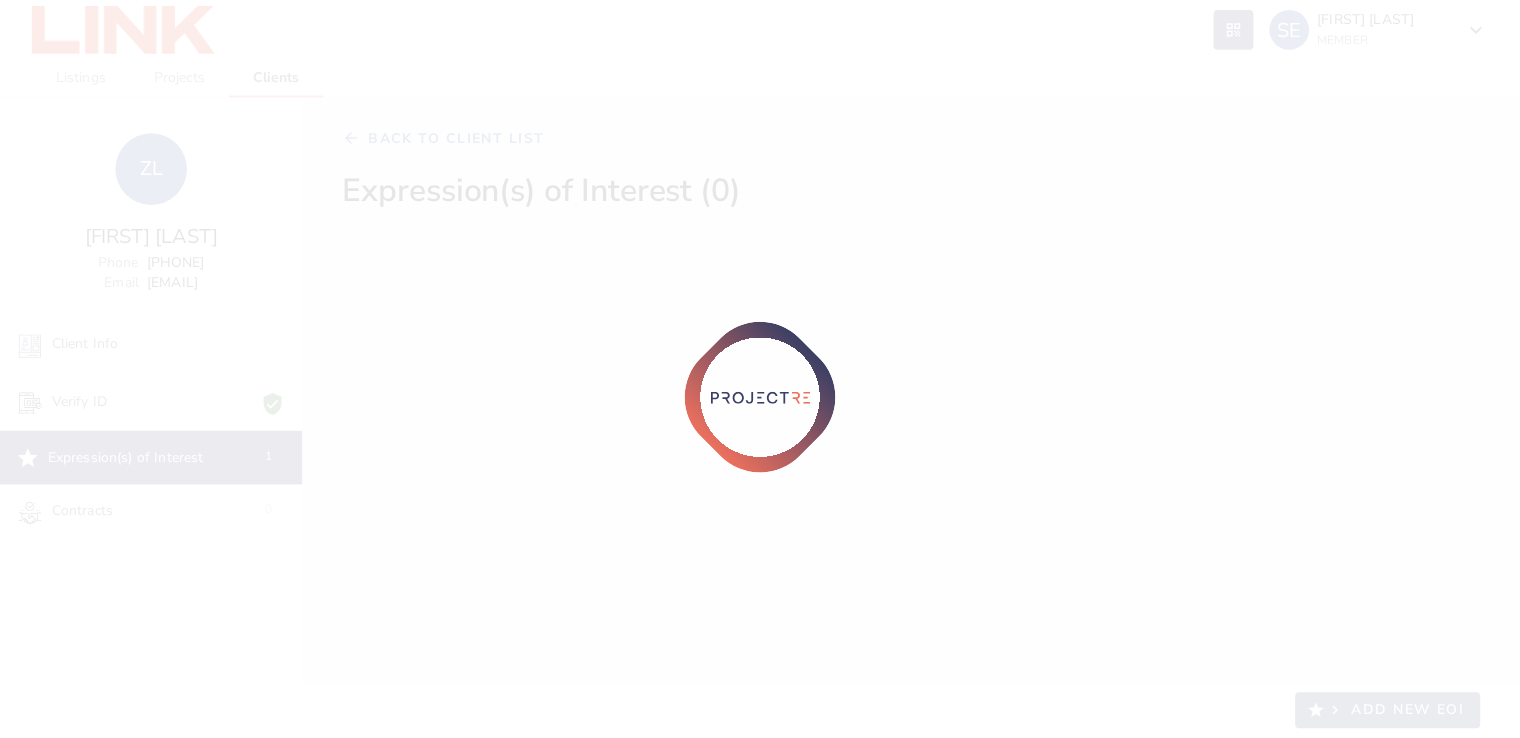 scroll, scrollTop: 0, scrollLeft: 0, axis: both 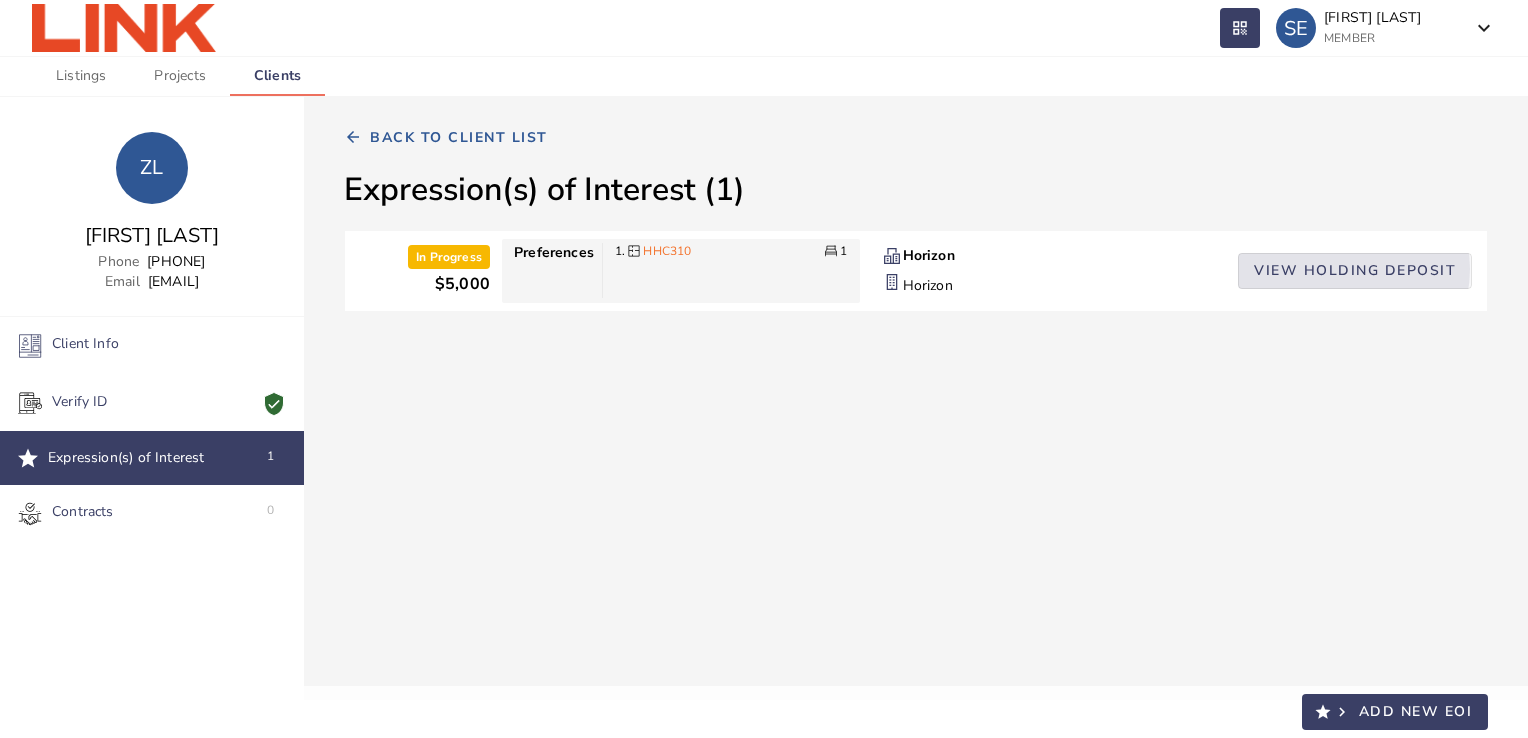 click on "view holding deposit" at bounding box center (1355, 271) 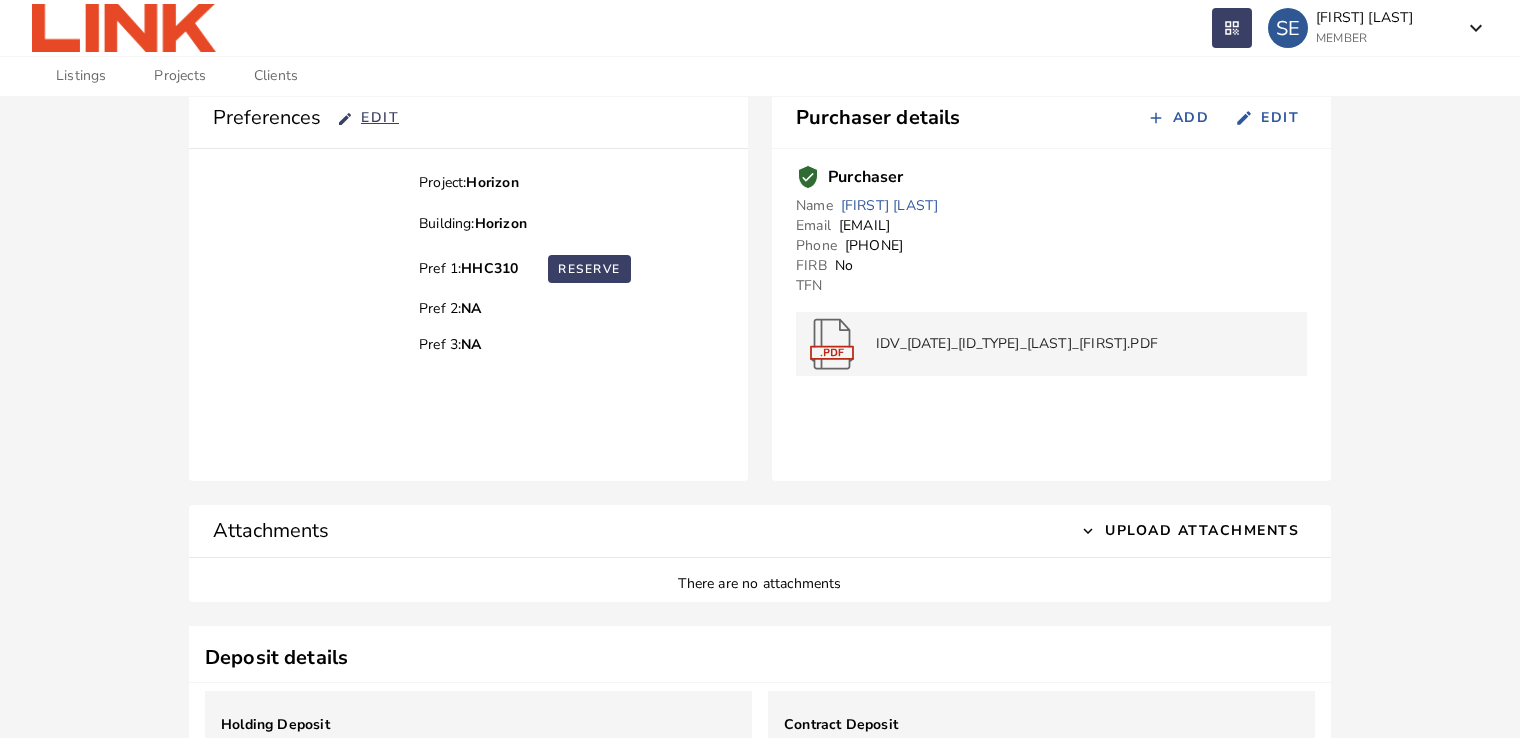 scroll, scrollTop: 191, scrollLeft: 0, axis: vertical 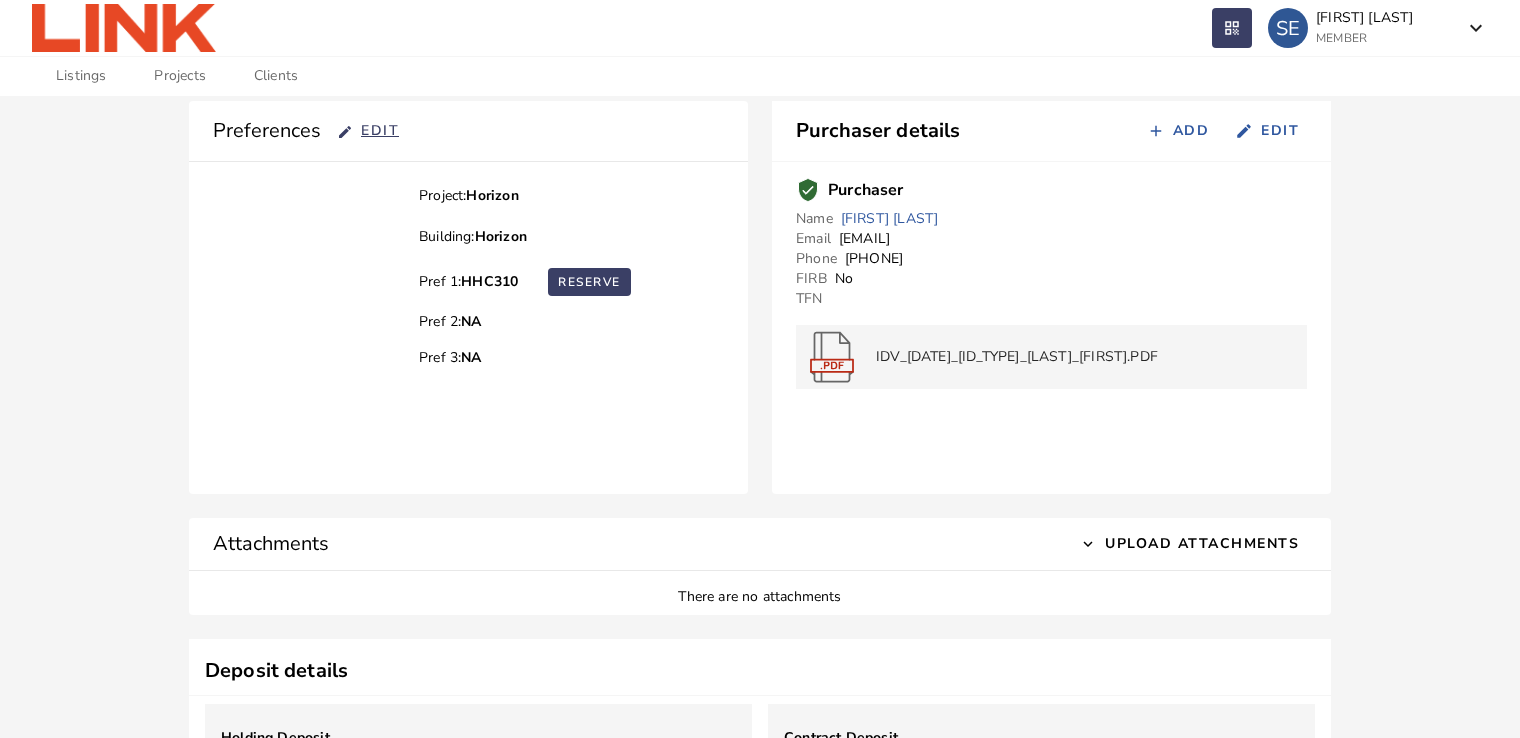 click on "IDV_20250702014437_PASS_LI_ZIJIAO.PDF" at bounding box center (1017, 357) 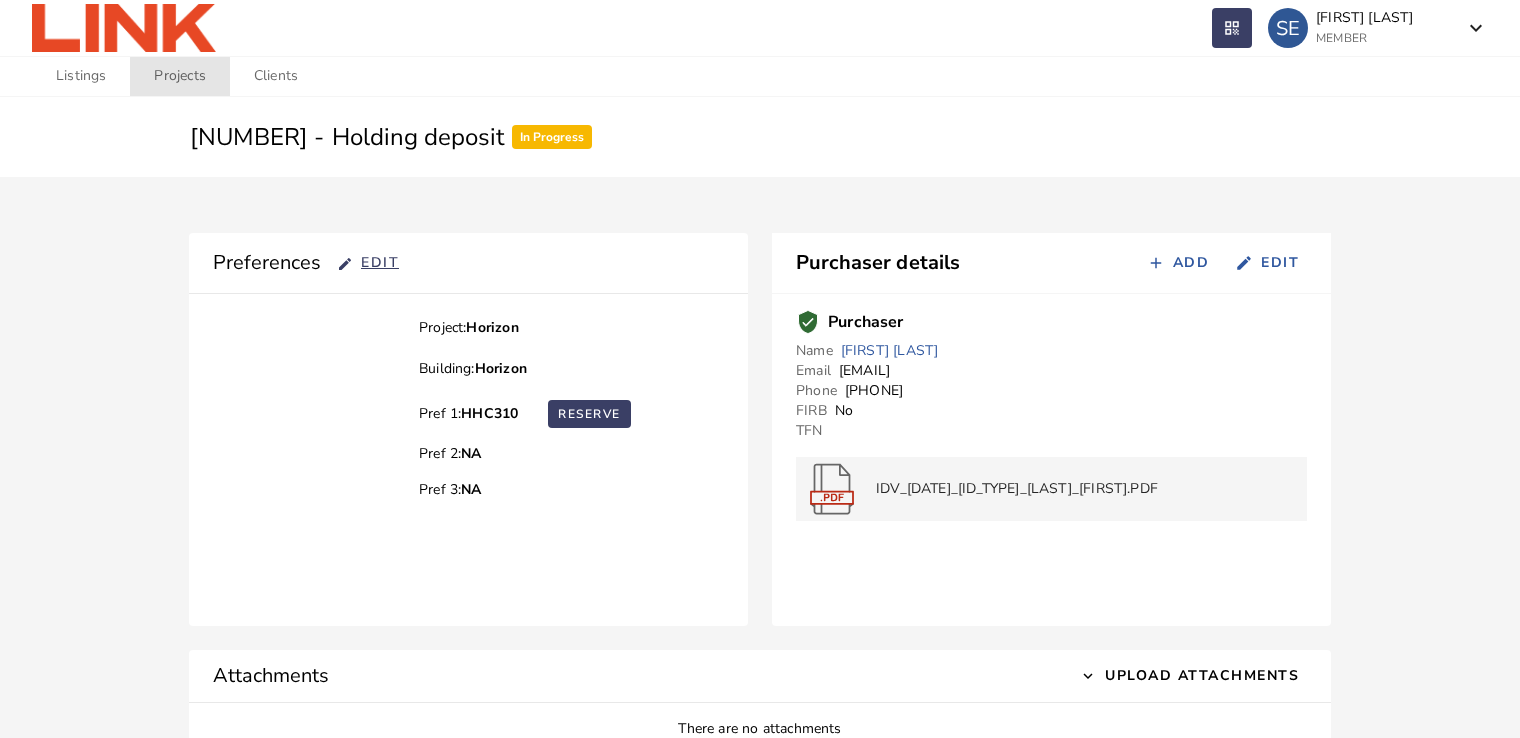 click on "••••••••" at bounding box center [179, 76] 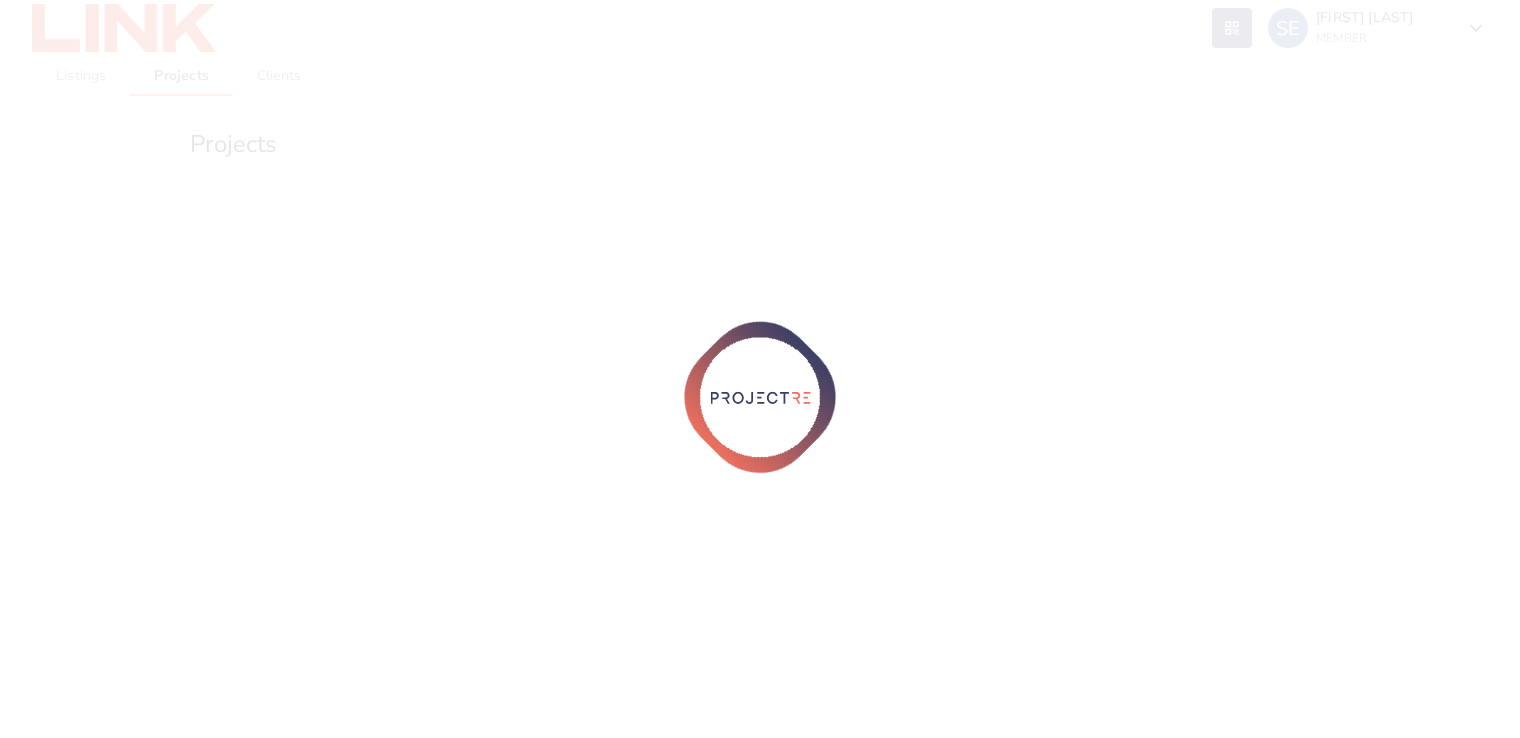 scroll, scrollTop: 0, scrollLeft: 0, axis: both 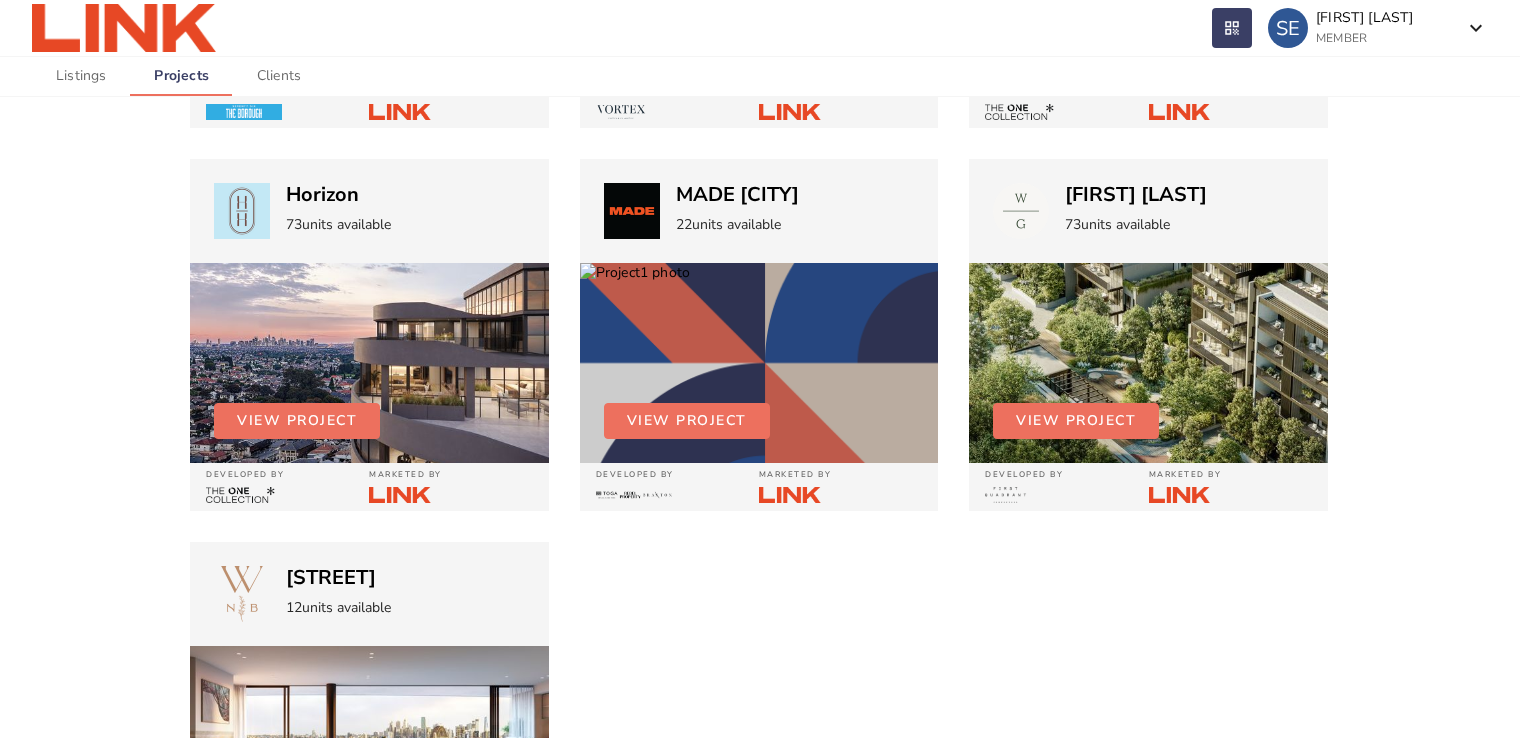 click at bounding box center [369, -20] 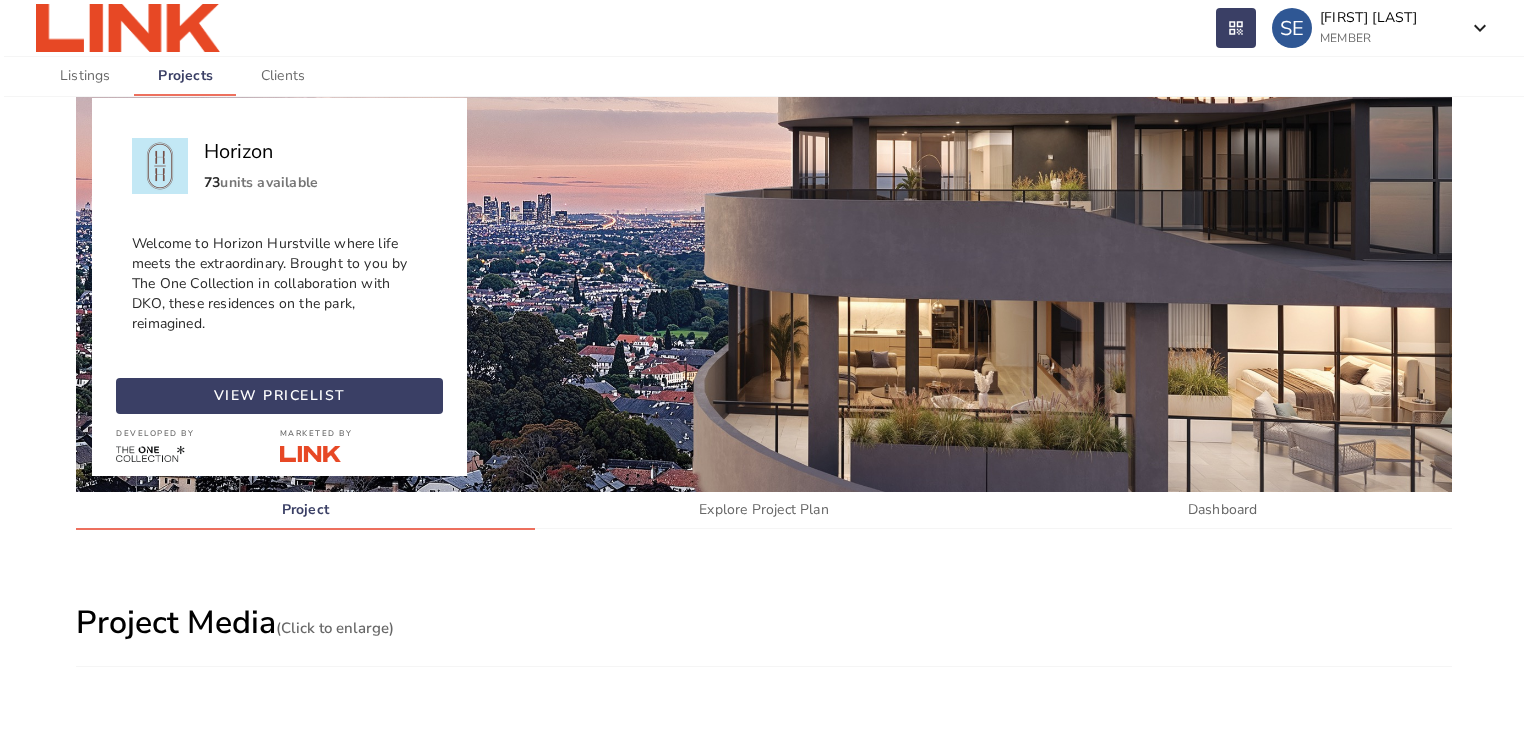 scroll, scrollTop: 0, scrollLeft: 0, axis: both 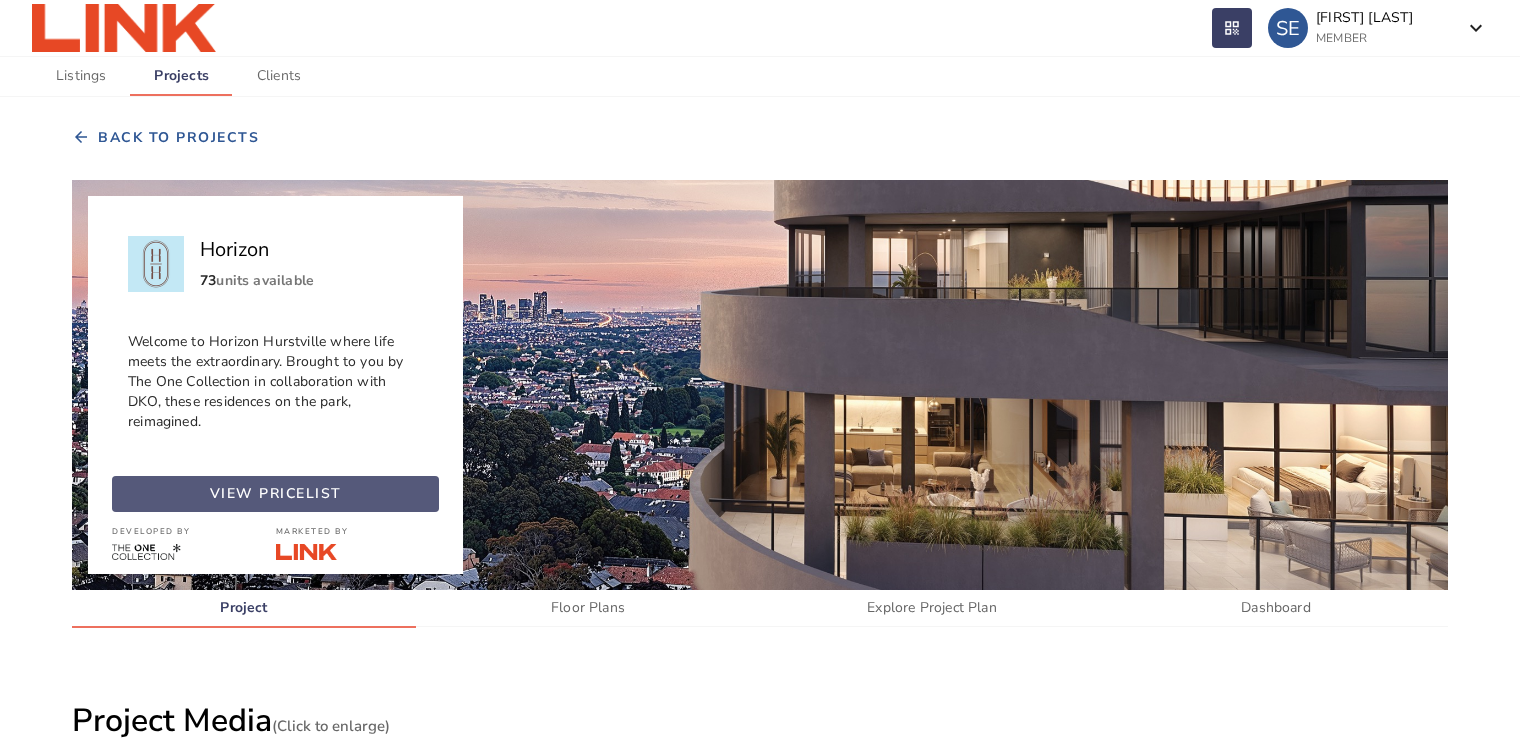 click on "view pricelist" at bounding box center [276, 494] 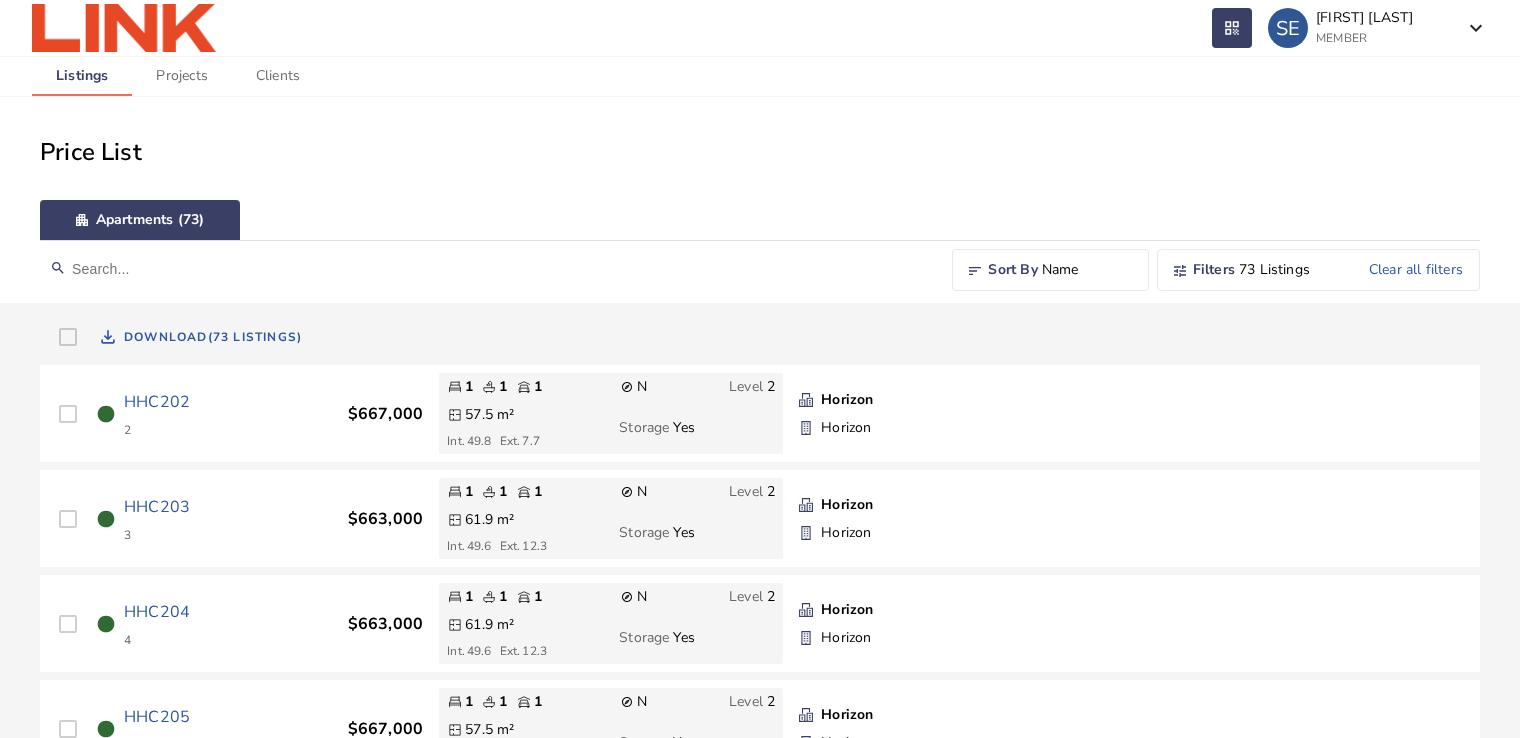 click on "HHC202" at bounding box center (157, 402) 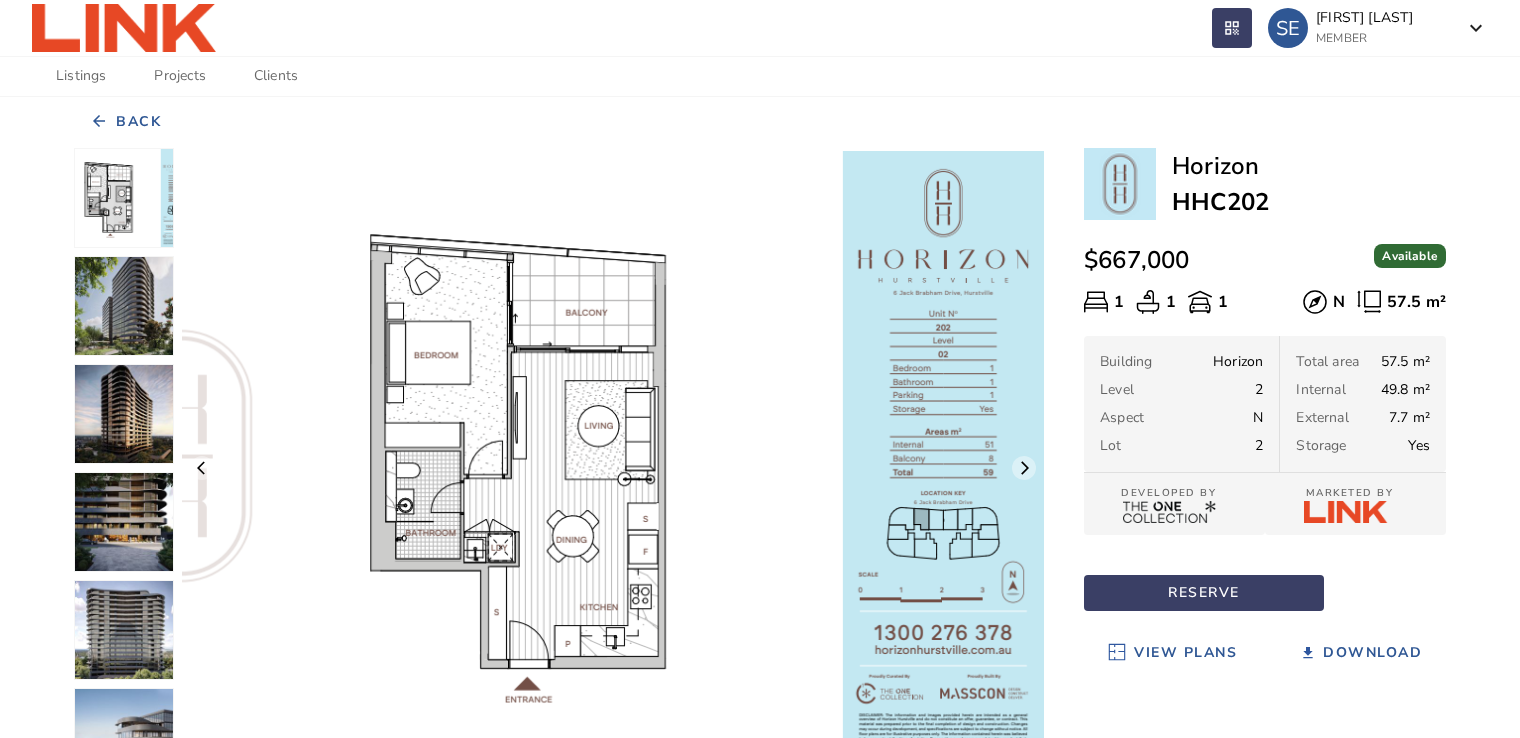 click on "View Plans" at bounding box center [1185, 653] 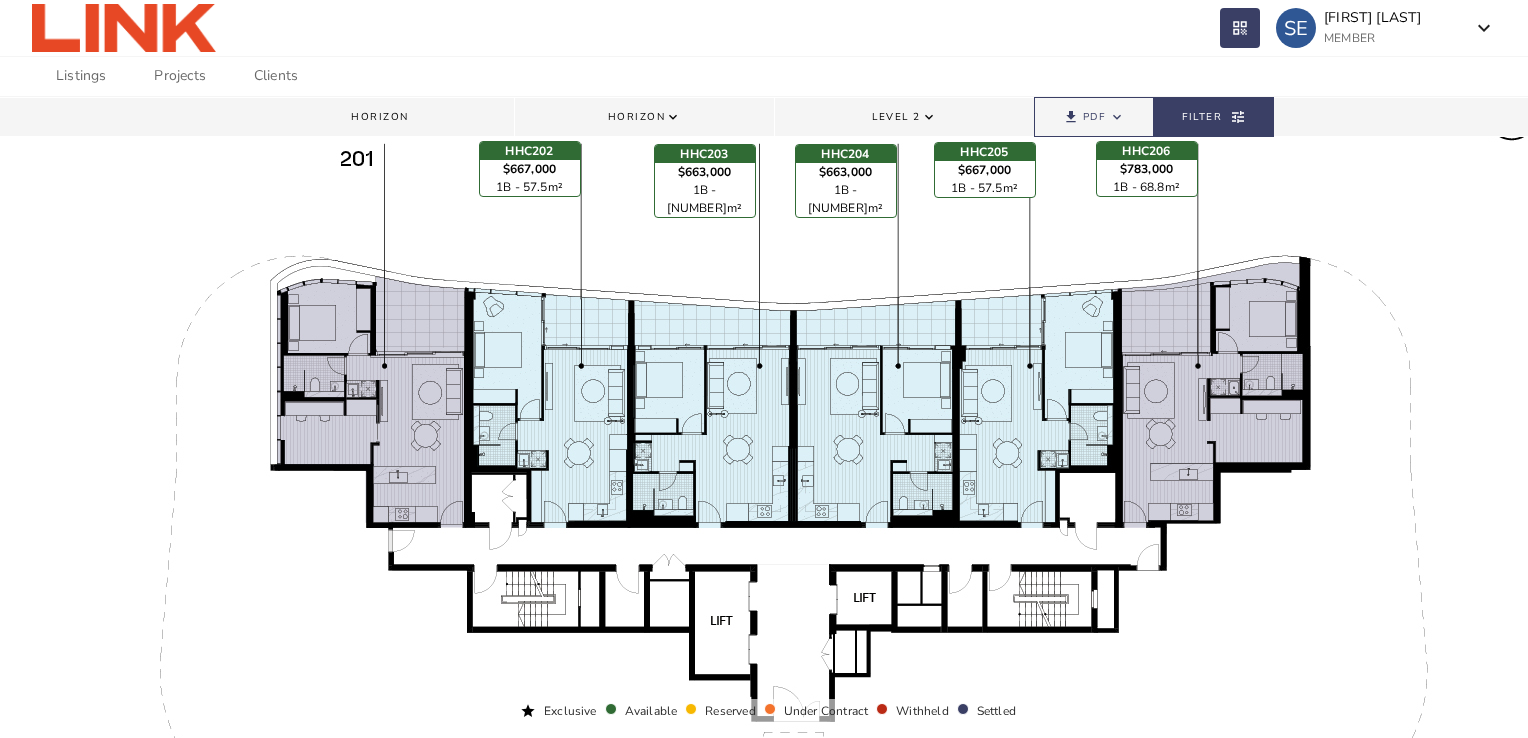 scroll, scrollTop: 136, scrollLeft: 0, axis: vertical 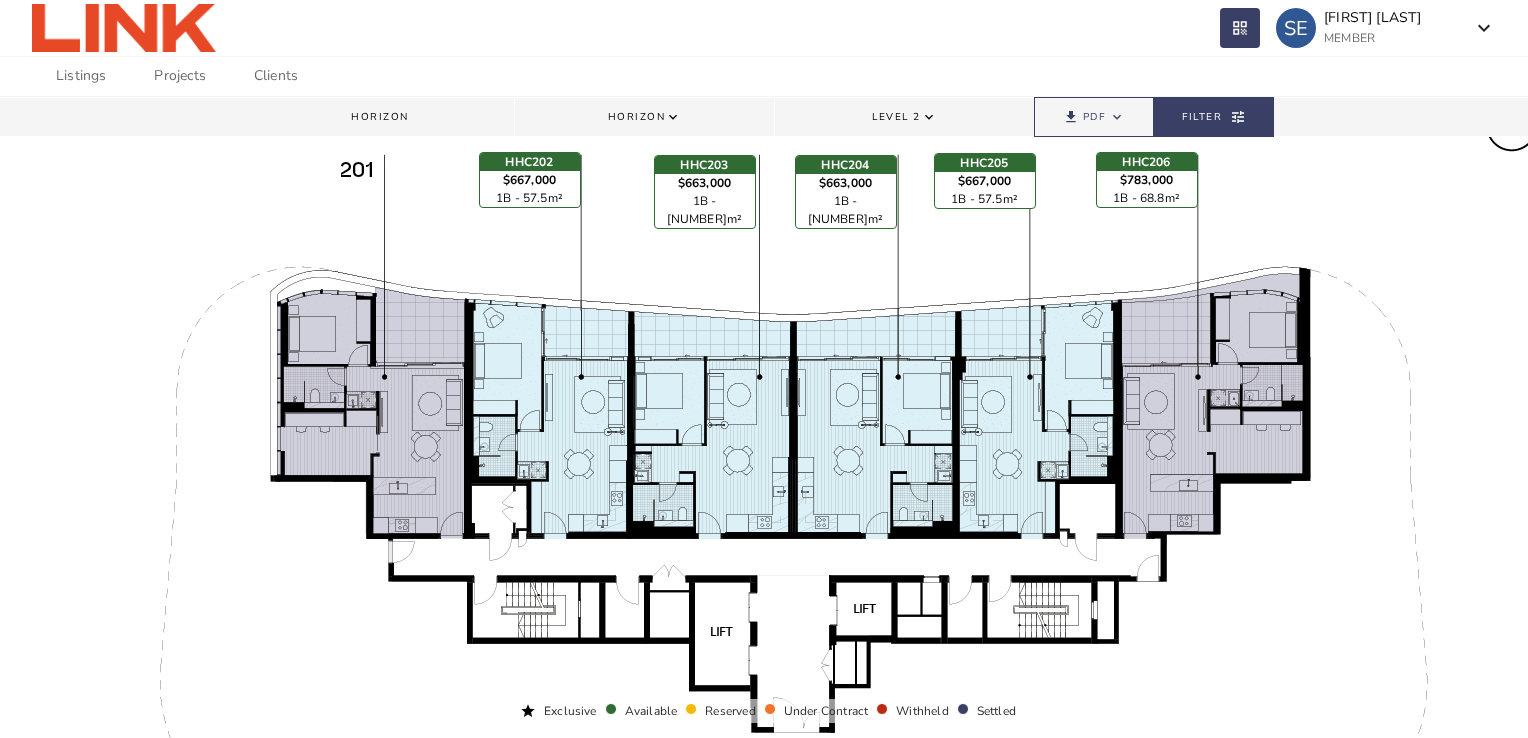 click on "Level 2" at bounding box center [896, 117] 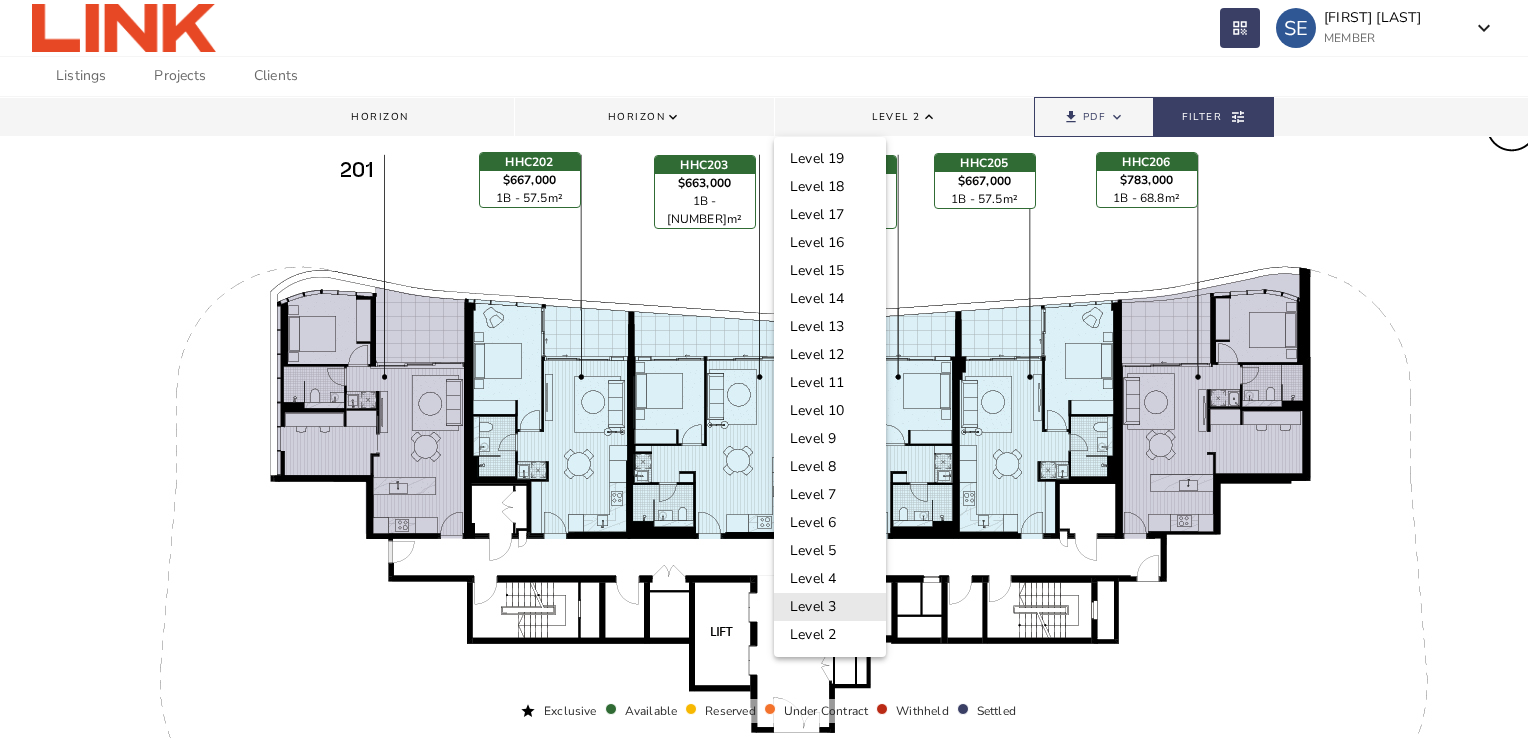 click on "Level 3" at bounding box center [830, 607] 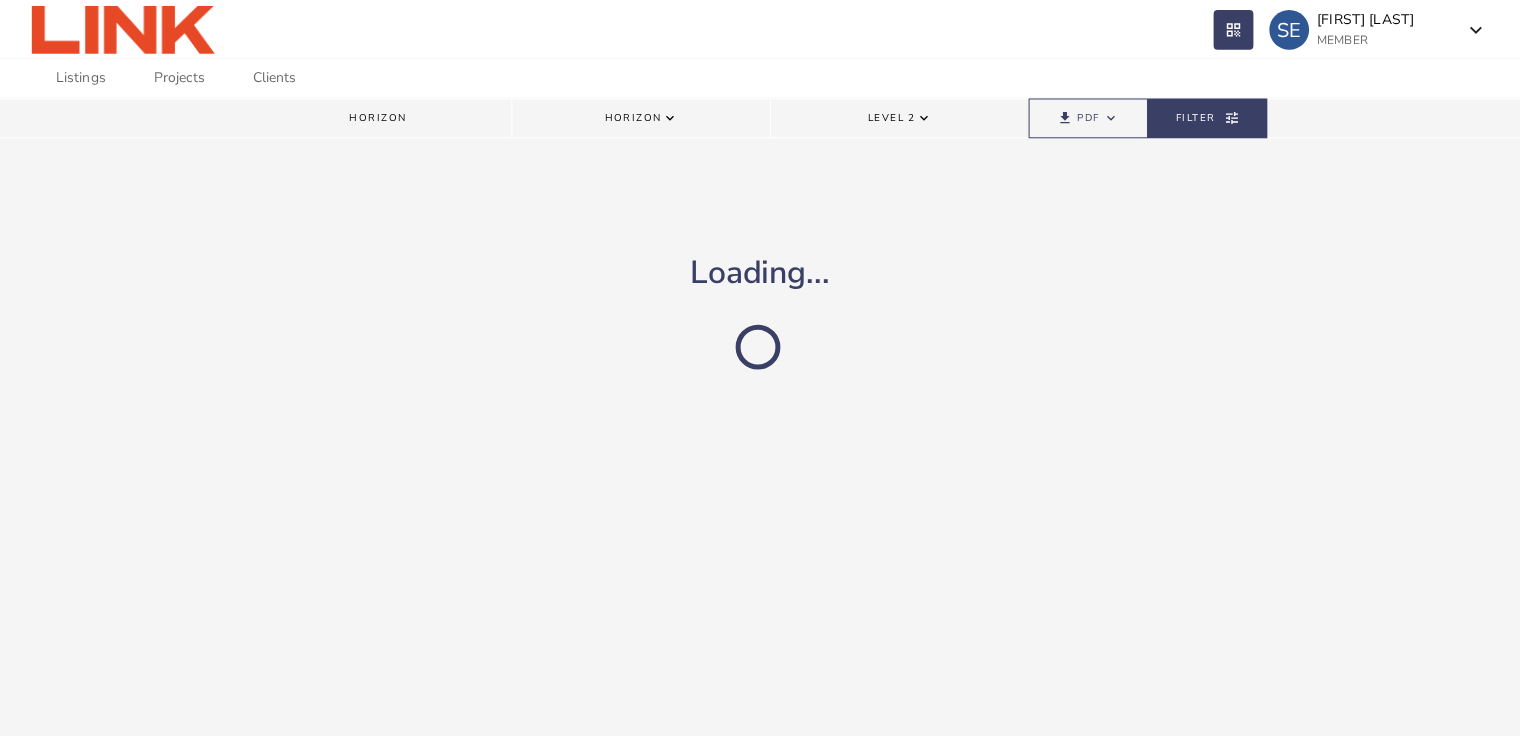 scroll, scrollTop: 0, scrollLeft: 0, axis: both 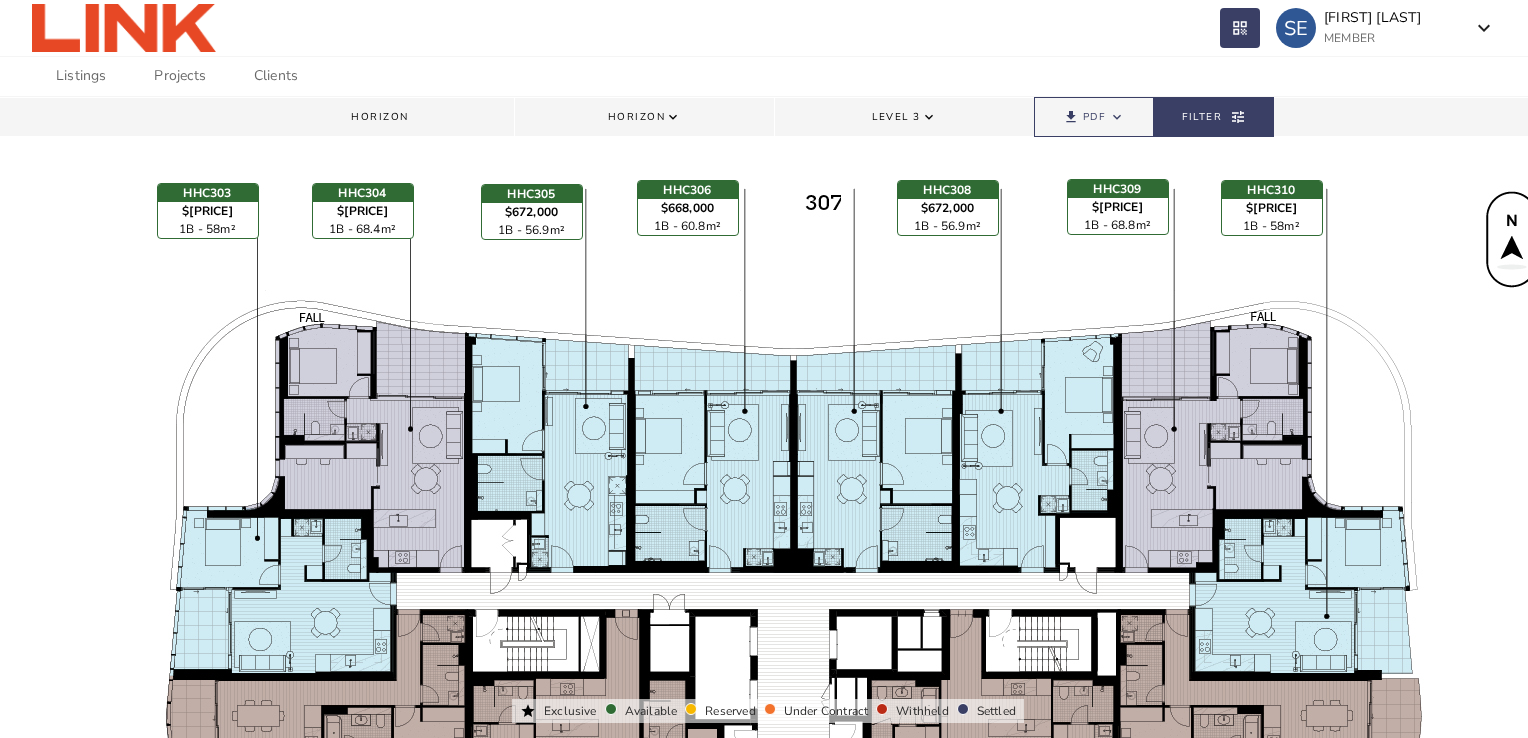 click on "HHC310 $657,000 1B - 58m² clear" at bounding box center (211, 1012) 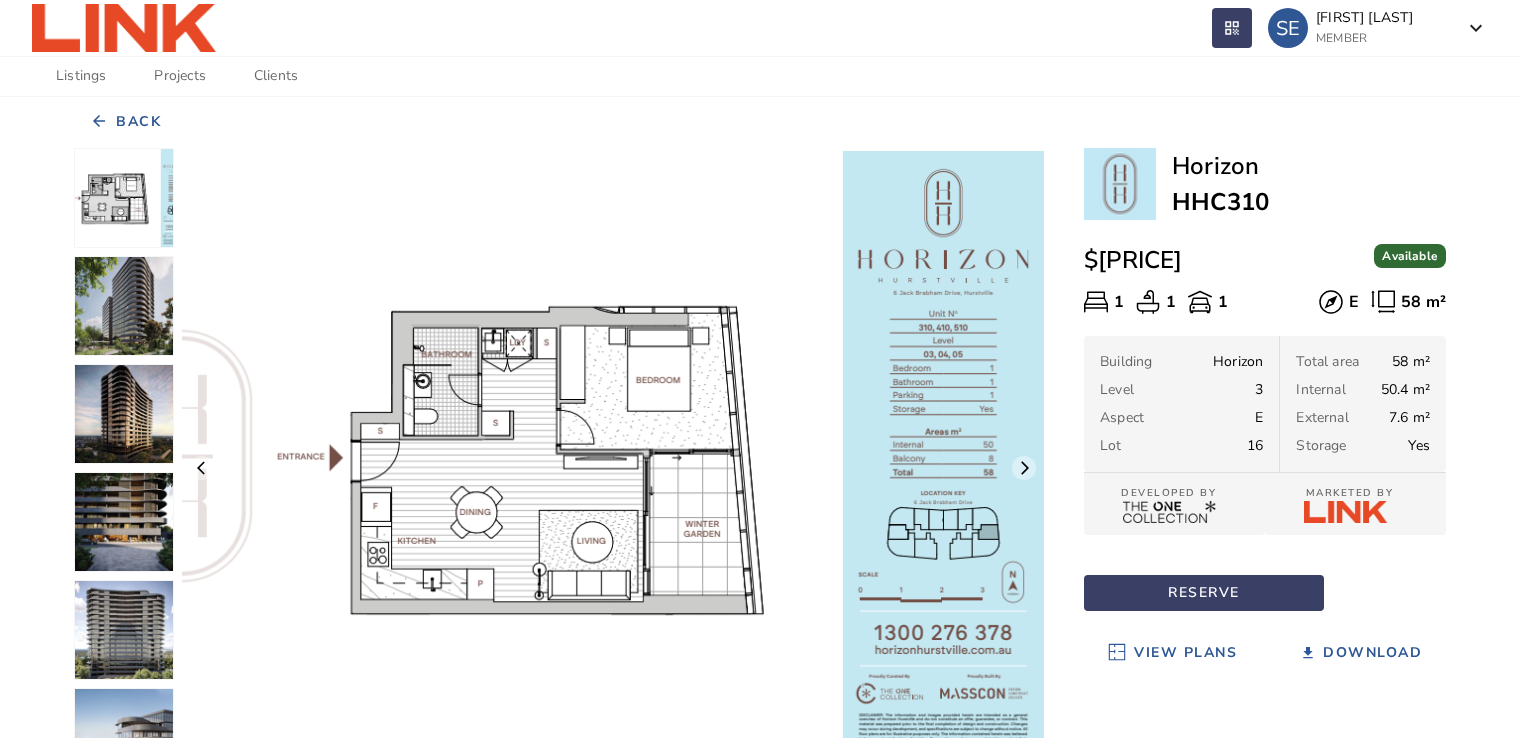 click on "•••••••" at bounding box center (276, 76) 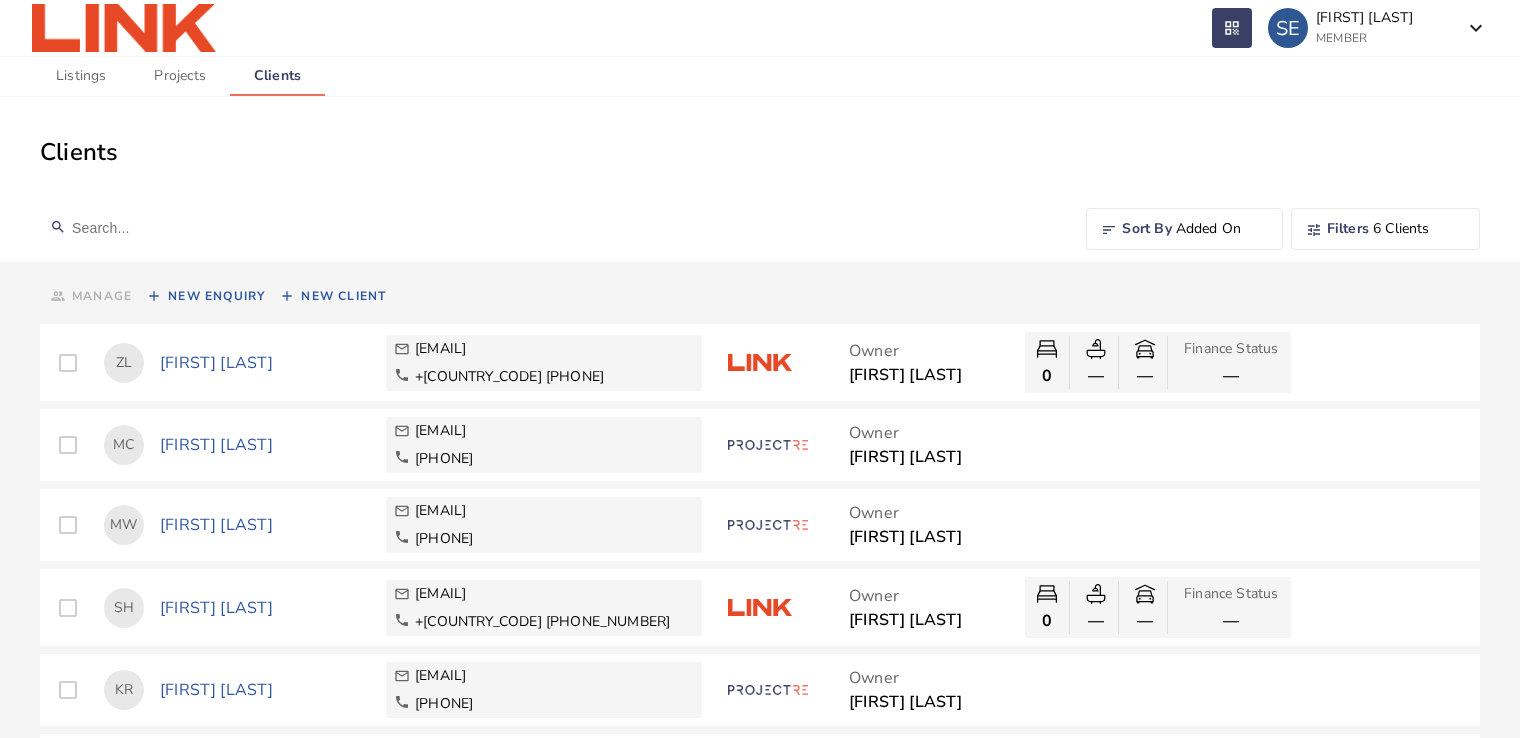 scroll, scrollTop: 83, scrollLeft: 0, axis: vertical 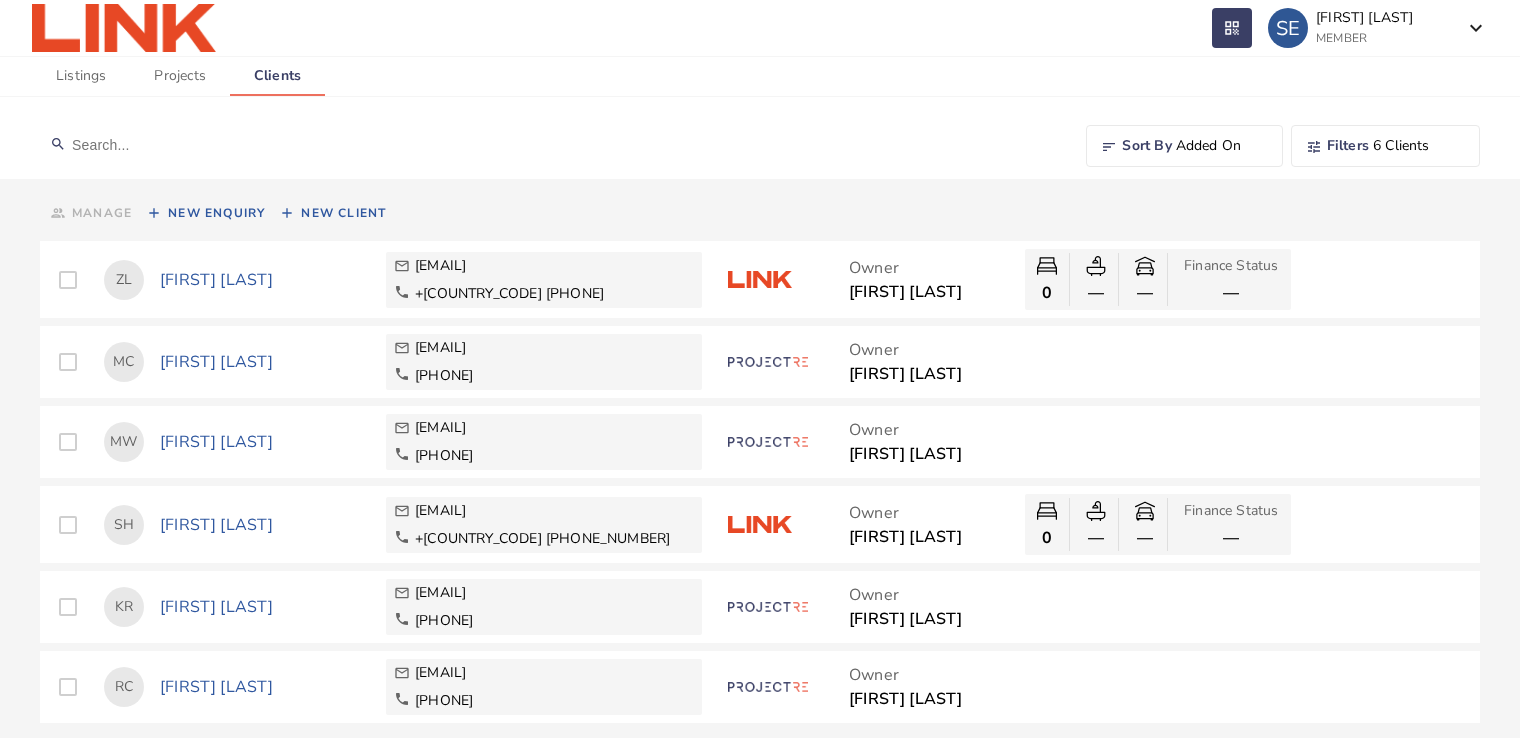 click on "•••••• ••" at bounding box center (265, 280) 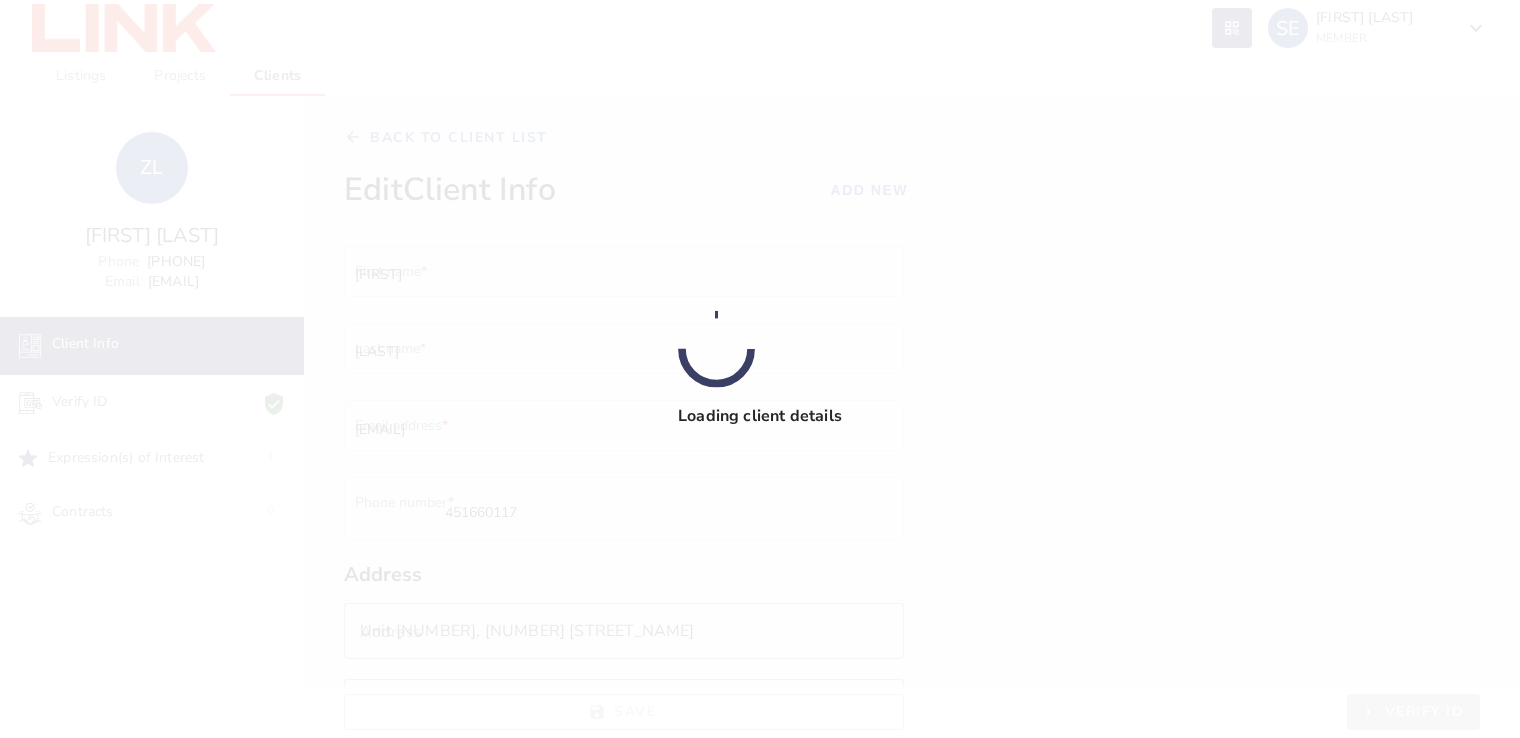 scroll, scrollTop: 0, scrollLeft: 0, axis: both 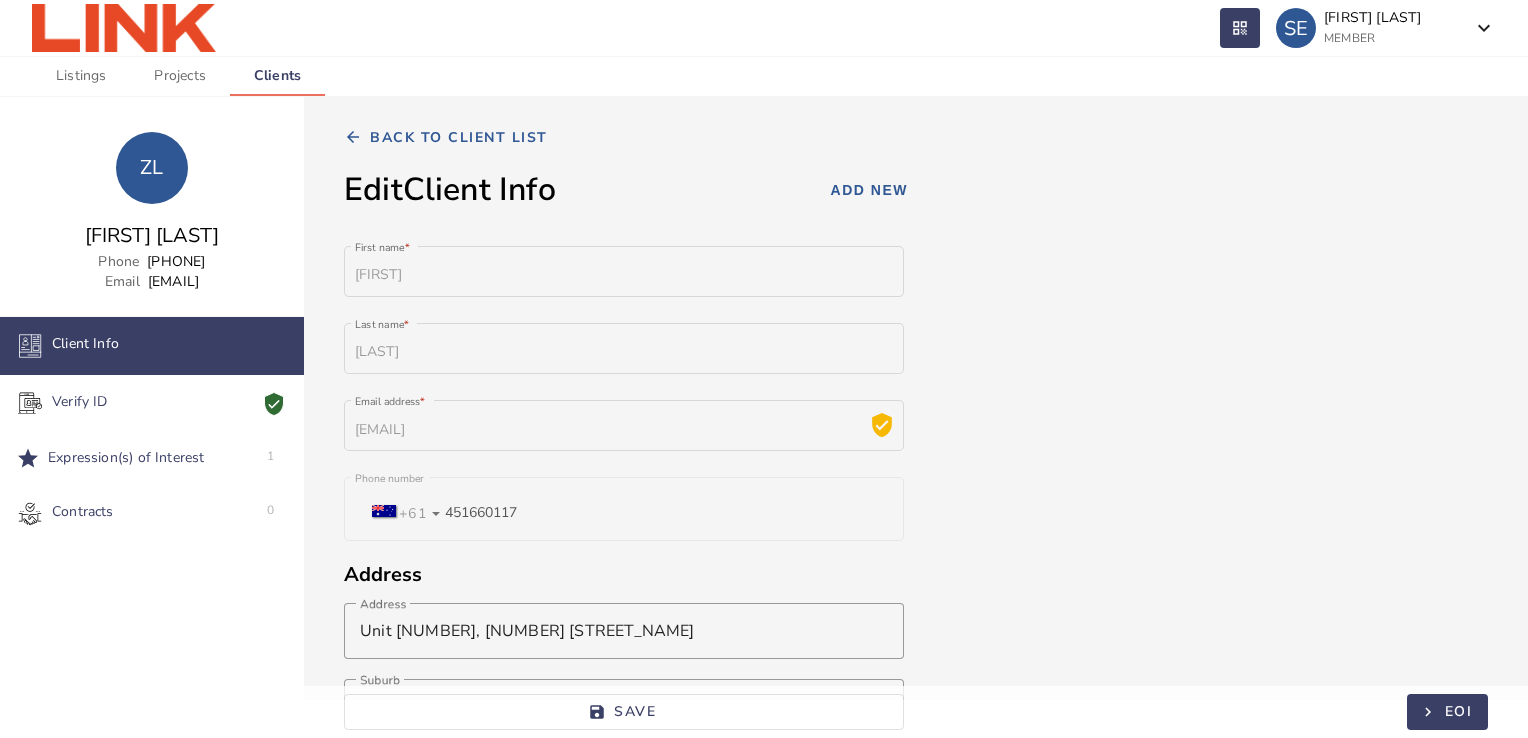 click on "Verify ID" at bounding box center (152, 346) 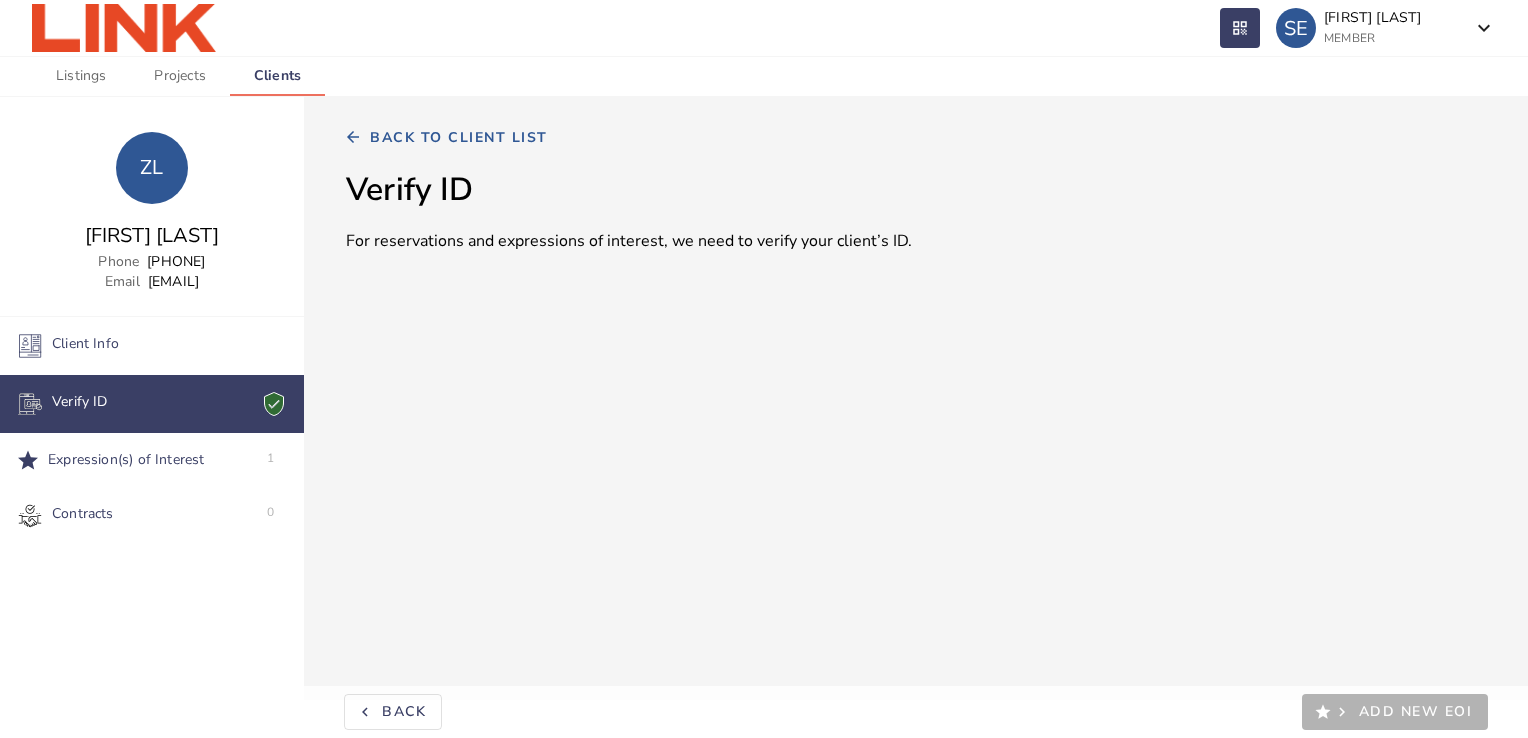 click on "Expression(s) of Interest 1" at bounding box center (152, 460) 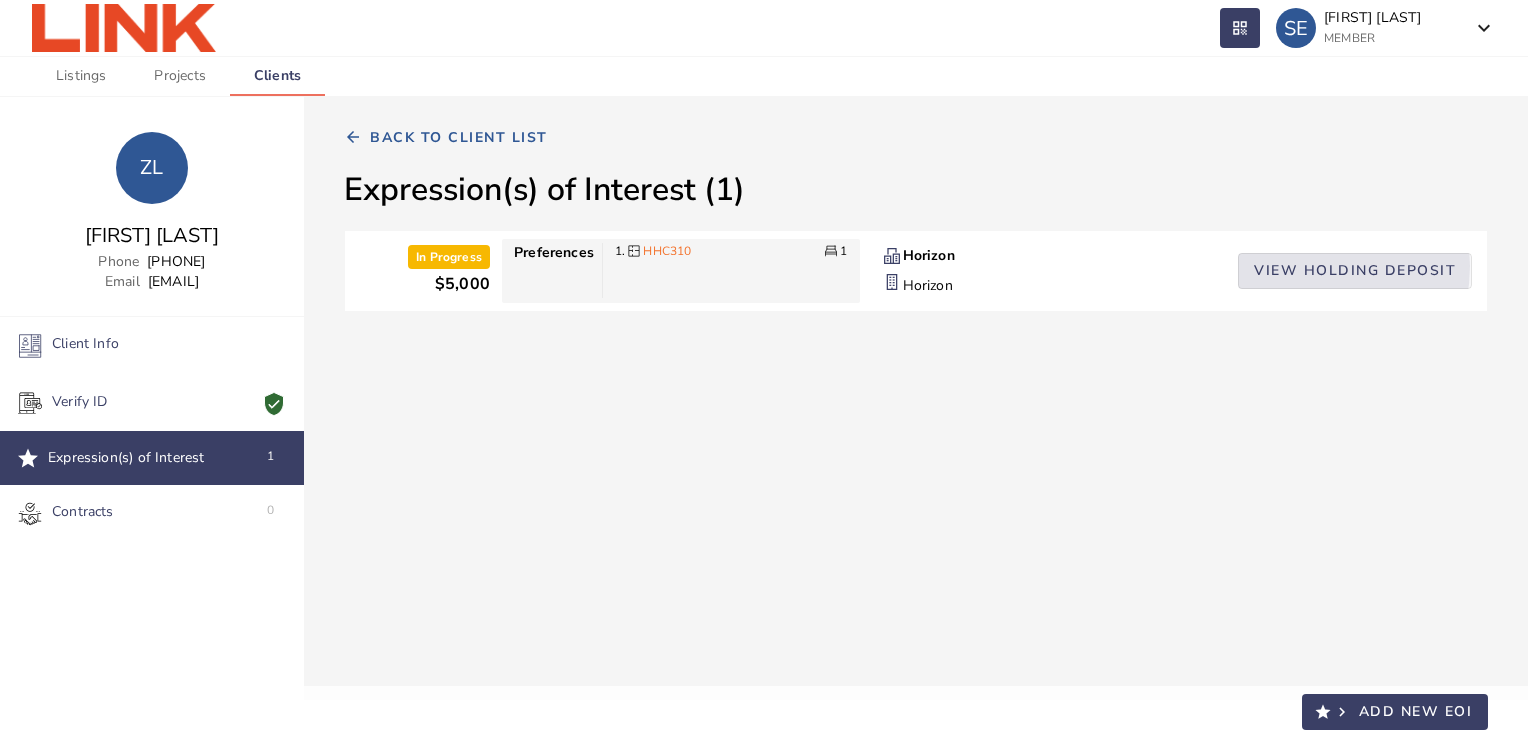 click on "view holding deposit" at bounding box center [1355, 271] 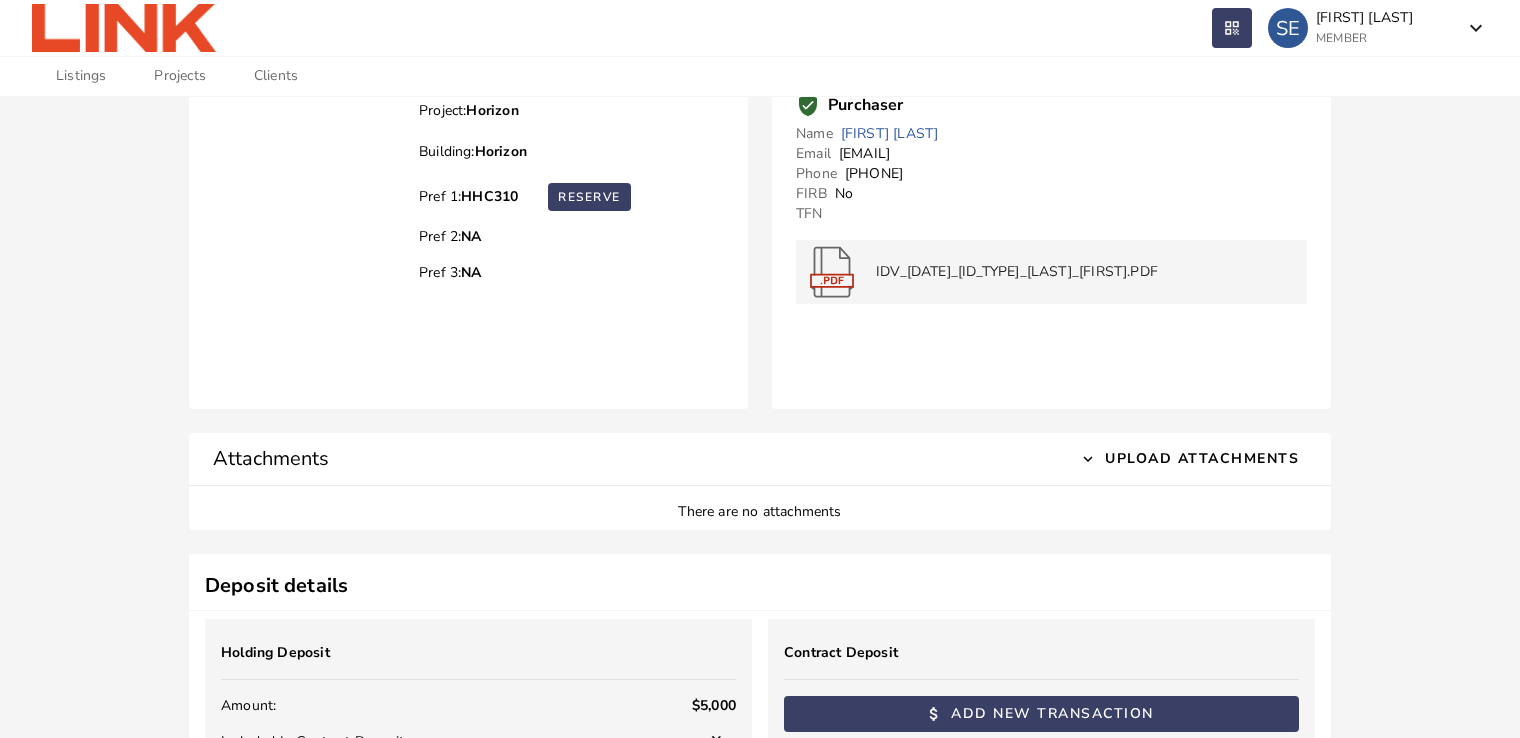 scroll, scrollTop: 276, scrollLeft: 0, axis: vertical 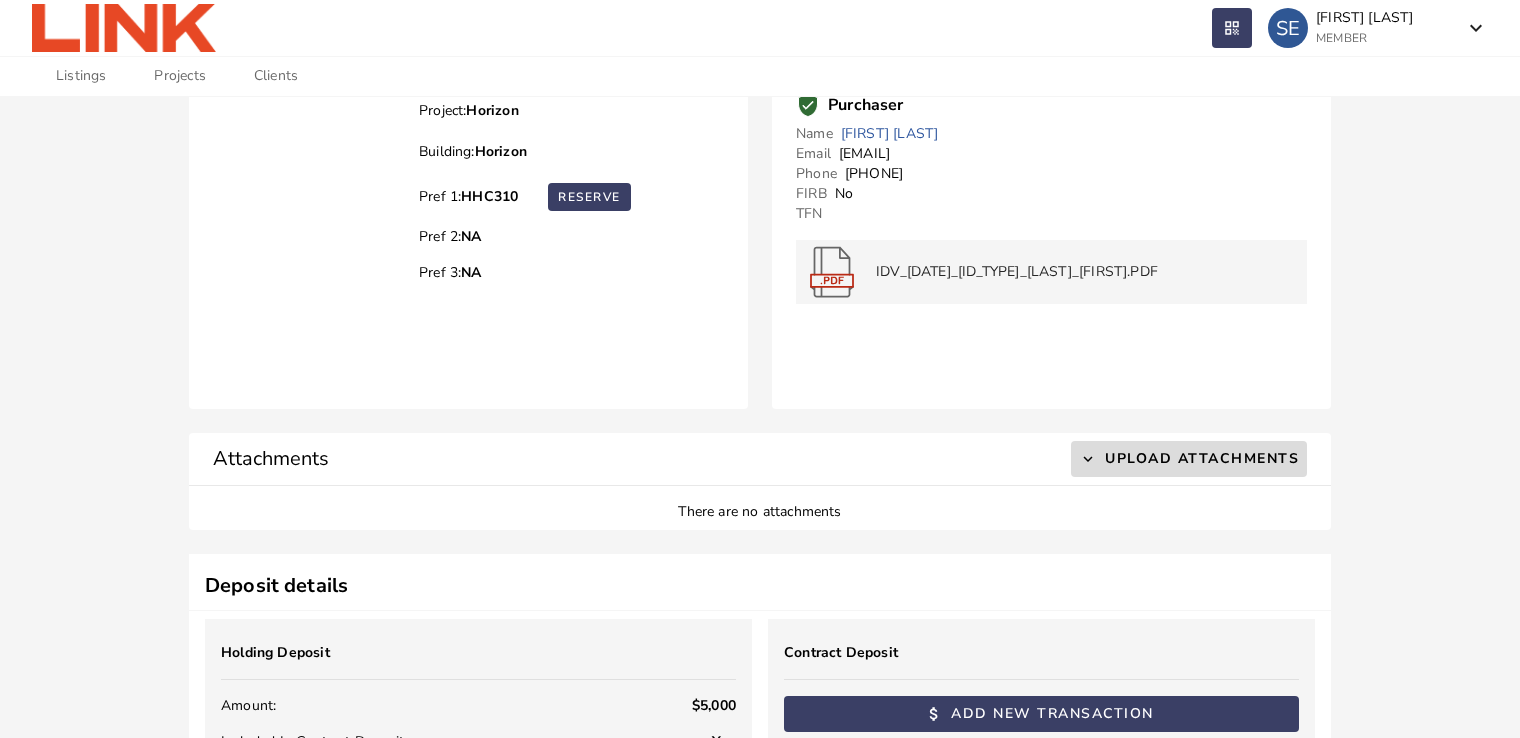click on "Upload Attachments" at bounding box center [1202, 459] 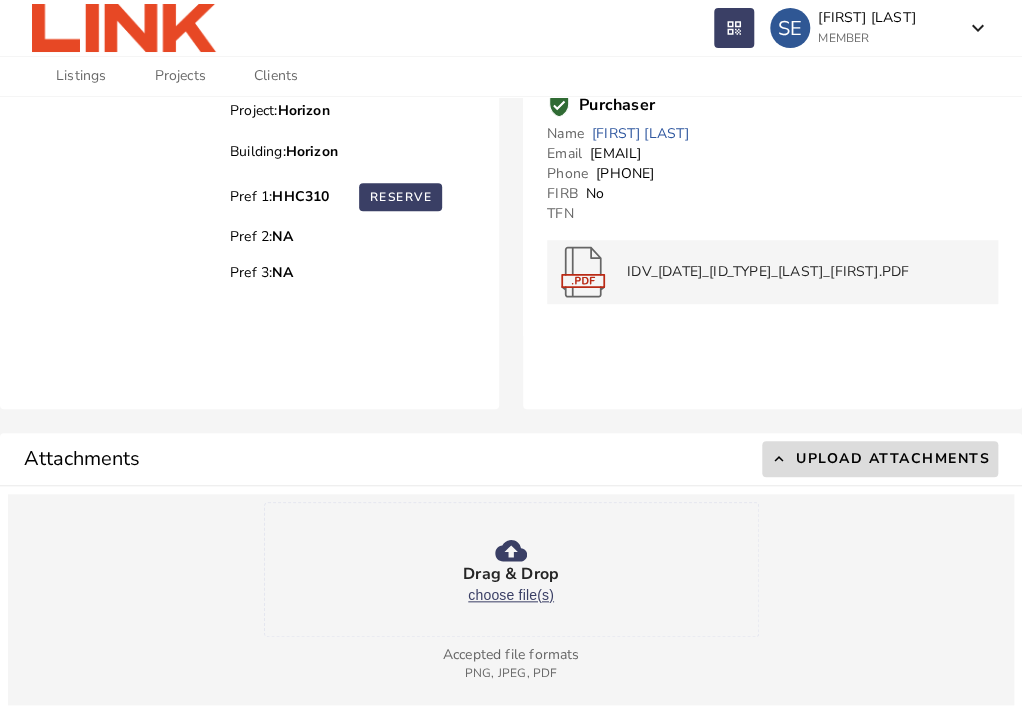 click at bounding box center (880, 459) 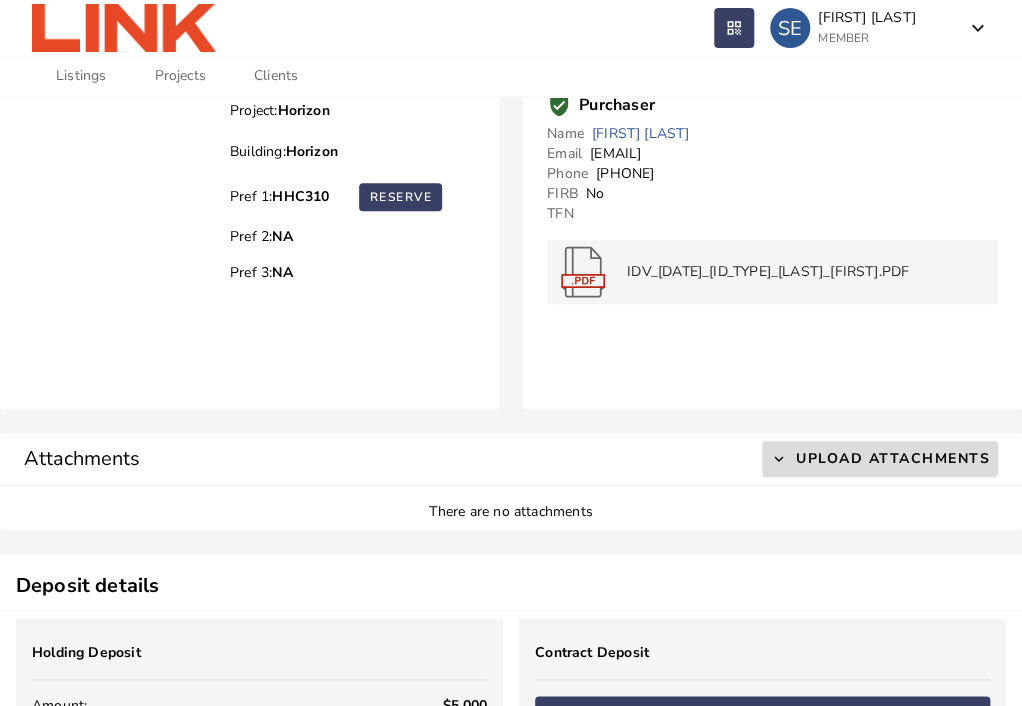click on "Upload Attachments" at bounding box center [893, 459] 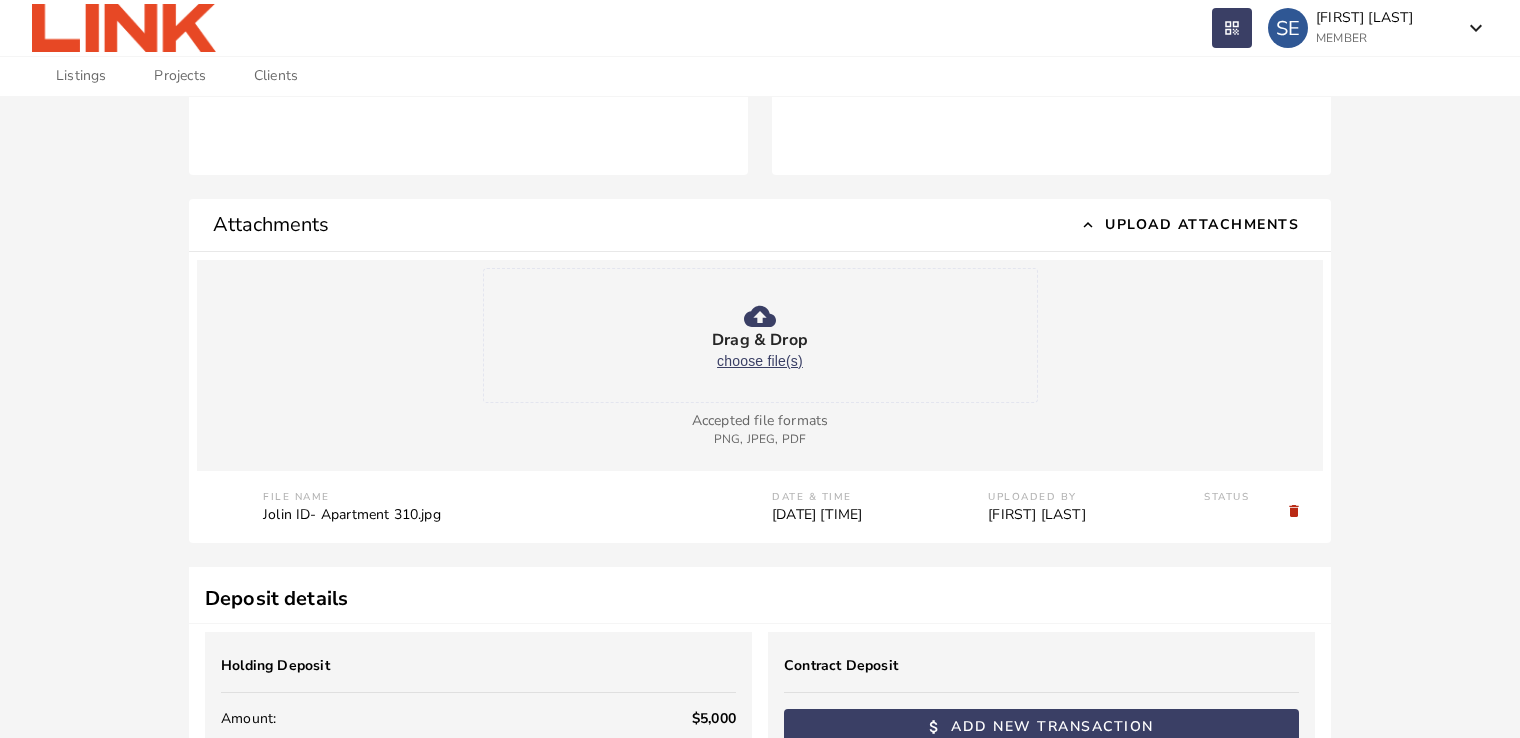scroll, scrollTop: 508, scrollLeft: 0, axis: vertical 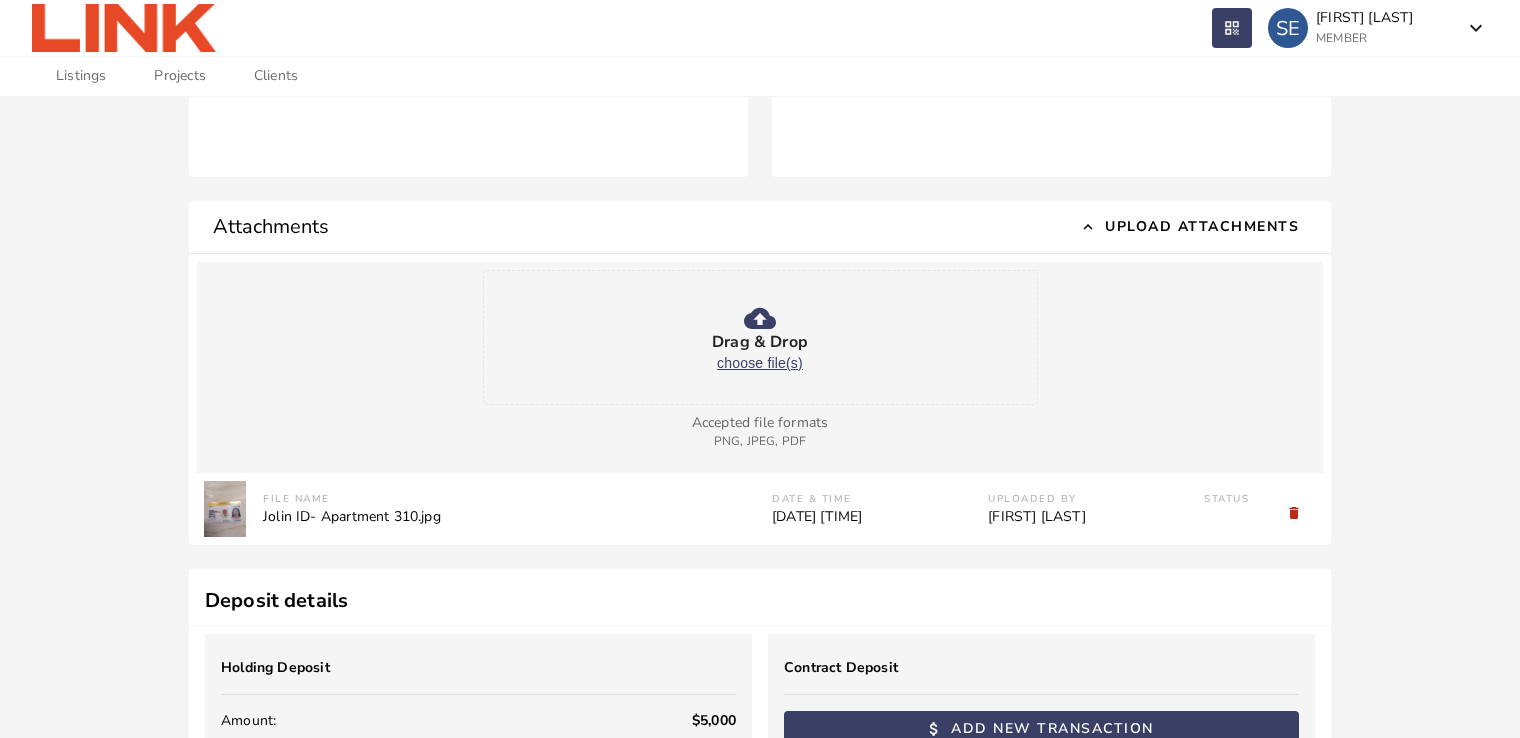 click on "Drag & Drop   Upload your files  or  choose file(s) Choose file(s)  Upload your files  Choose file(s) Accepted file formats PNG, JPEG, PDF" at bounding box center (760, 359) 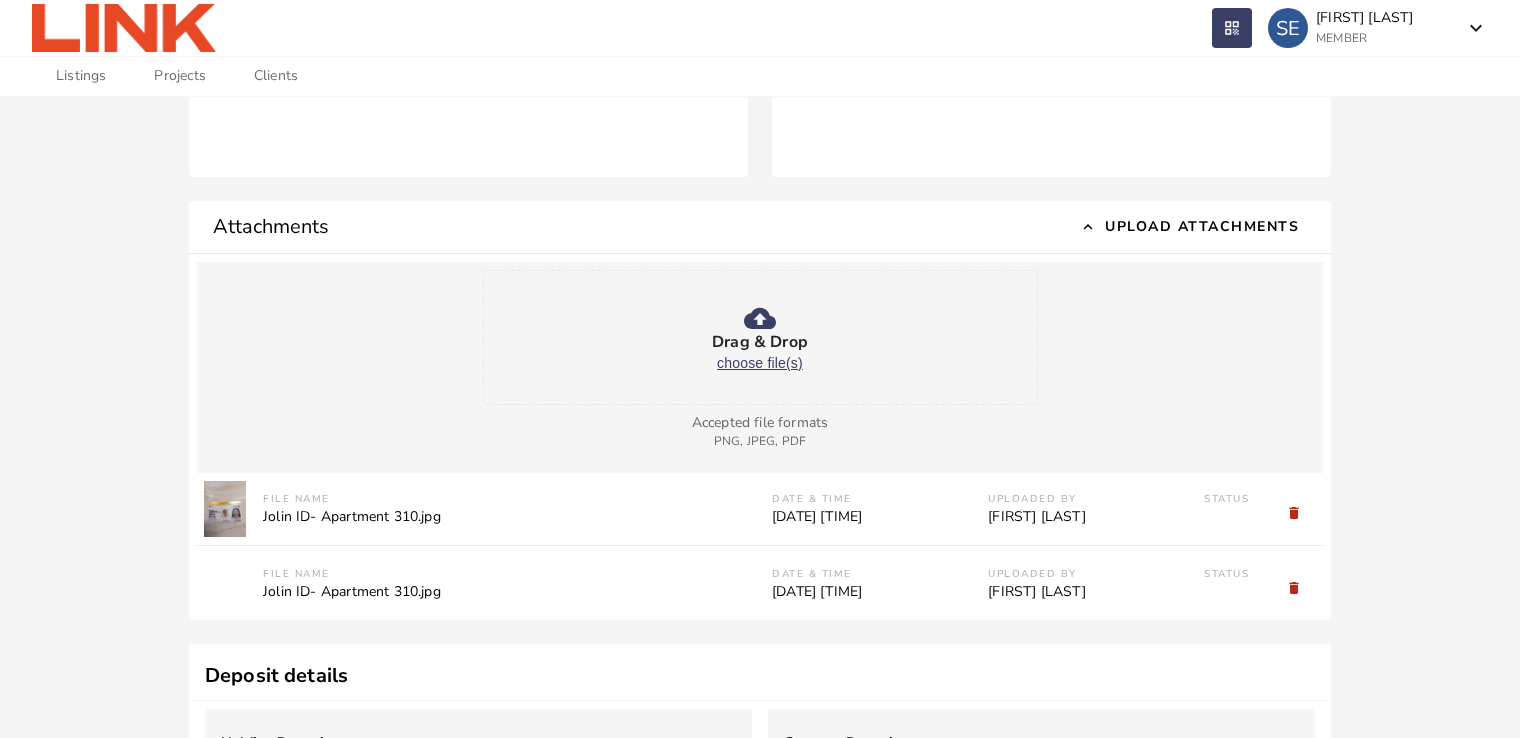 click on "delete" at bounding box center (1298, 509) 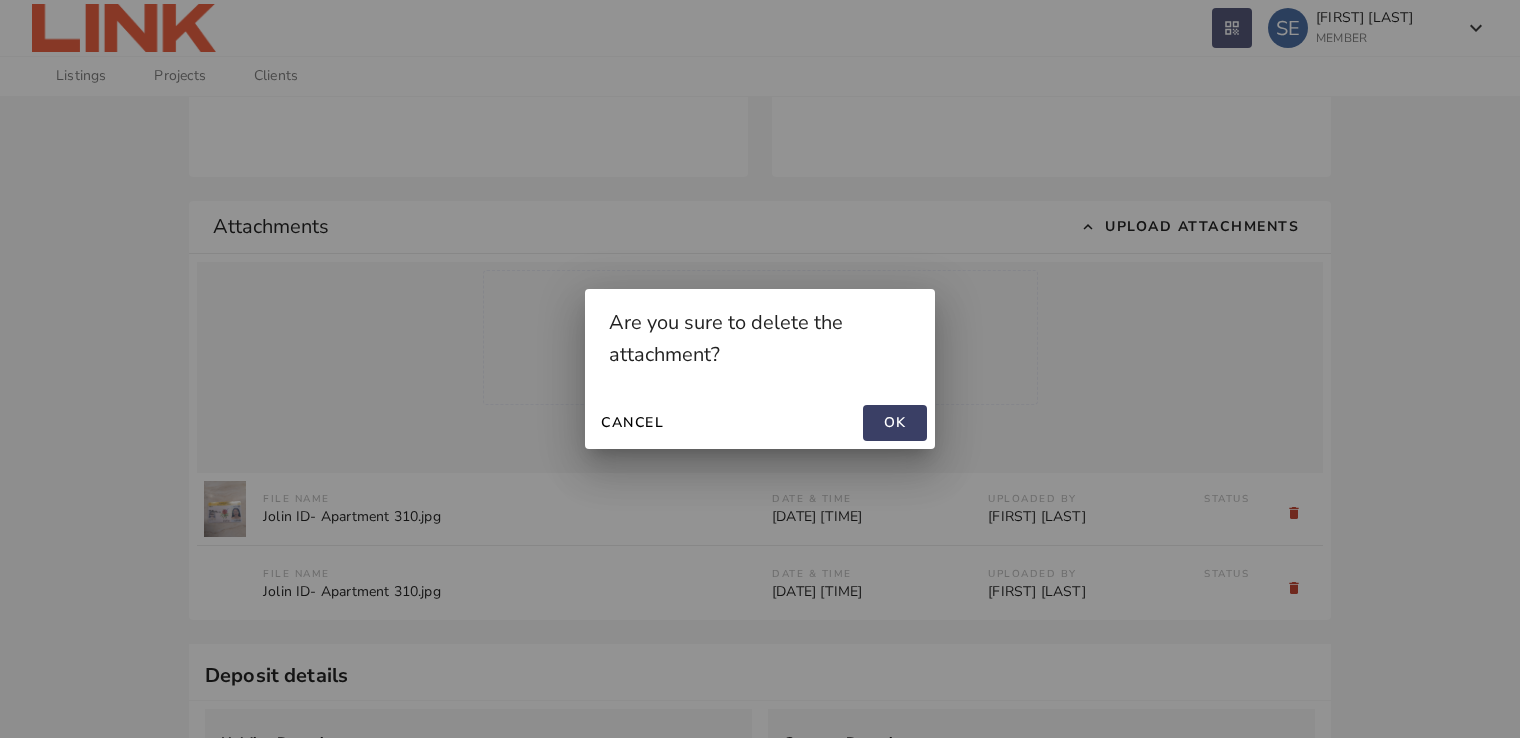 scroll, scrollTop: 0, scrollLeft: 0, axis: both 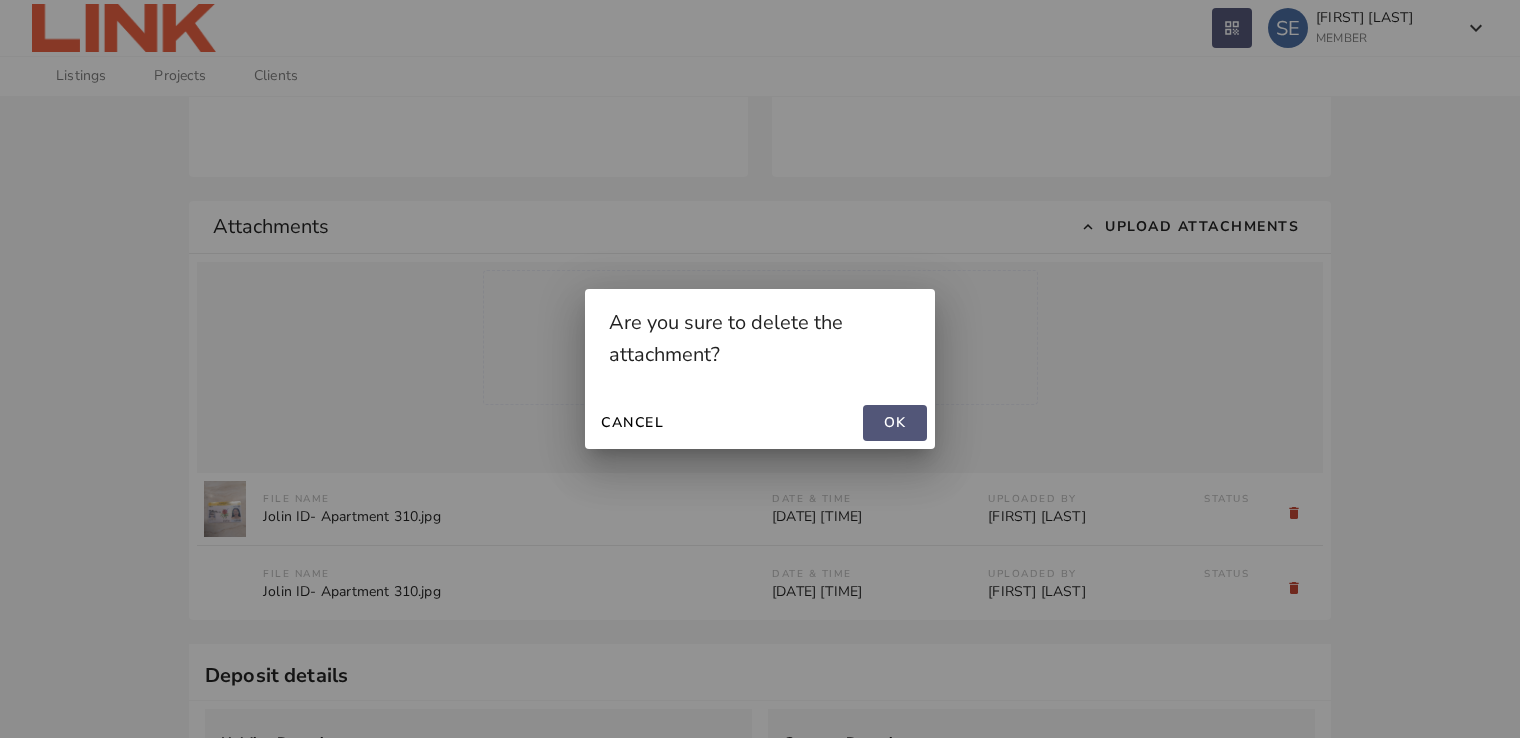 click on "••" at bounding box center (895, 423) 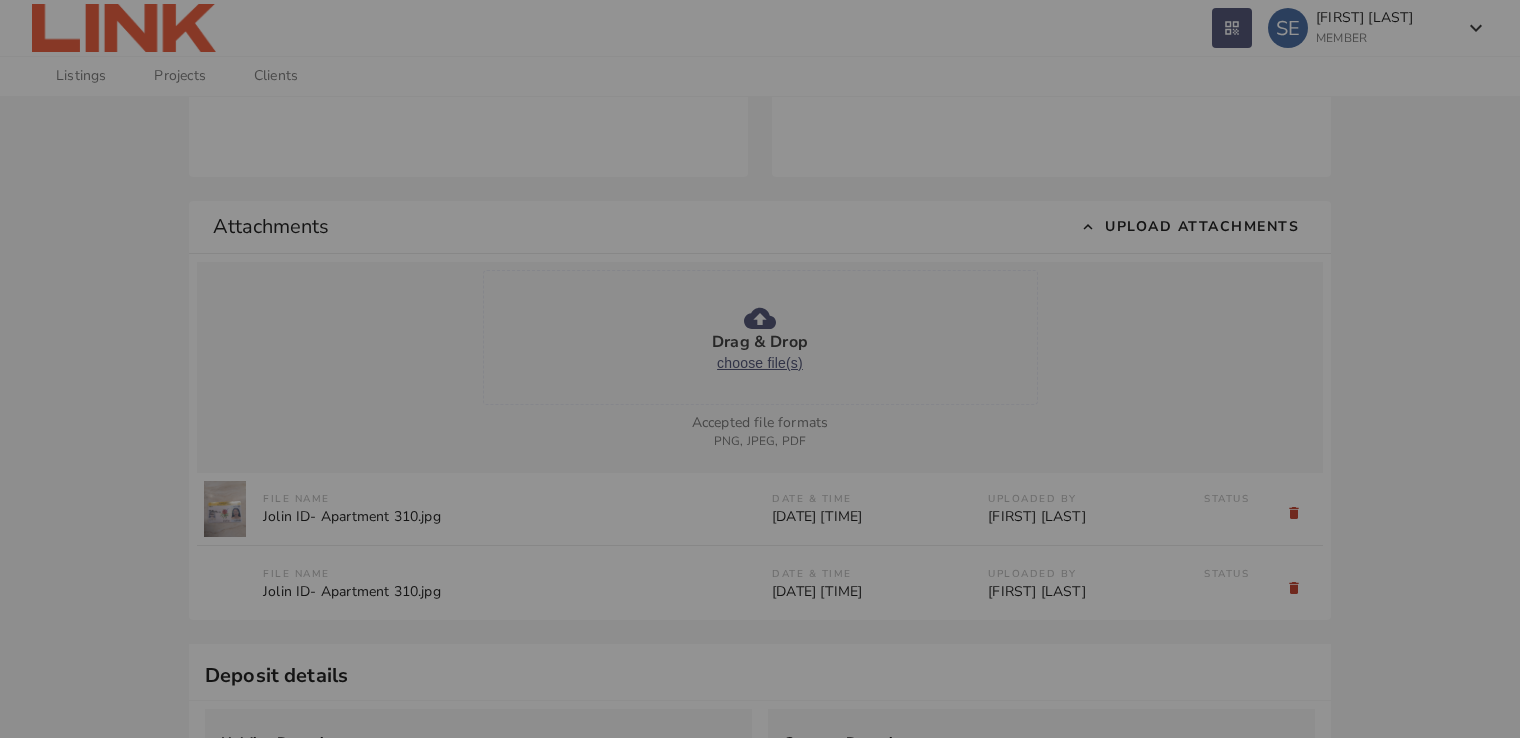 scroll, scrollTop: 508, scrollLeft: 0, axis: vertical 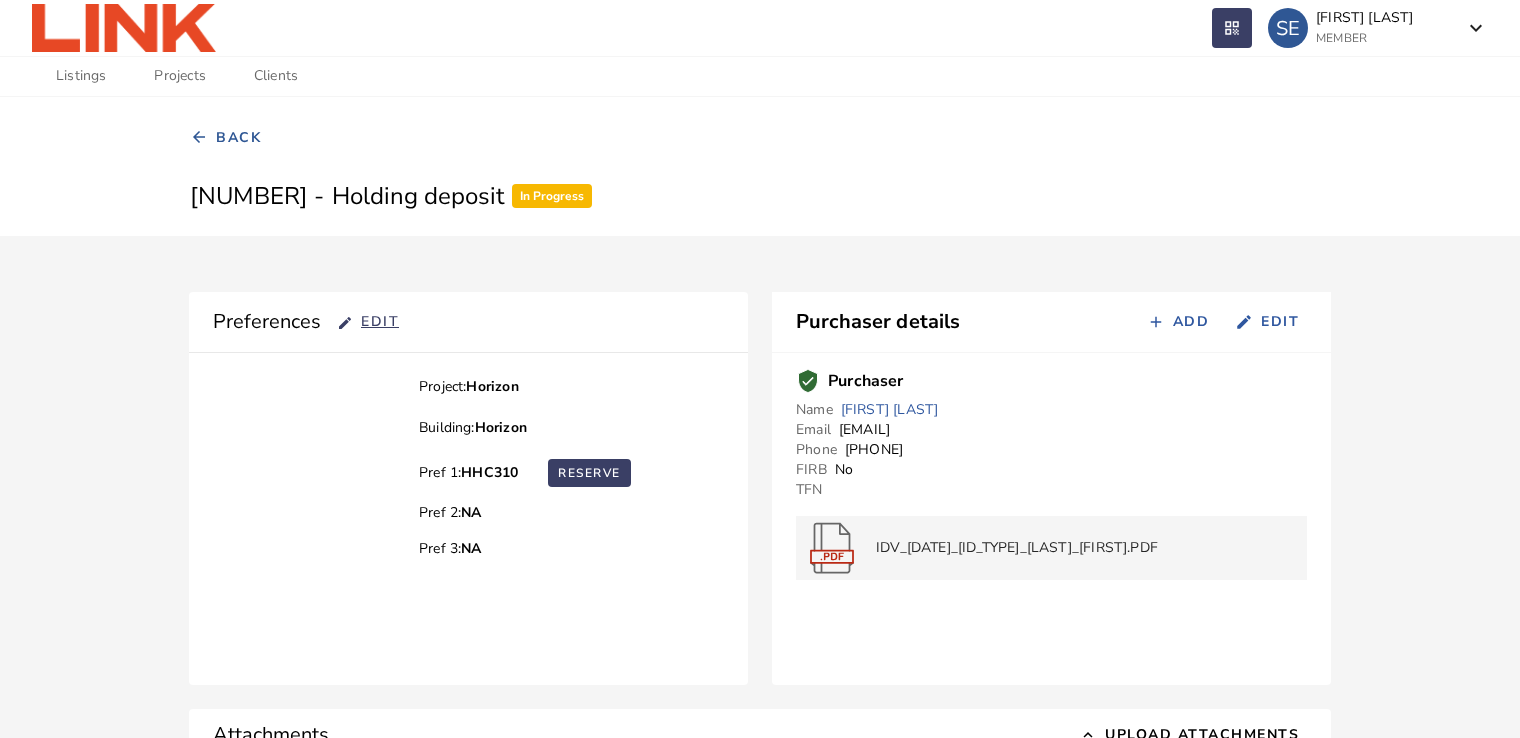 click on "IDV_20250702014437_PASS_LI_ZIJIAO.PDF" at bounding box center [1017, 548] 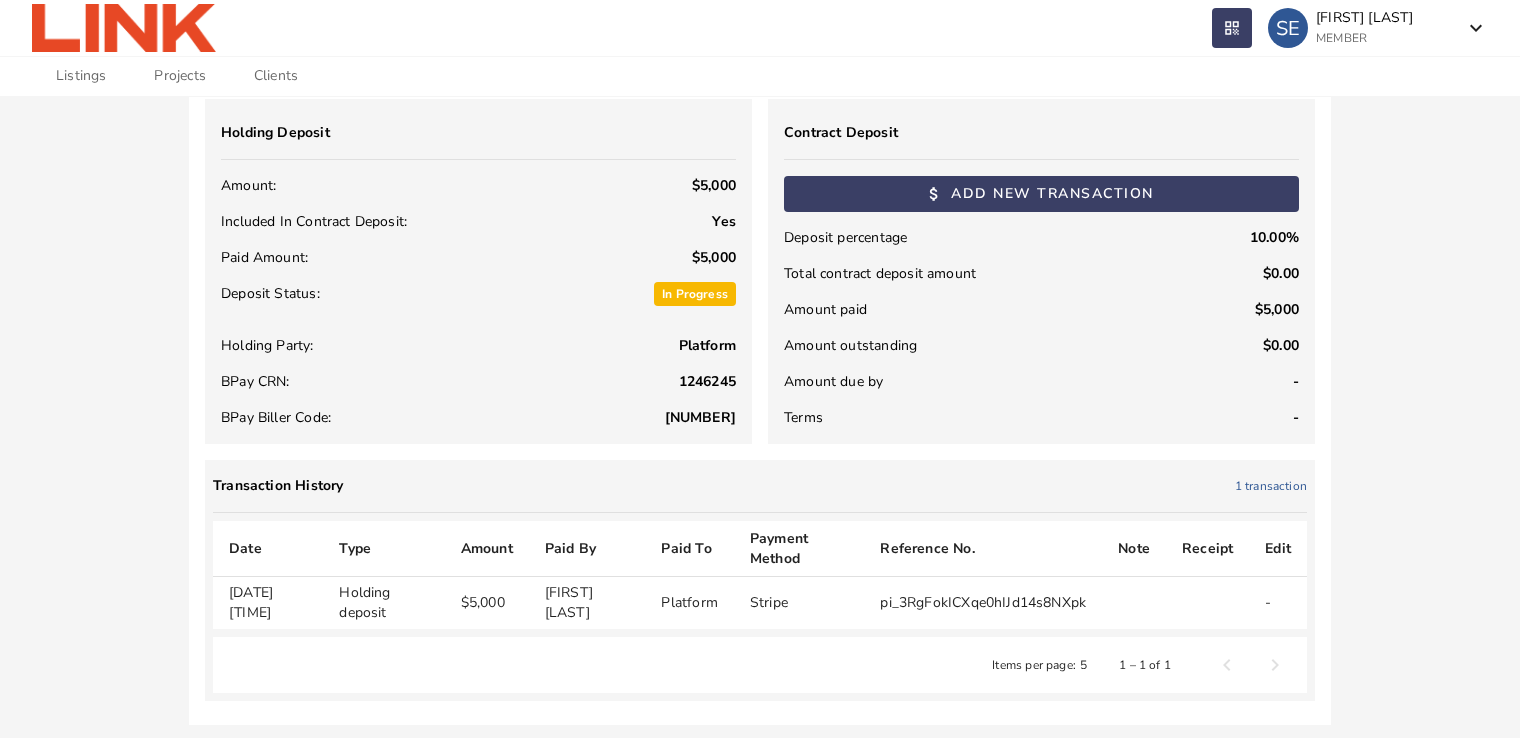 scroll, scrollTop: 1117, scrollLeft: 0, axis: vertical 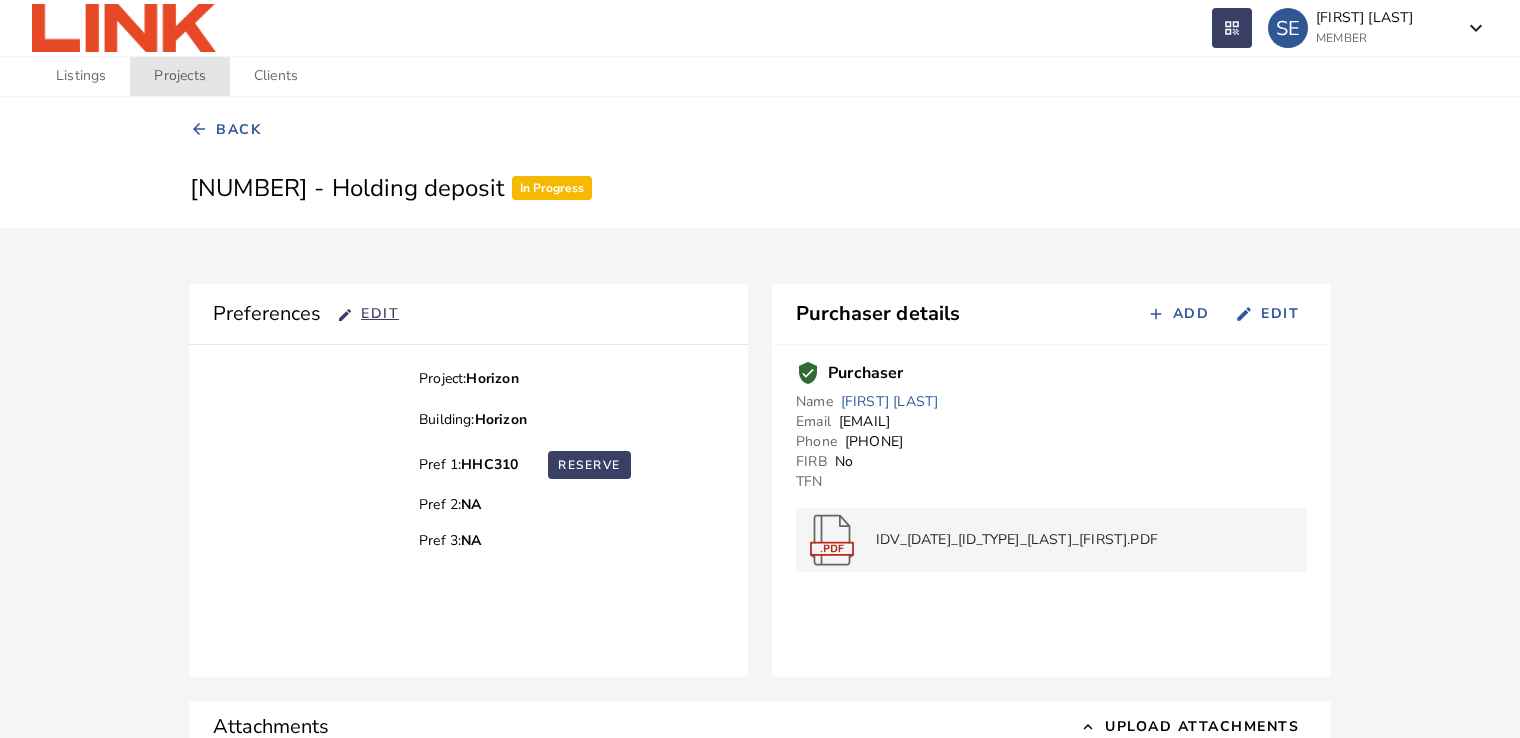 click on "••••••••" at bounding box center (179, 76) 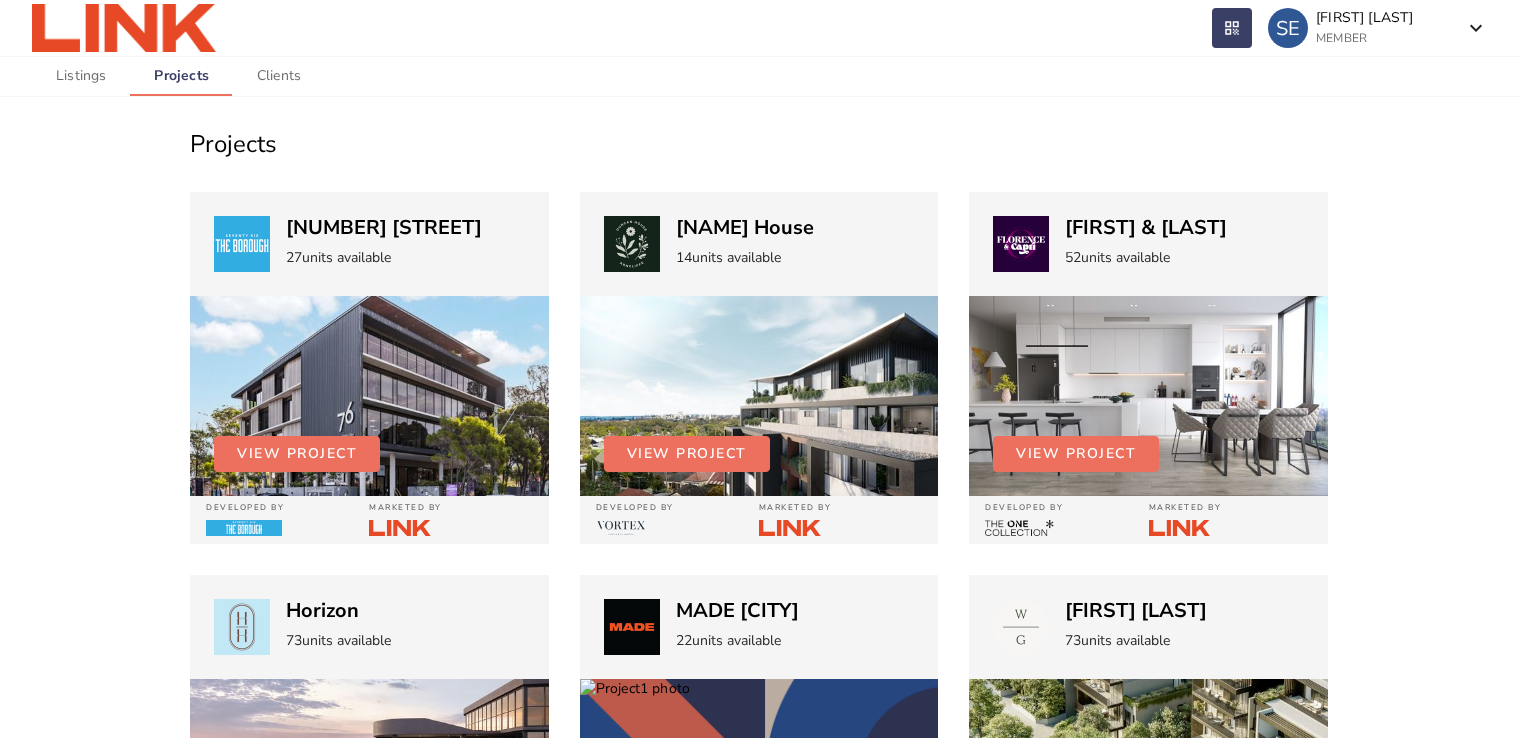 click on "Horizon  73  units available" at bounding box center (369, 244) 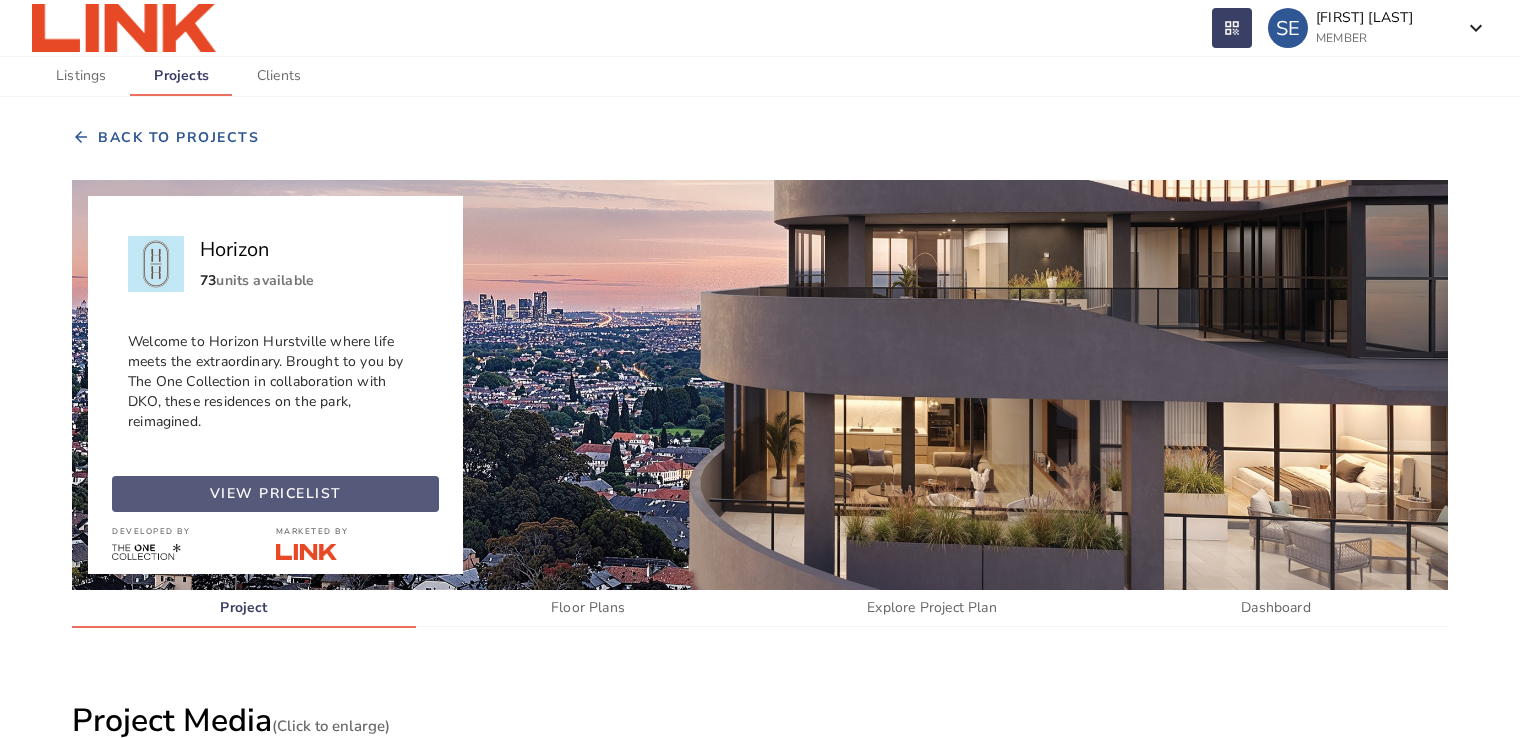 click on "view pricelist" at bounding box center (276, 494) 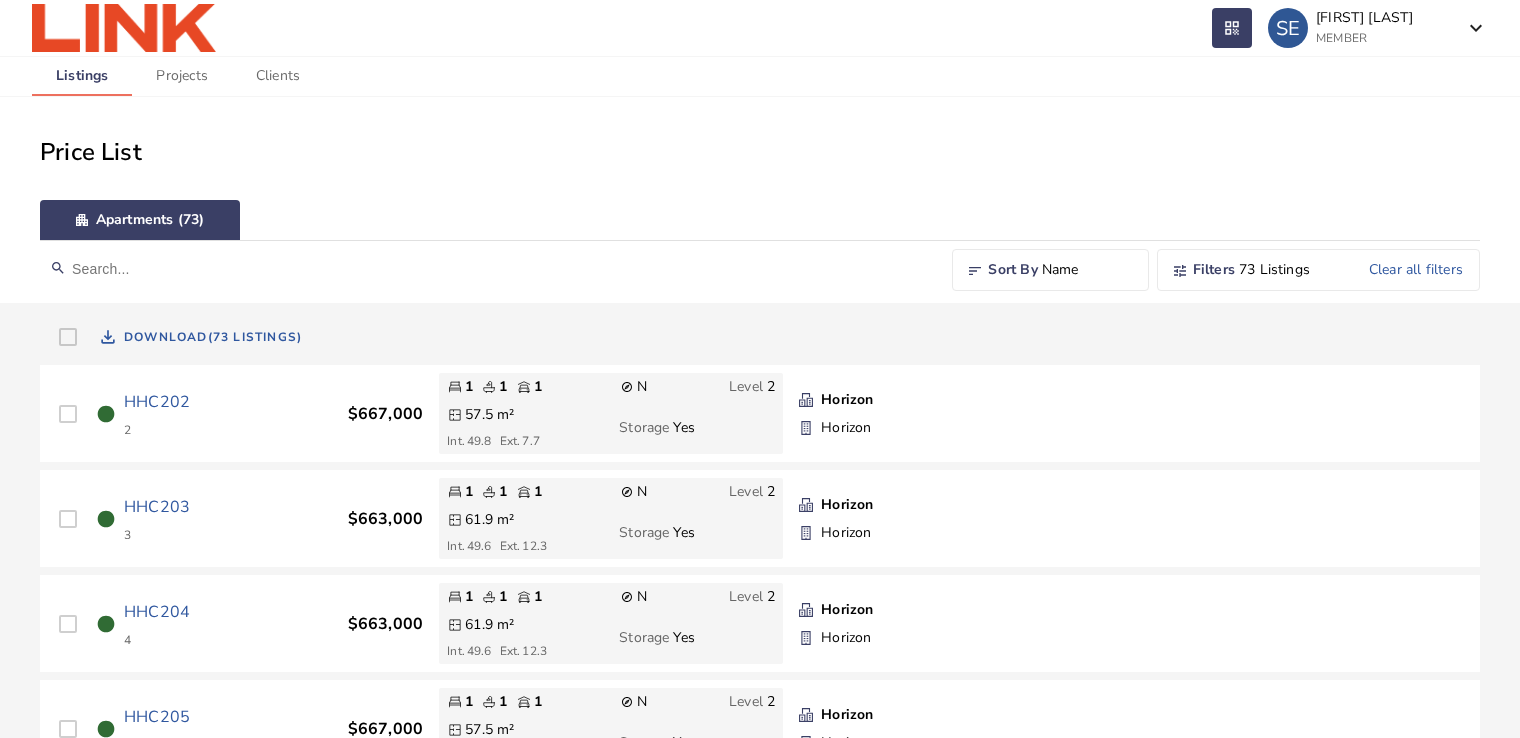 click on "HHC202" at bounding box center (157, 402) 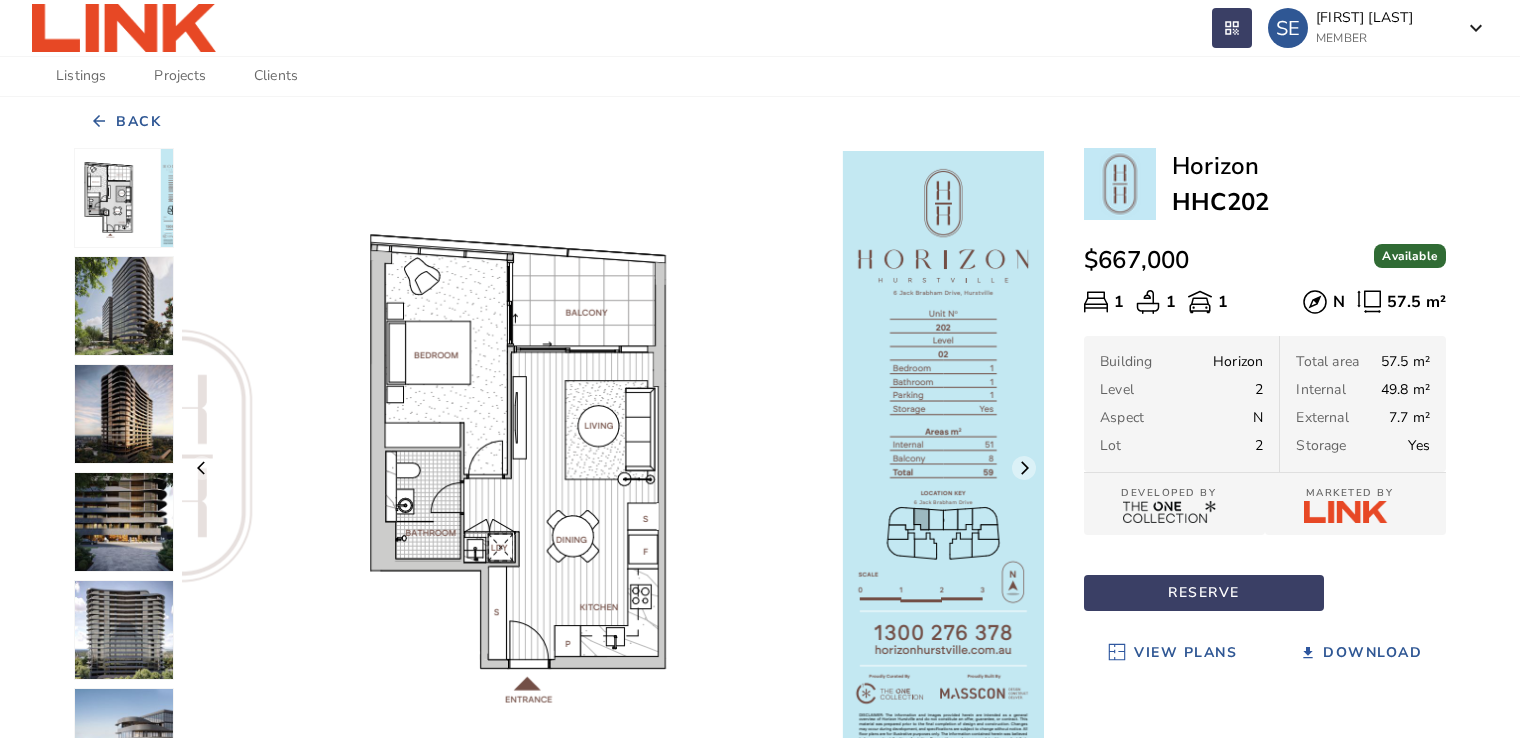 click on "View Plans" at bounding box center (1185, 653) 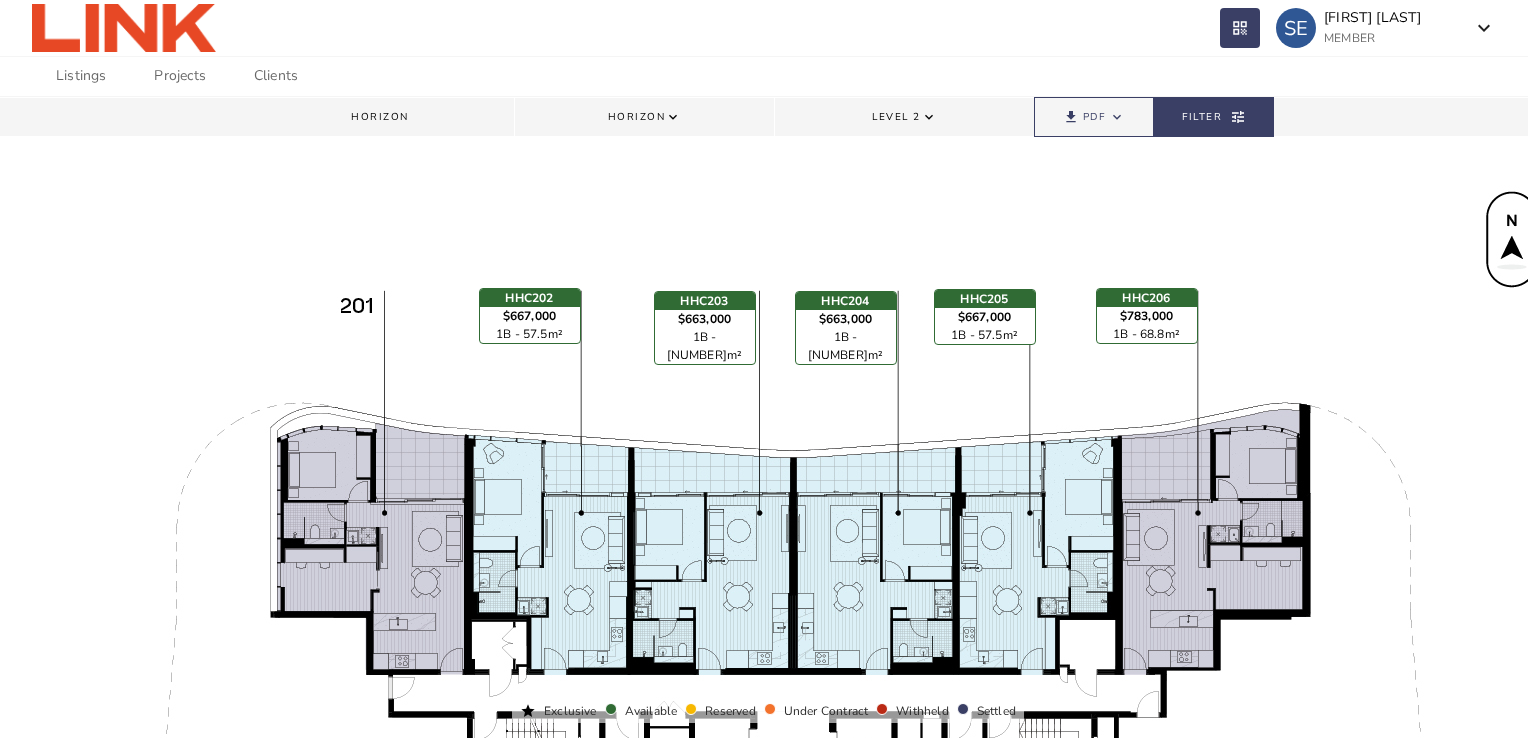click on "Level 2" at bounding box center (896, 117) 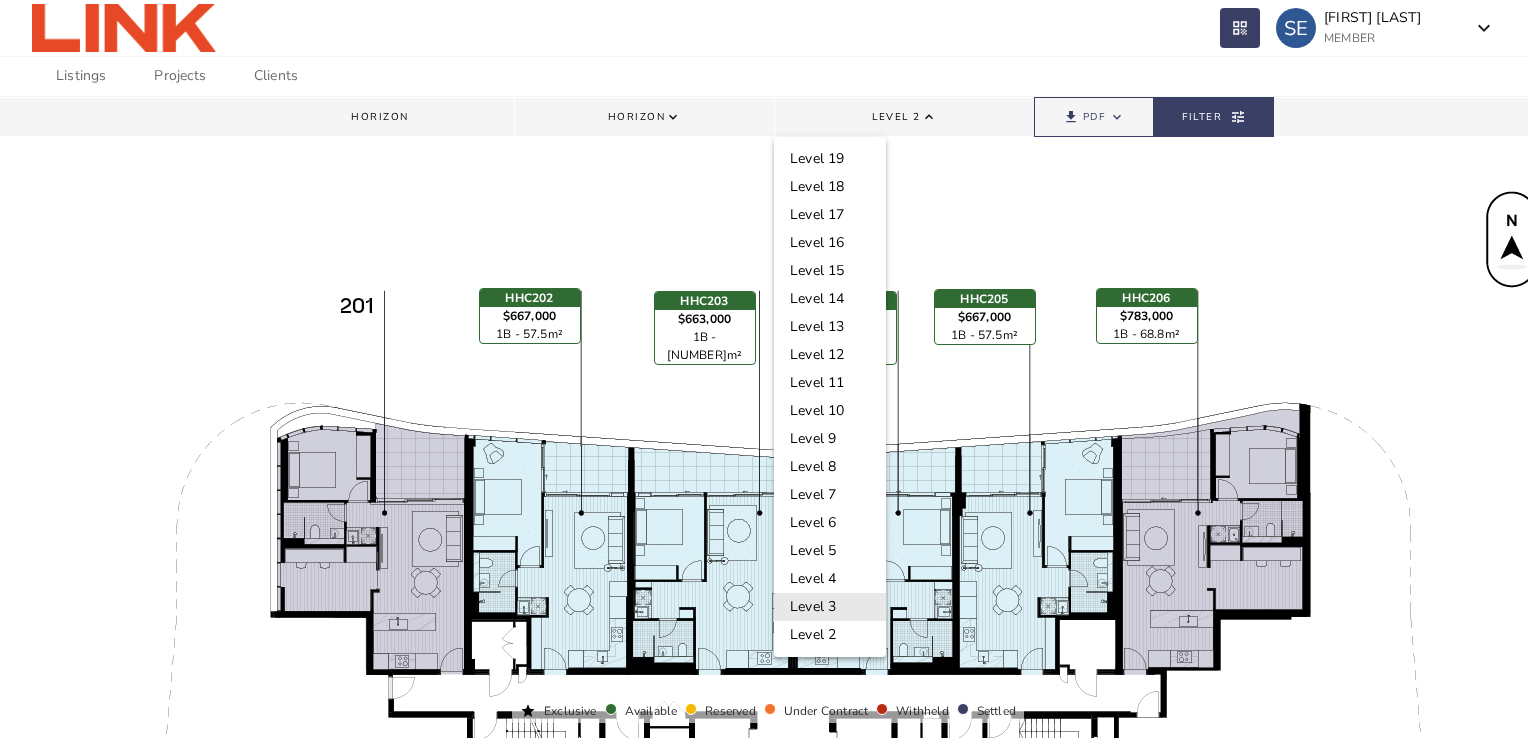 click on "Level 3" at bounding box center [830, 607] 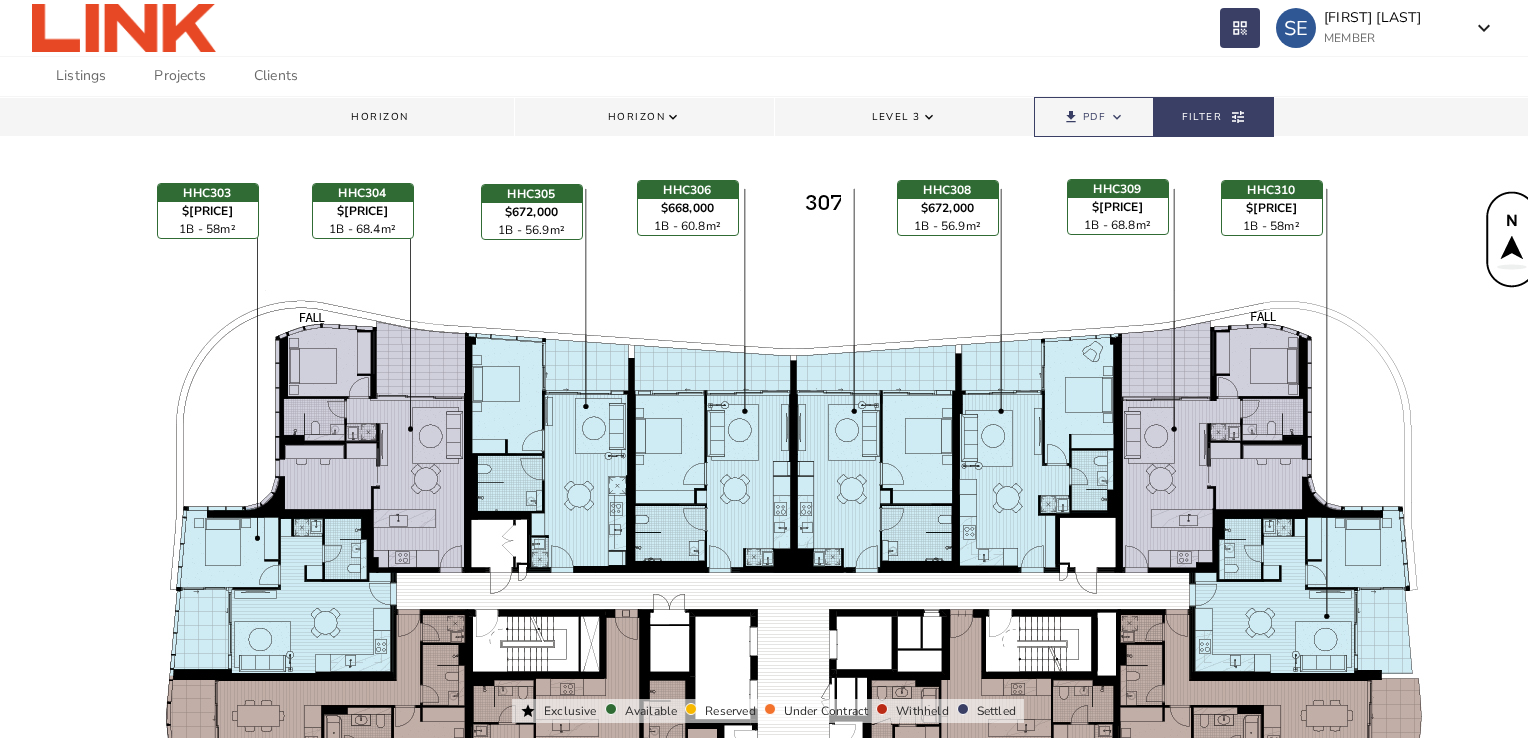 click on "HHC310 $657,000 1B - 58m² clear" at bounding box center [211, 1012] 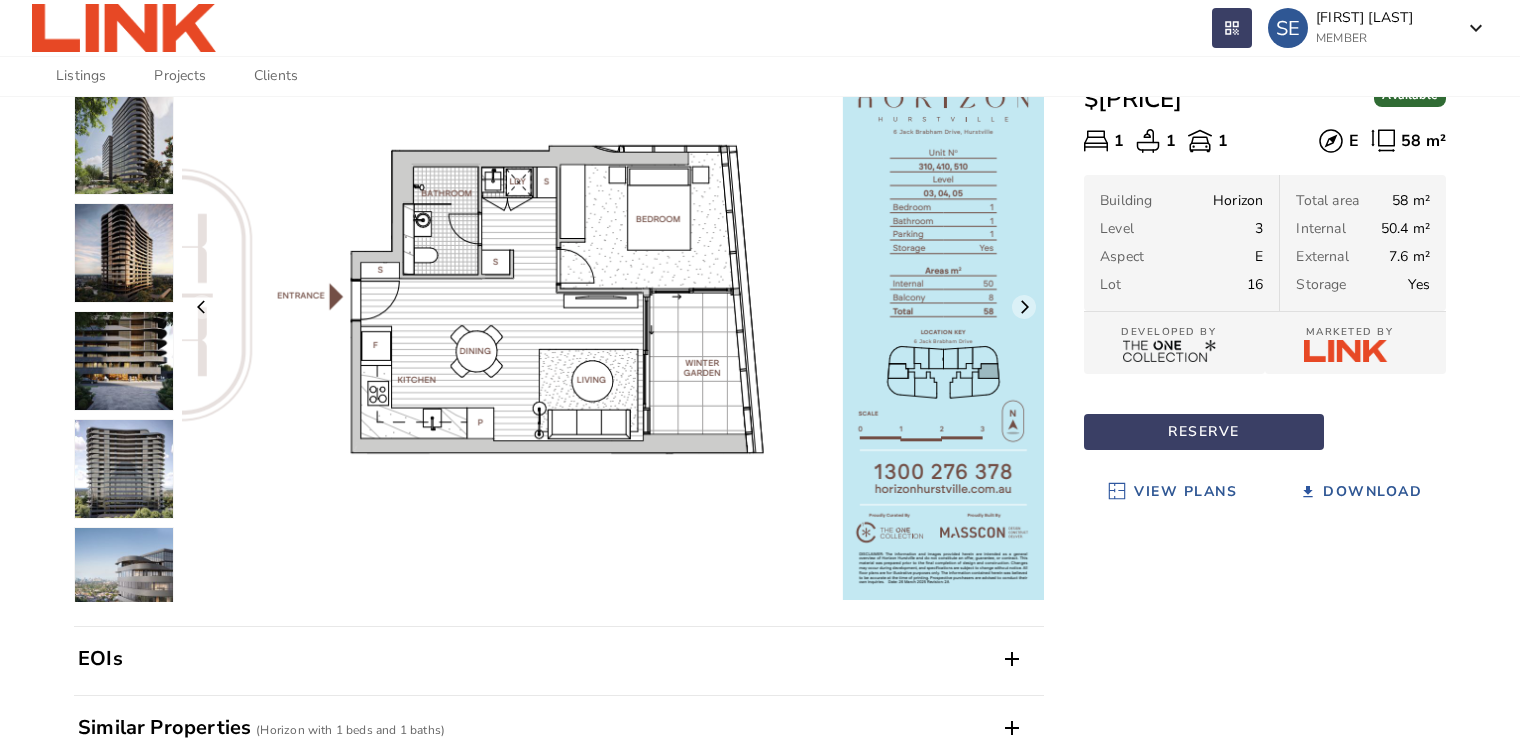 scroll, scrollTop: 219, scrollLeft: 0, axis: vertical 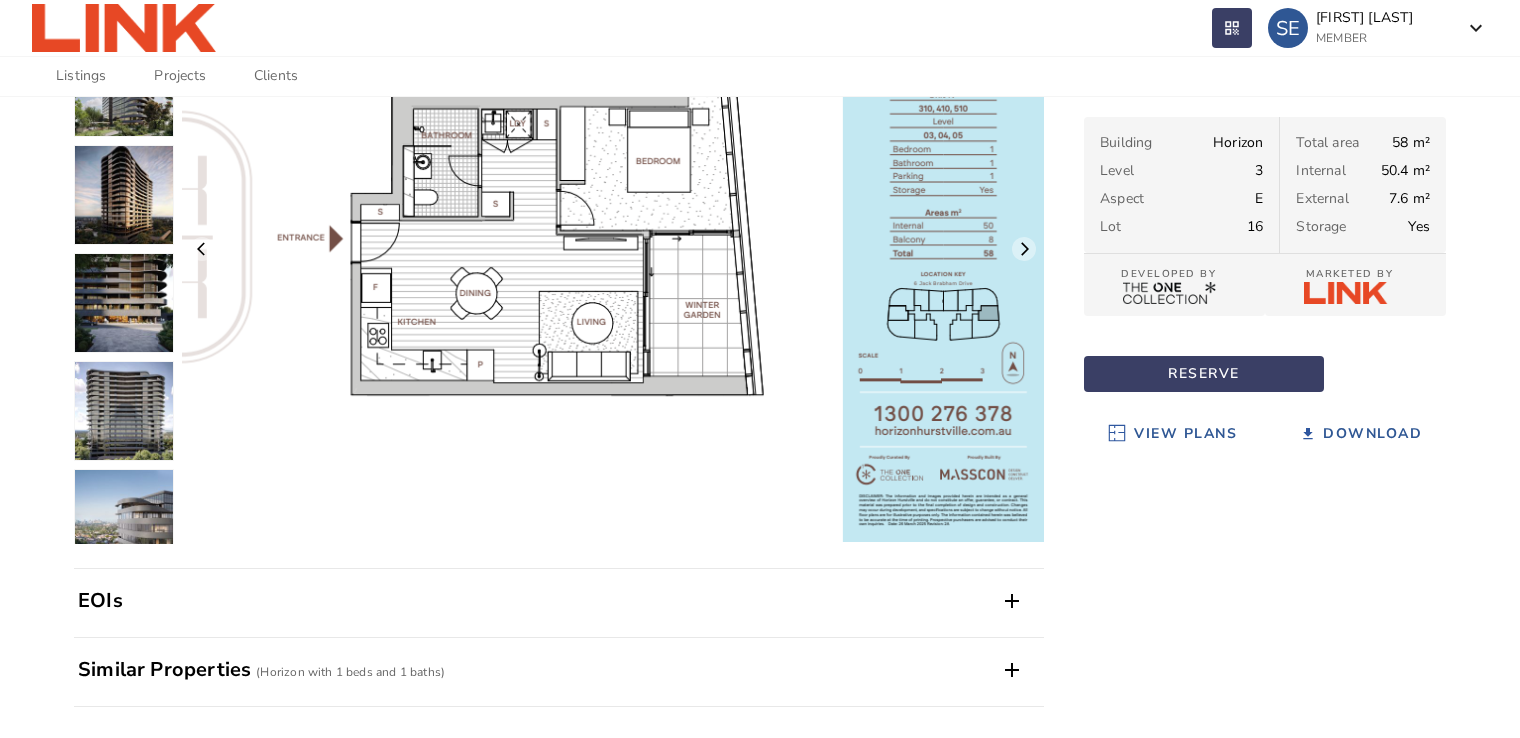 click on "EOIs add" at bounding box center (559, 601) 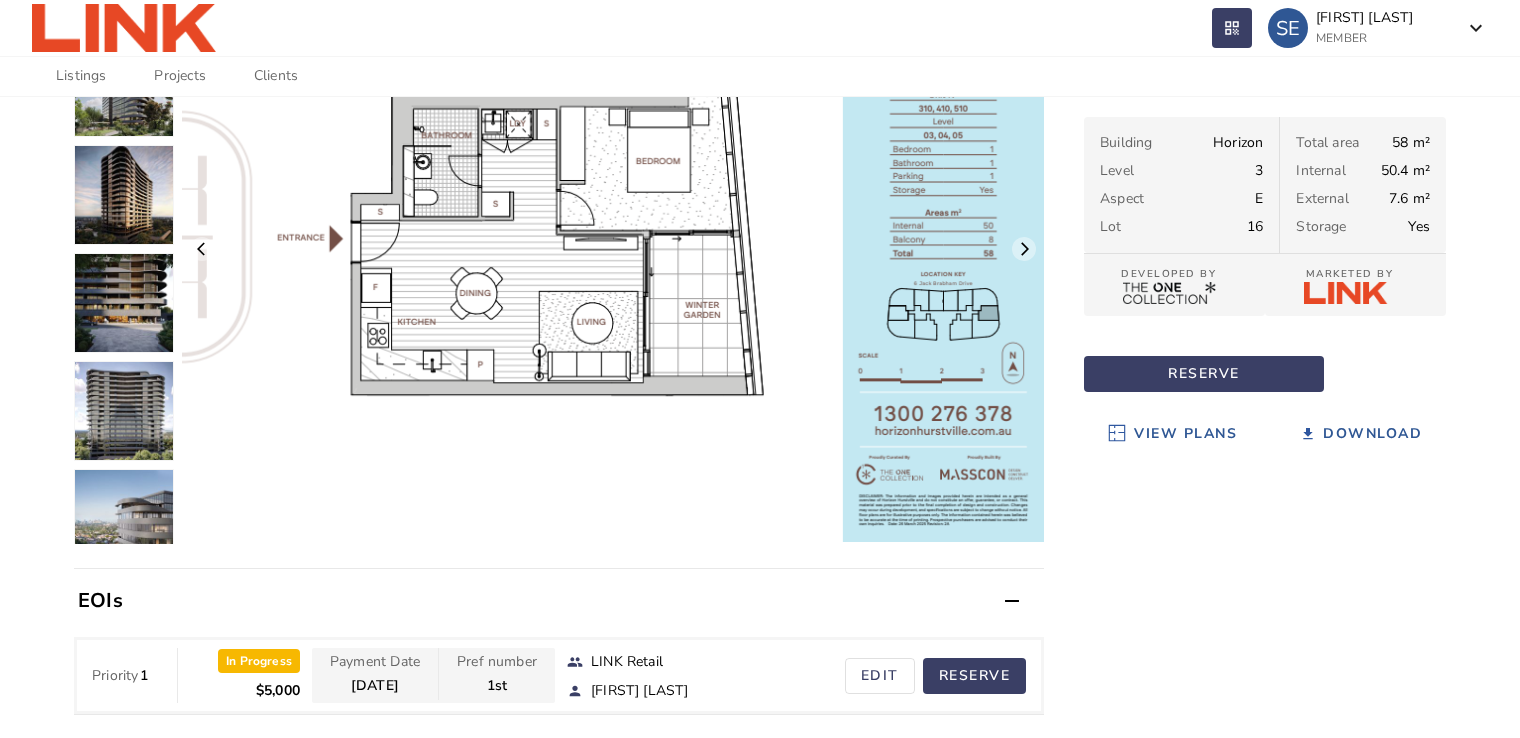 scroll, scrollTop: 296, scrollLeft: 0, axis: vertical 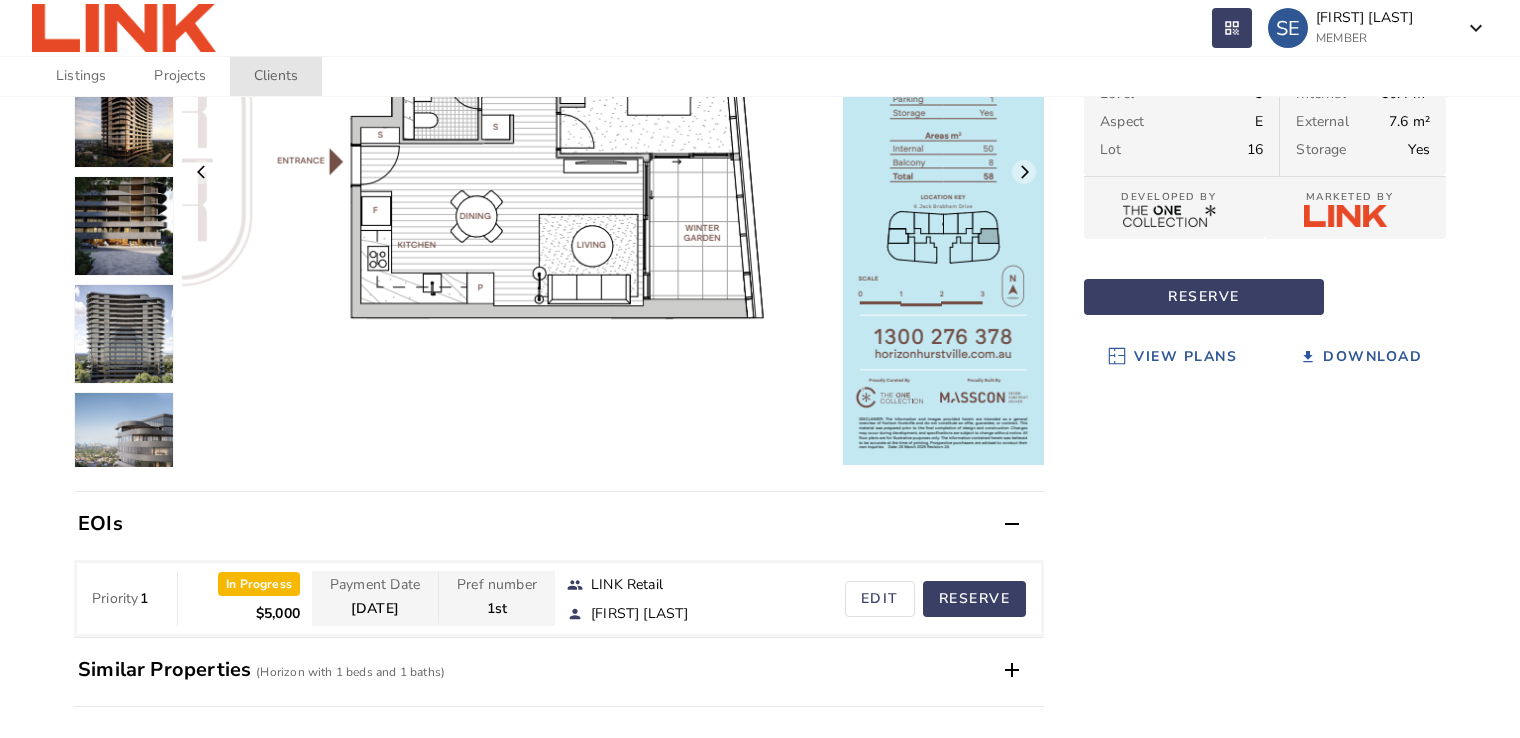 click on "•••••••" at bounding box center [276, 76] 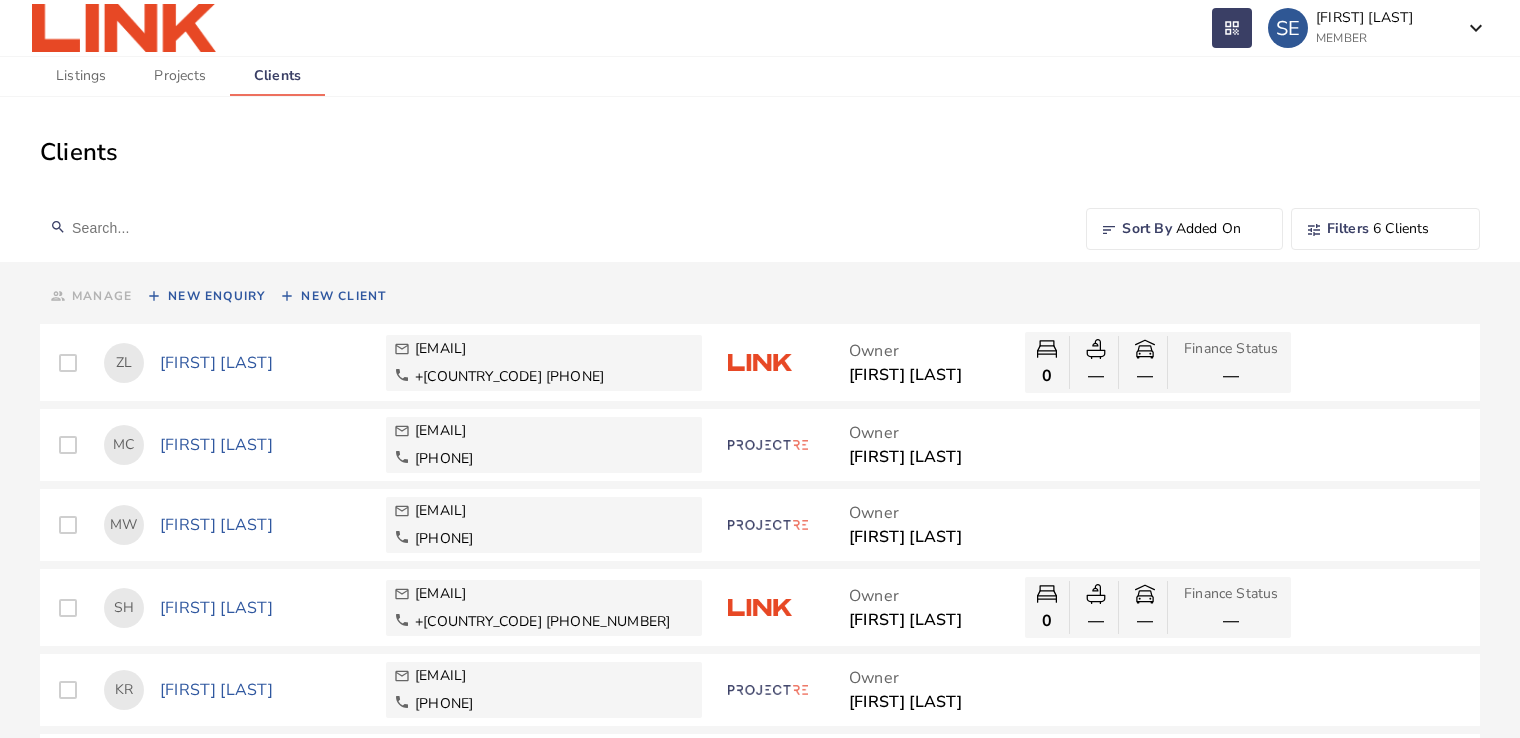 scroll, scrollTop: 83, scrollLeft: 0, axis: vertical 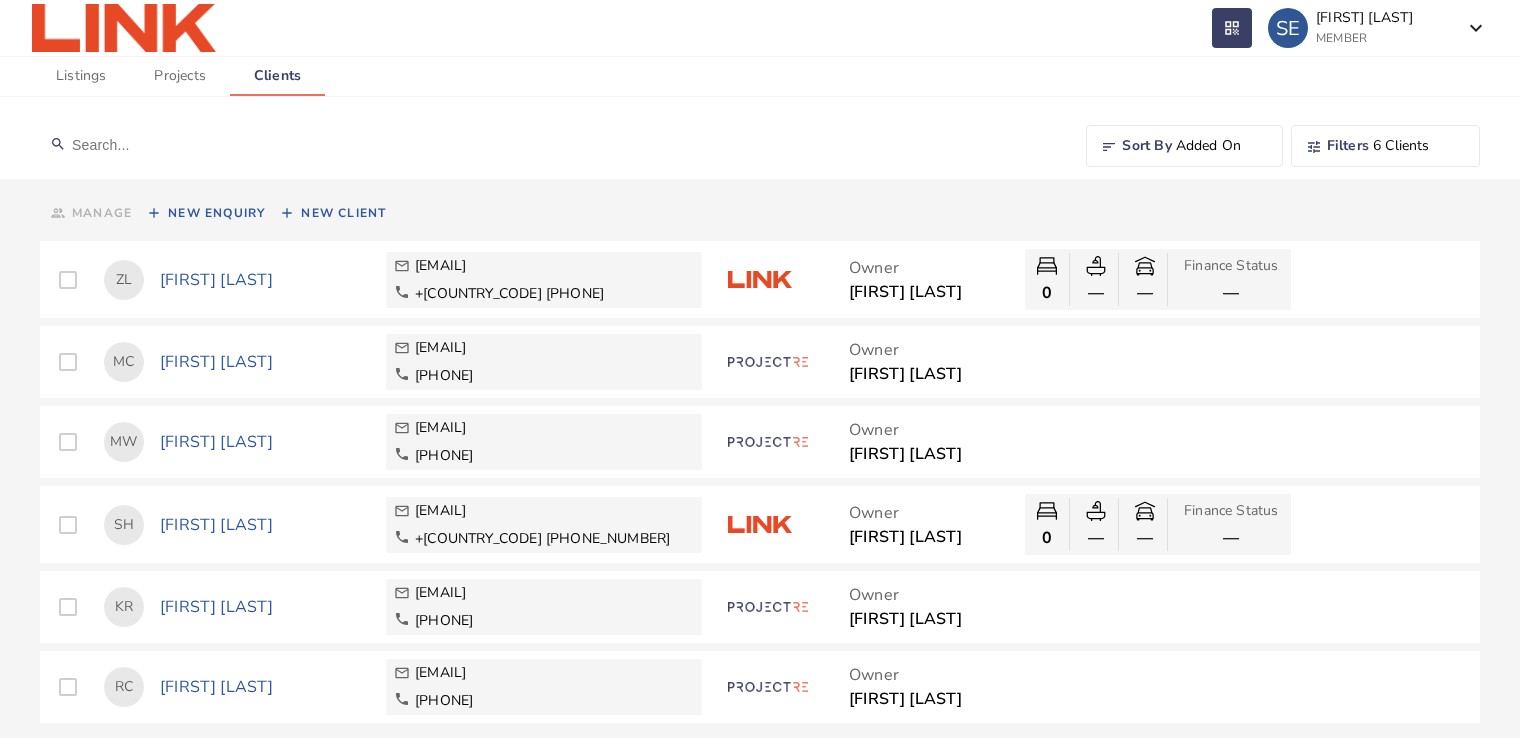 click on "•••••• ••" at bounding box center (265, 280) 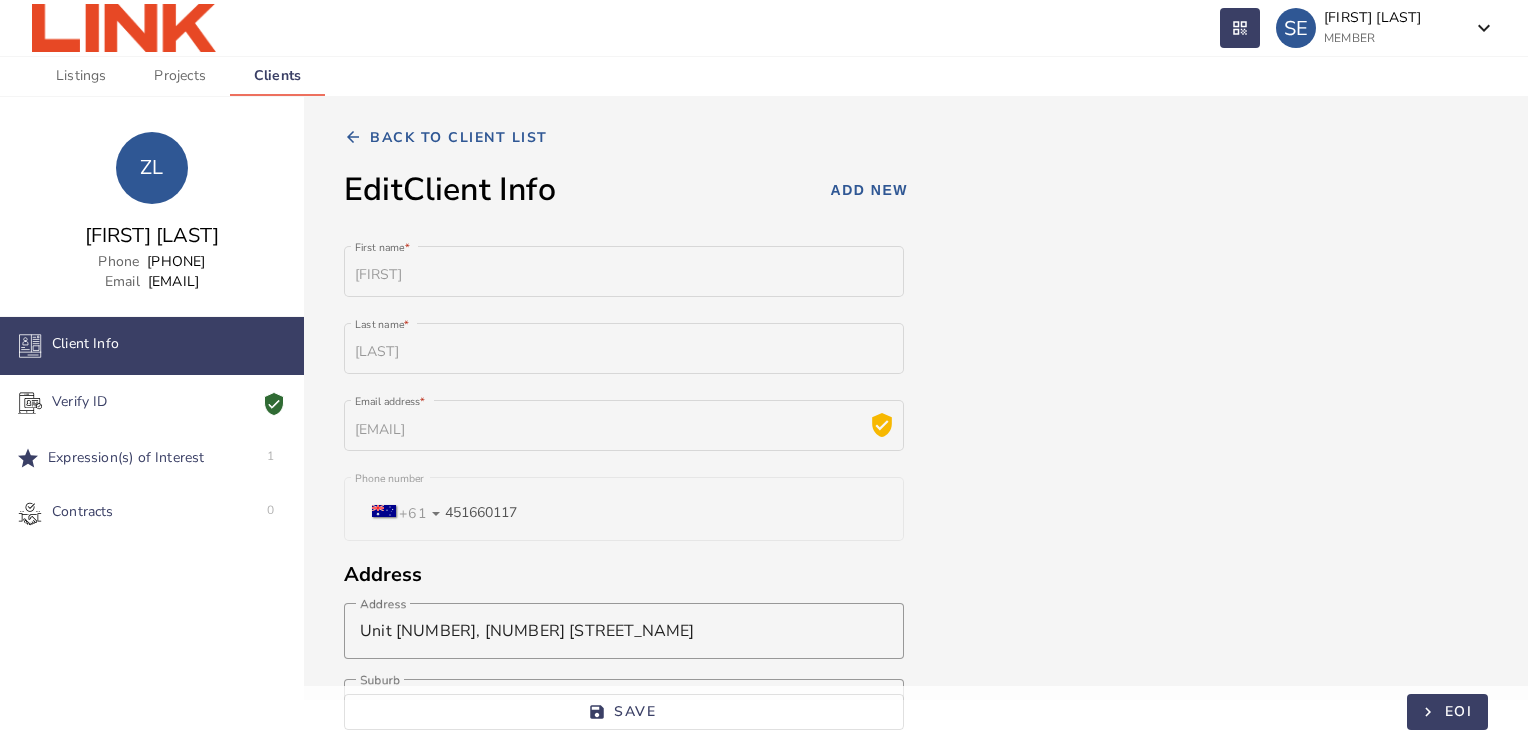 click on "Expression(s) of Interest" at bounding box center [85, 346] 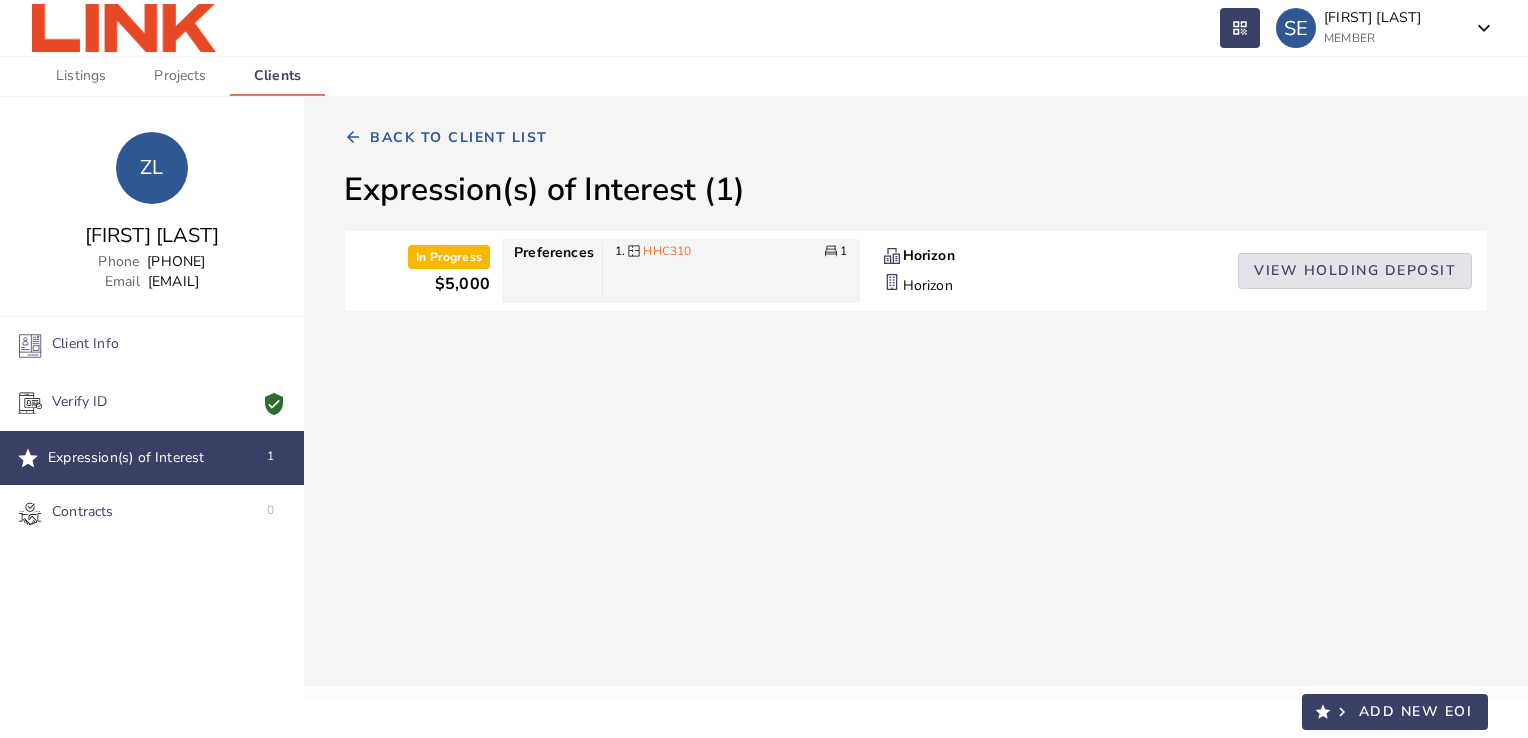 click on "view holding deposit" at bounding box center [1355, 271] 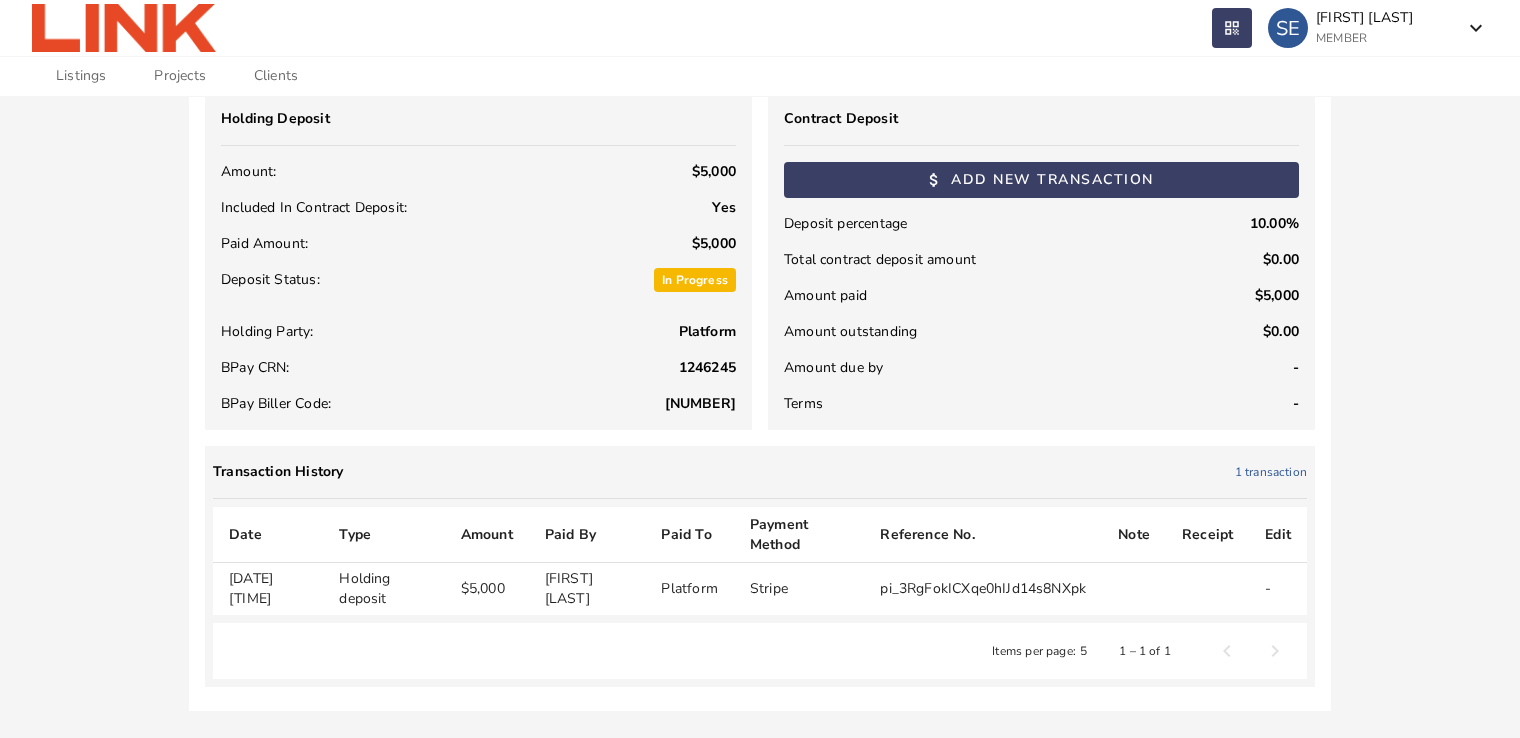 scroll, scrollTop: 906, scrollLeft: 0, axis: vertical 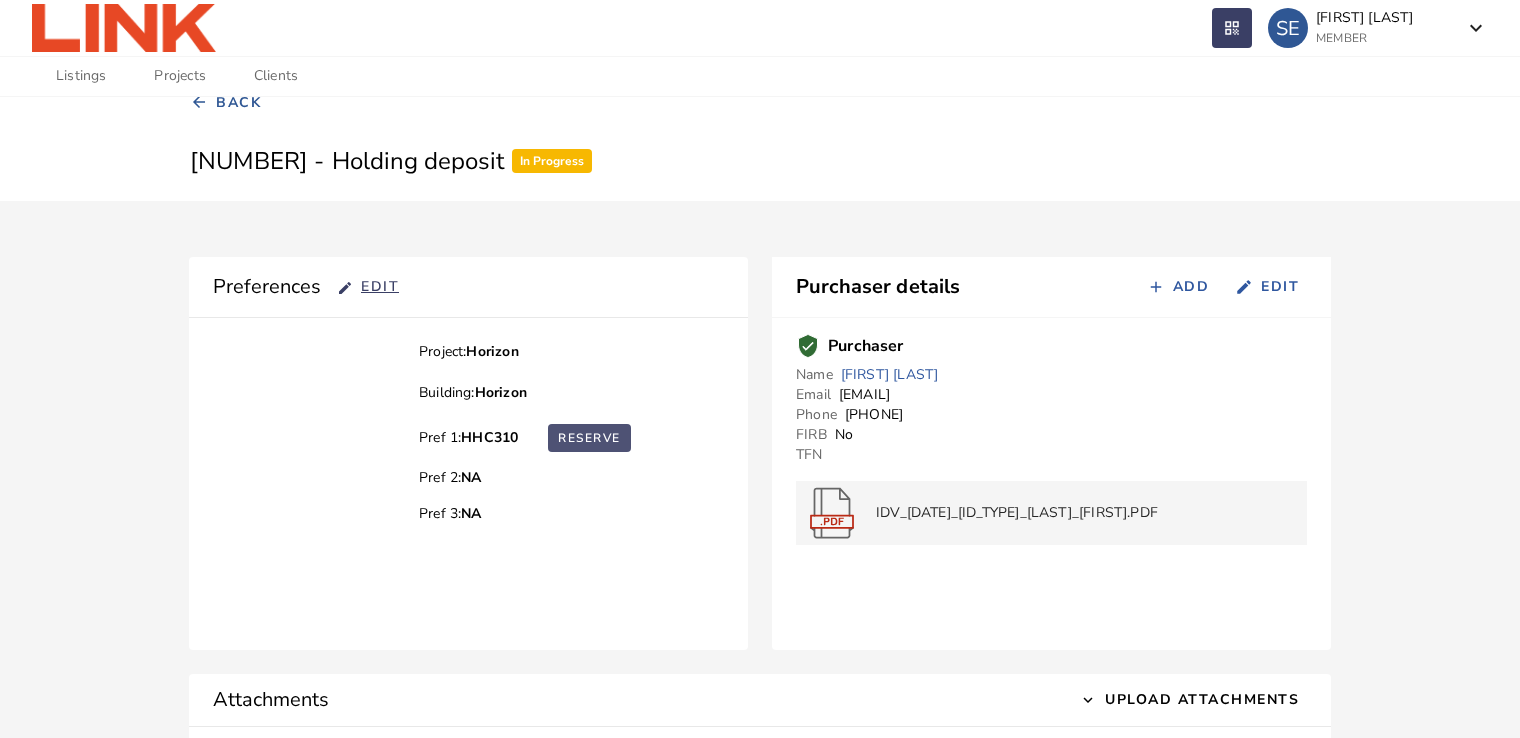 click on "Reserve" at bounding box center (589, 438) 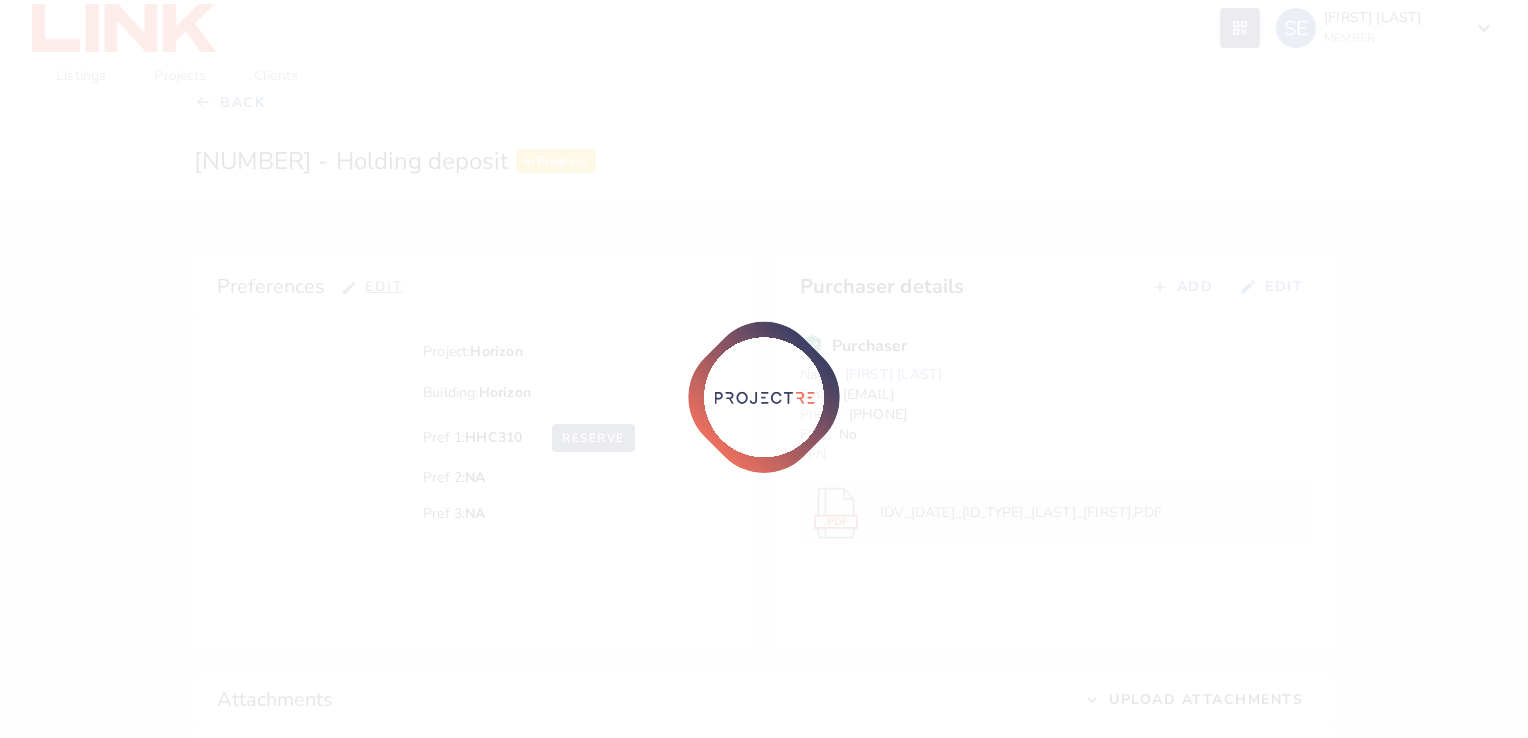 scroll, scrollTop: 0, scrollLeft: 0, axis: both 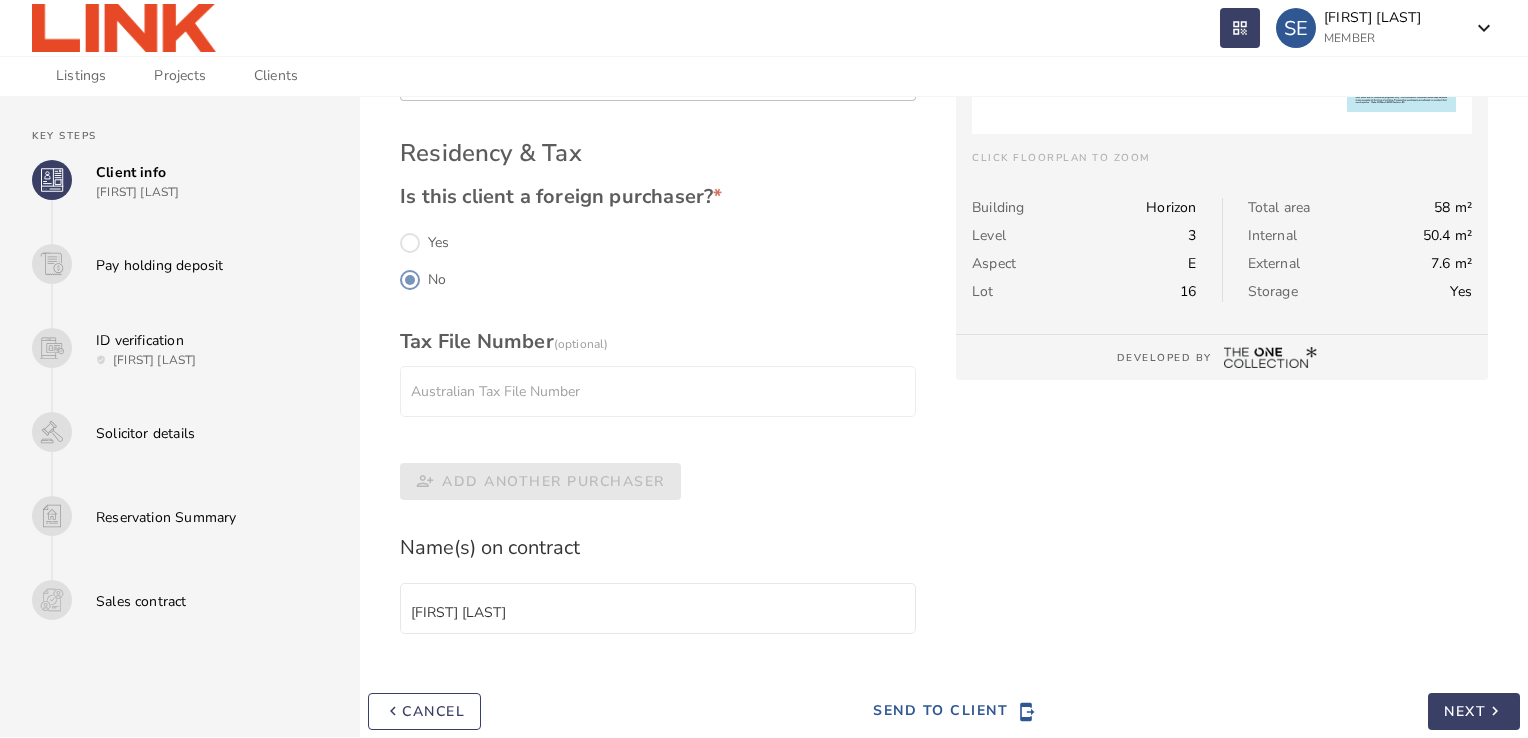 click on "Next" at bounding box center [1465, 711] 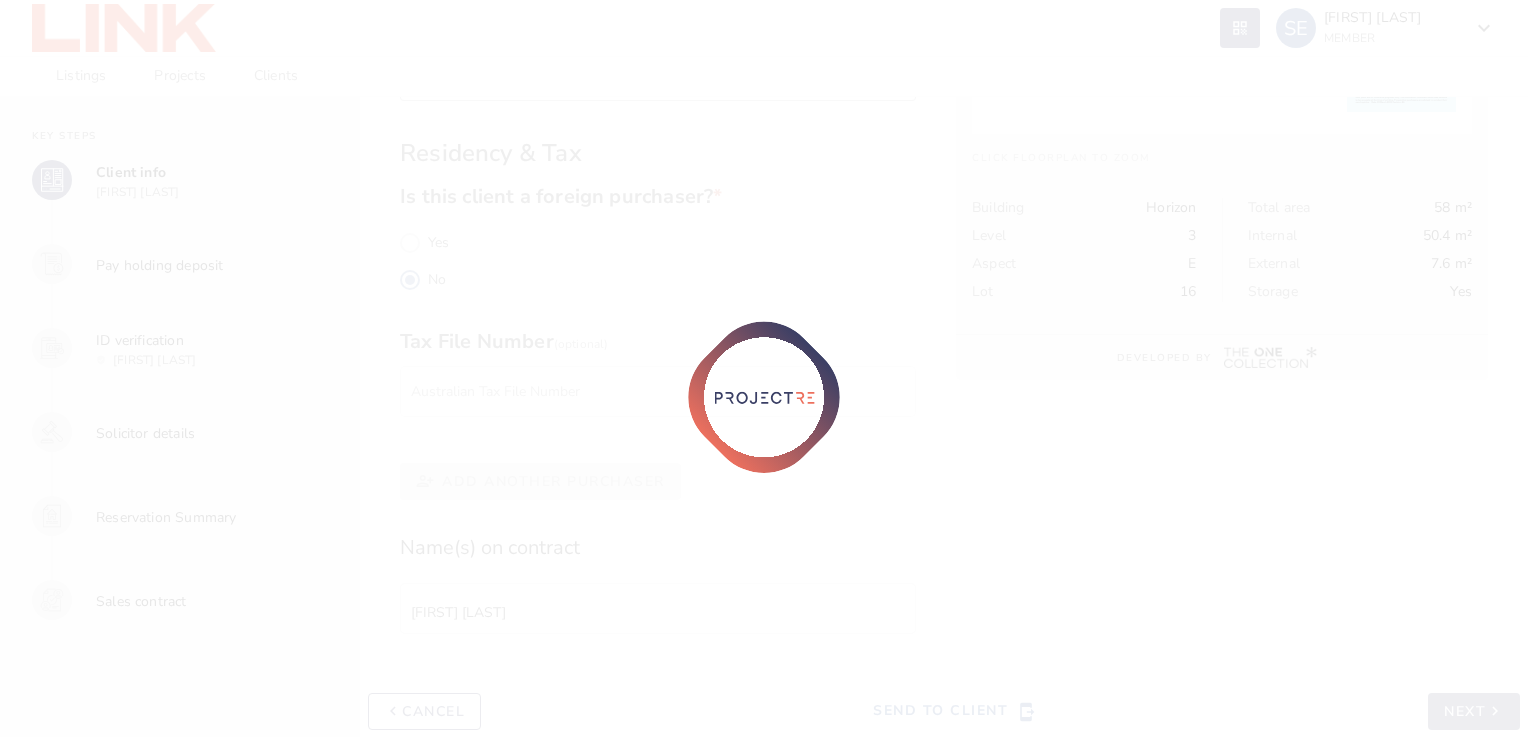 scroll, scrollTop: 551, scrollLeft: 0, axis: vertical 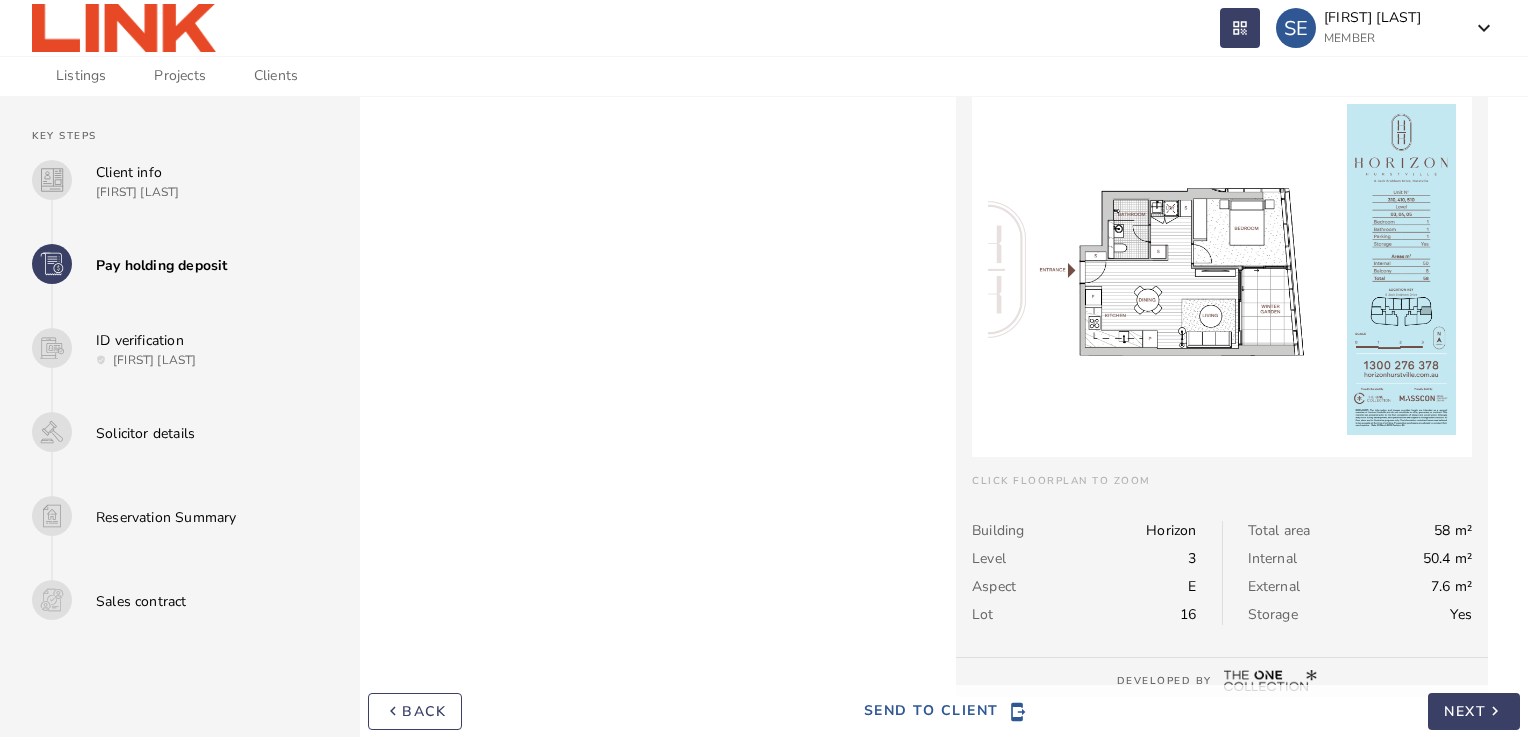 click on "Next" at bounding box center [1465, 711] 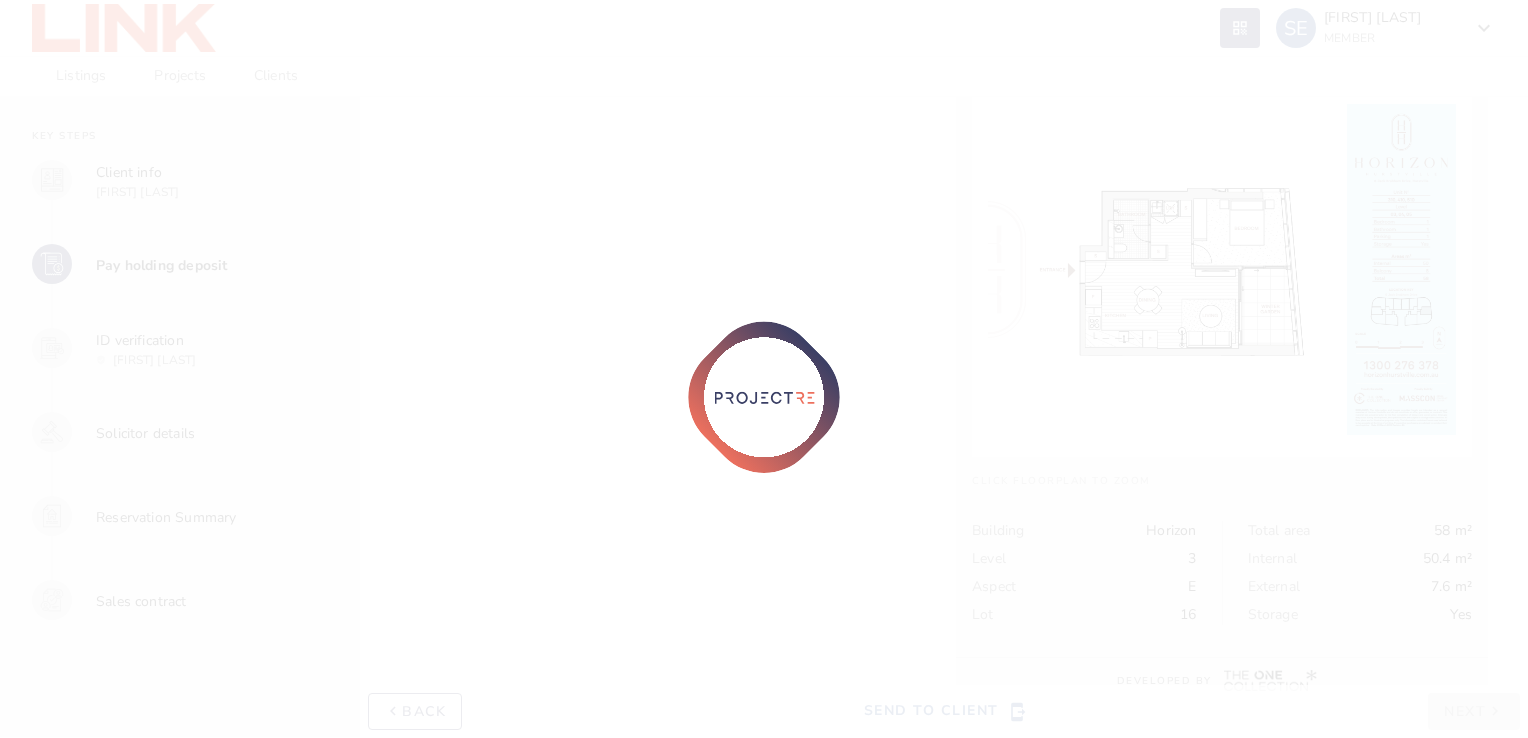 scroll, scrollTop: 0, scrollLeft: 0, axis: both 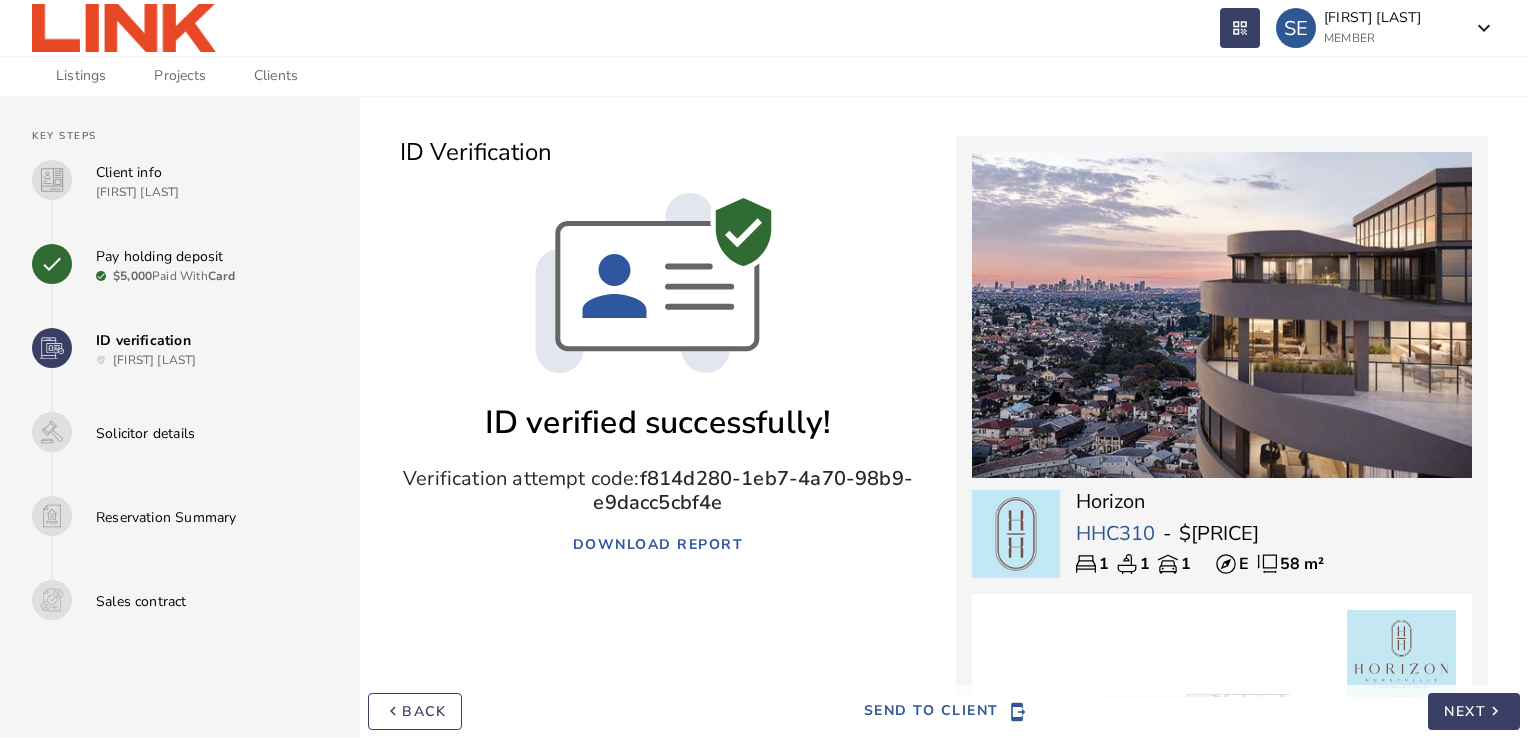 click on "Next" at bounding box center [1465, 711] 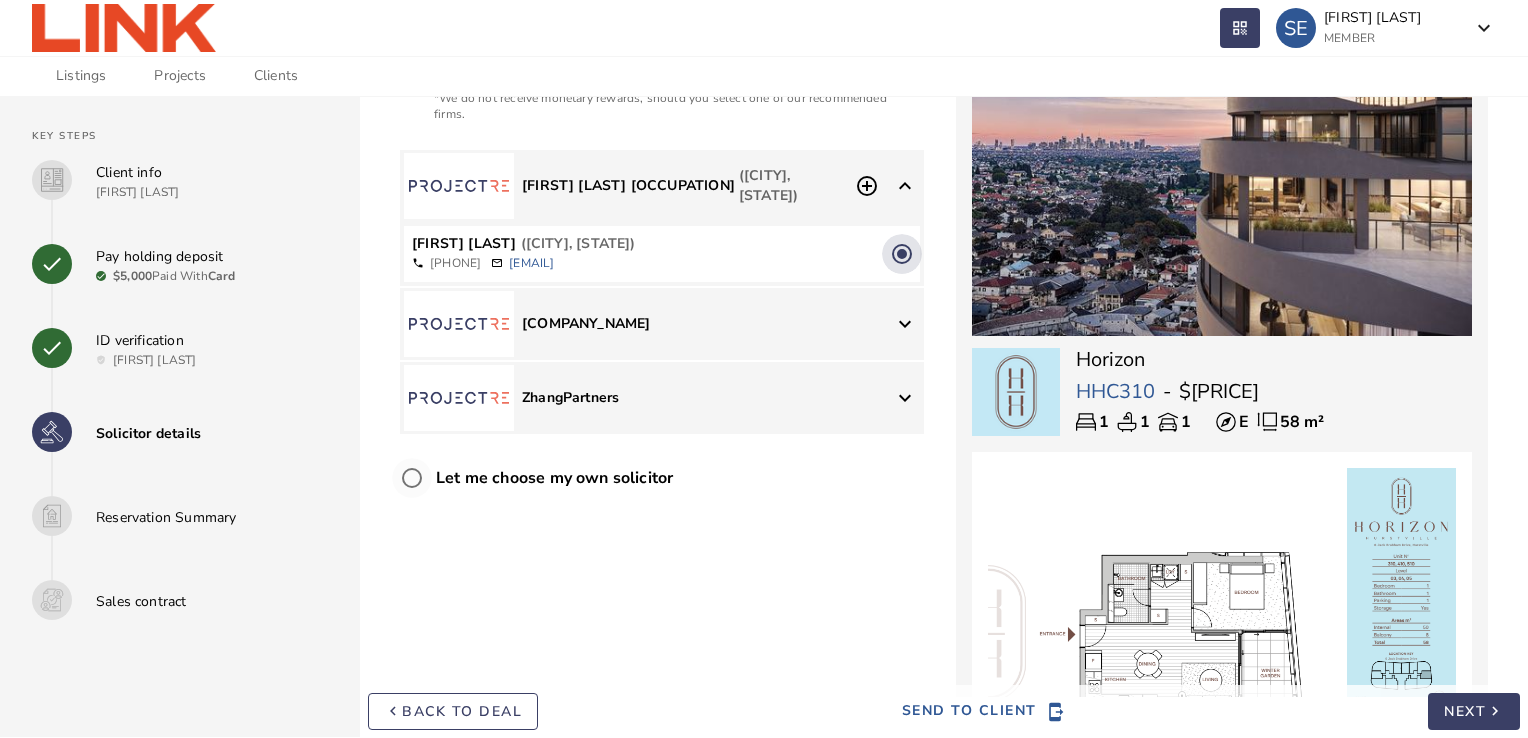 scroll, scrollTop: 160, scrollLeft: 0, axis: vertical 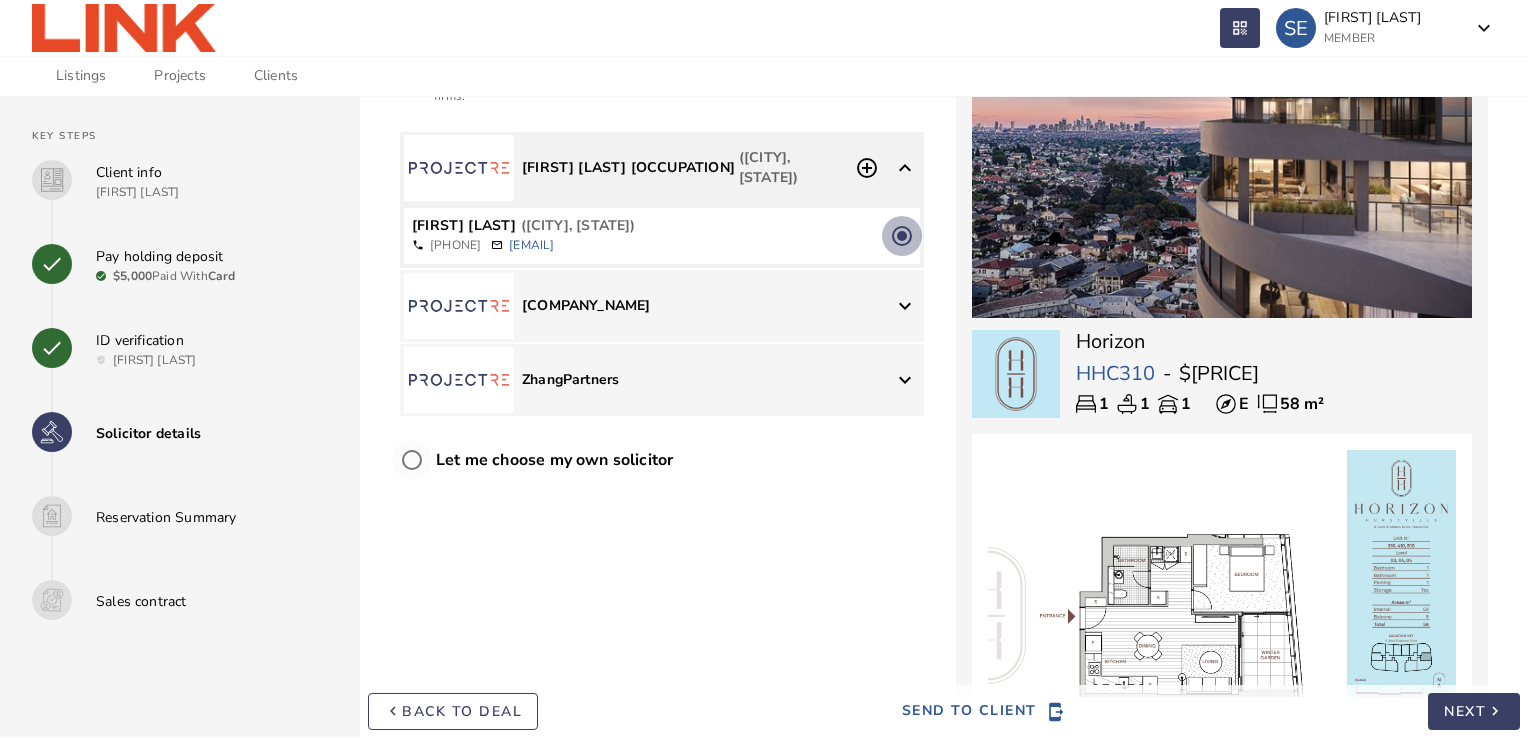 click at bounding box center (902, 236) 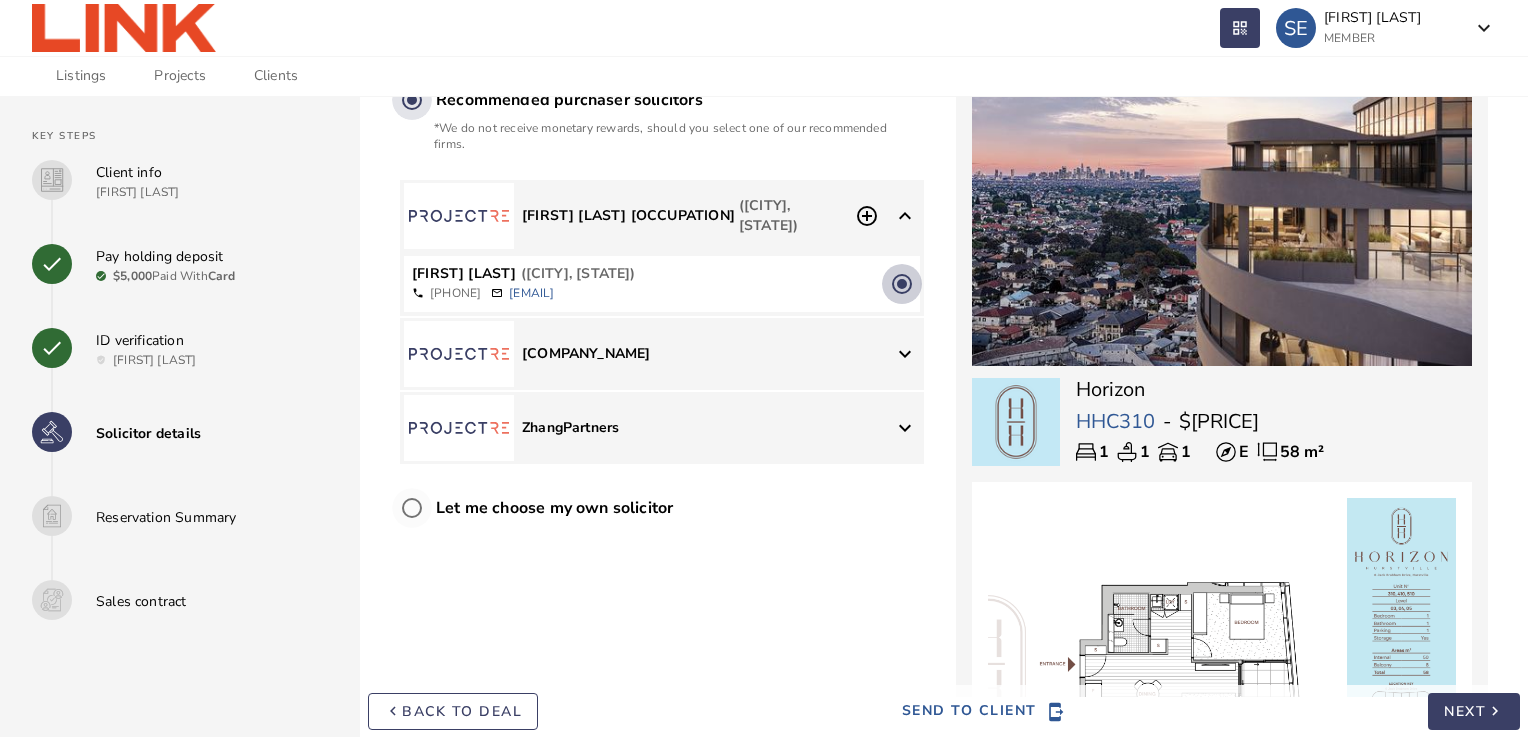 scroll, scrollTop: 110, scrollLeft: 0, axis: vertical 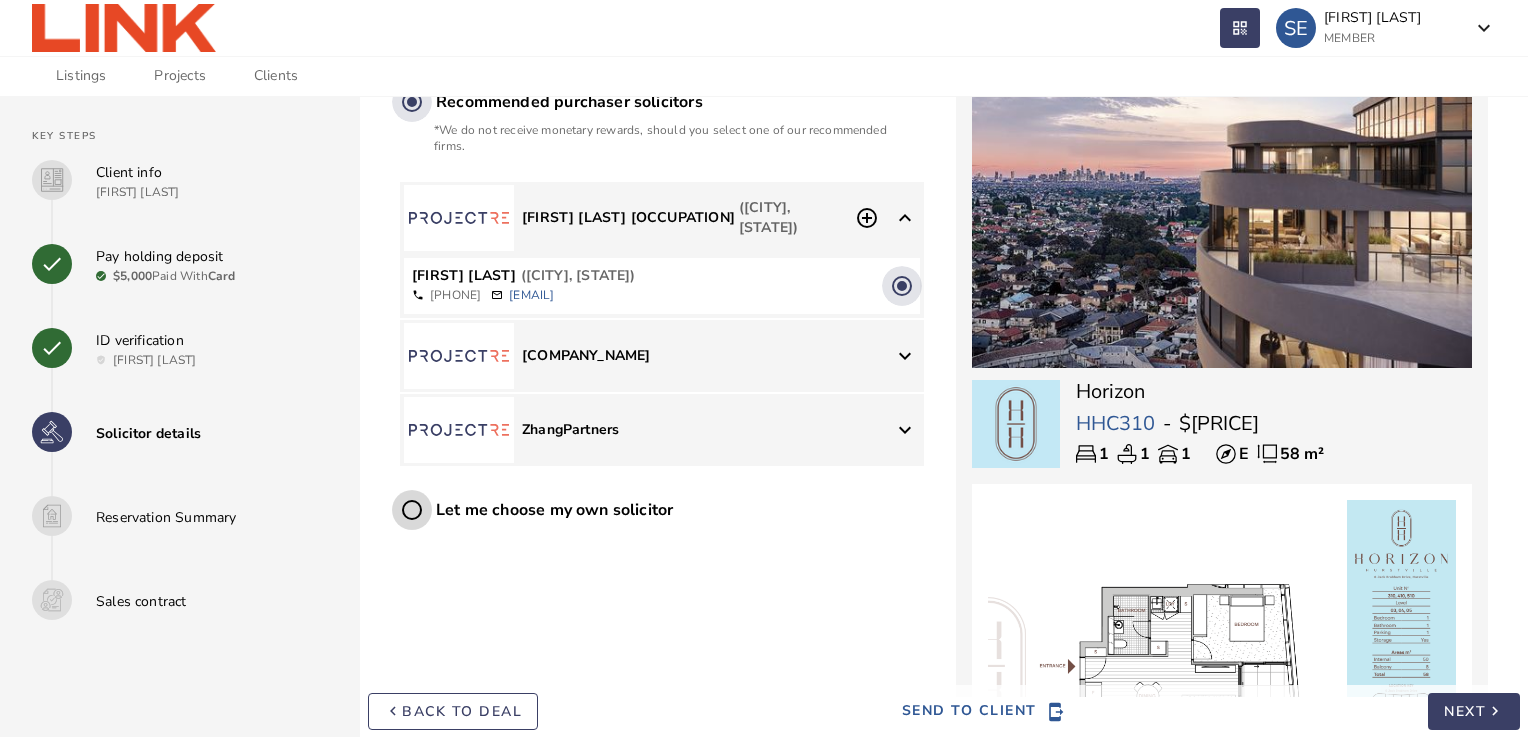 click on "••• •• •••••• •• ••• •••••••••" at bounding box center (412, 510) 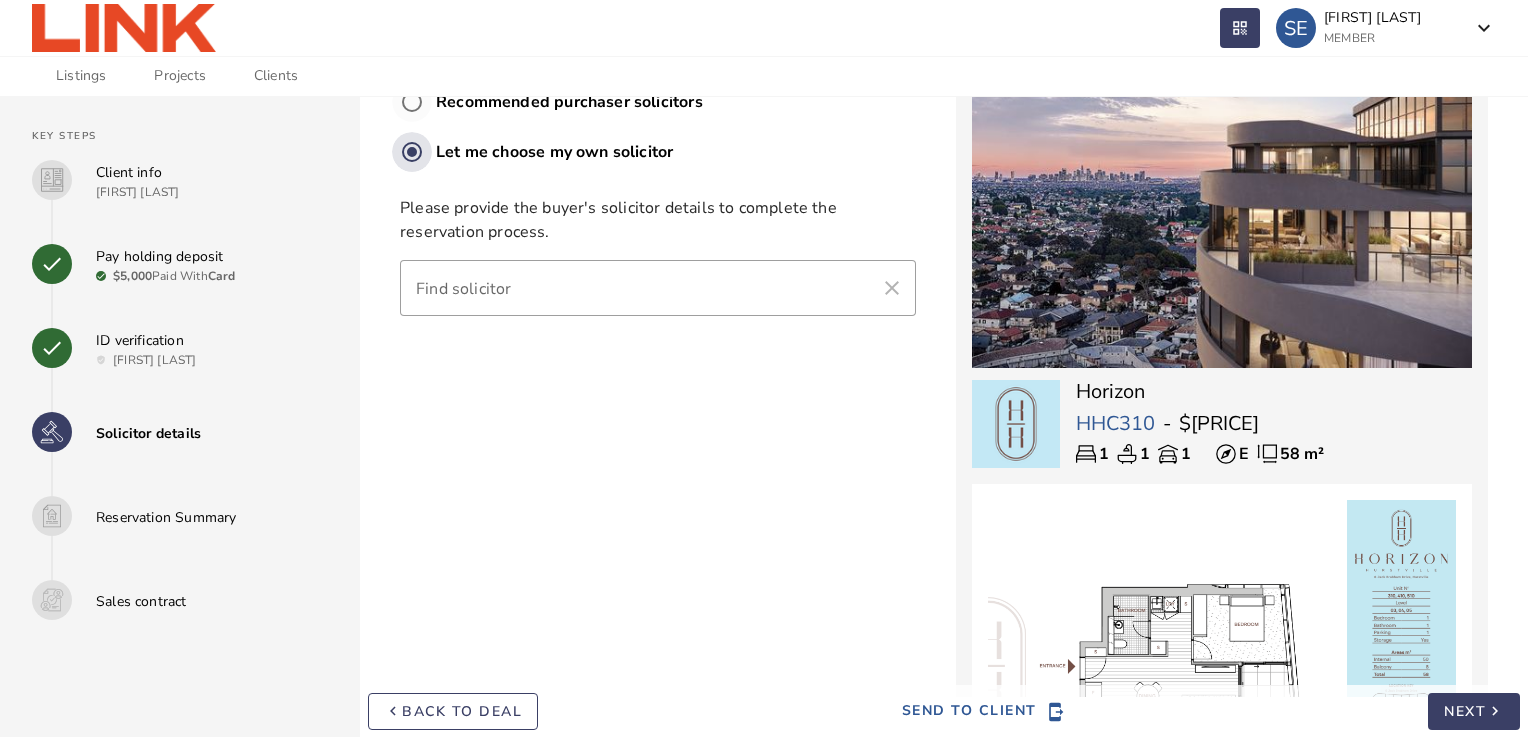 click on "••••" at bounding box center [1465, 711] 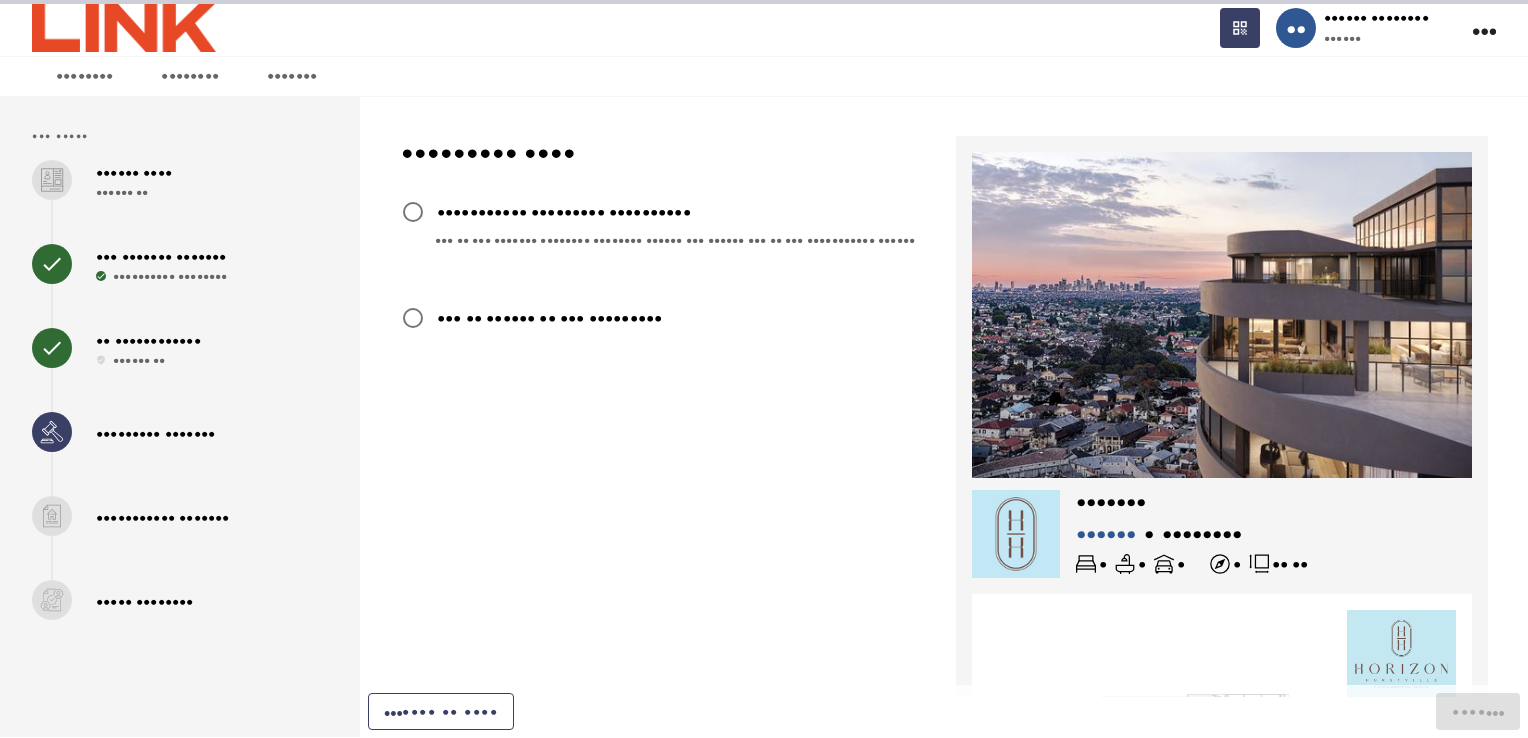 scroll, scrollTop: 0, scrollLeft: 0, axis: both 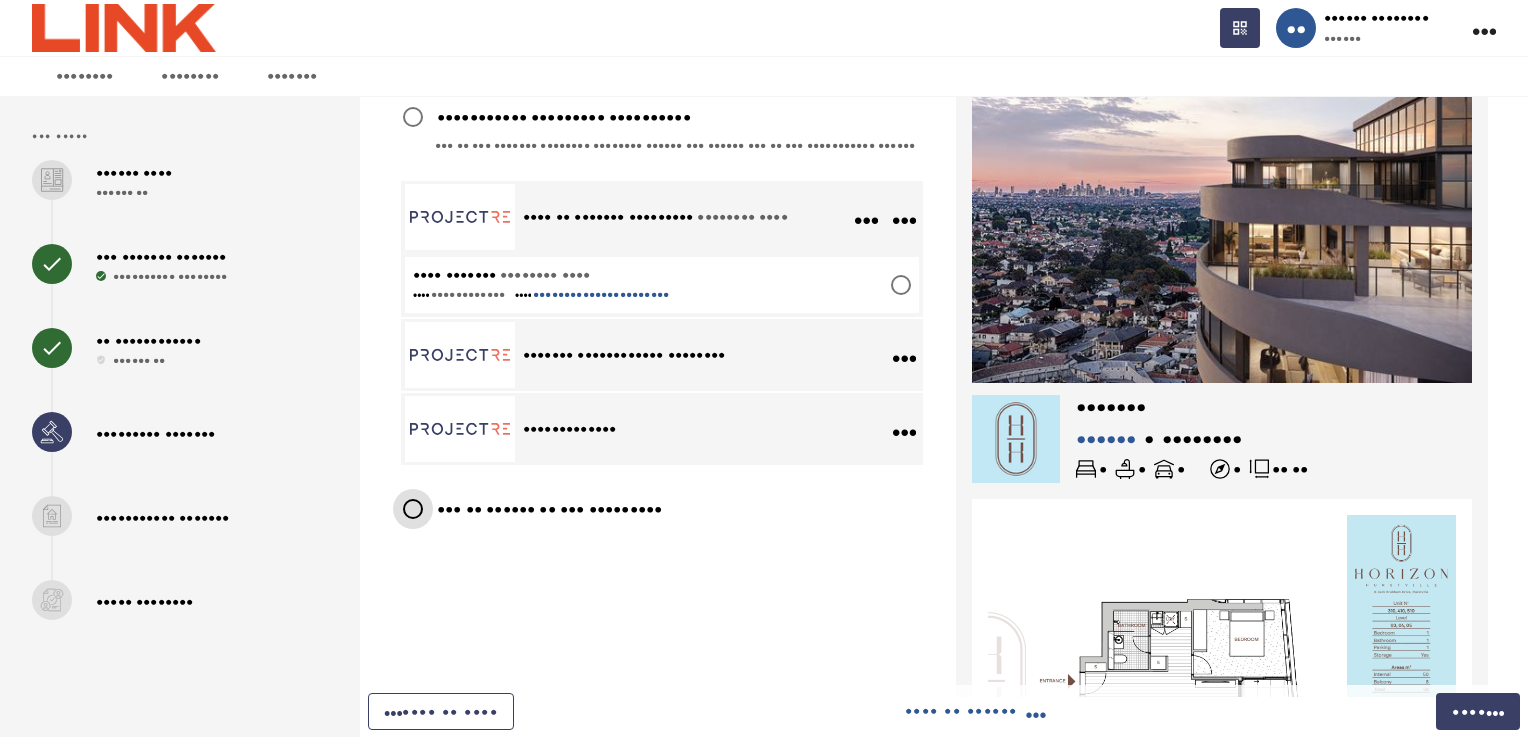 click on "••• •• •••••• •• ••• •••••••••" at bounding box center [413, 509] 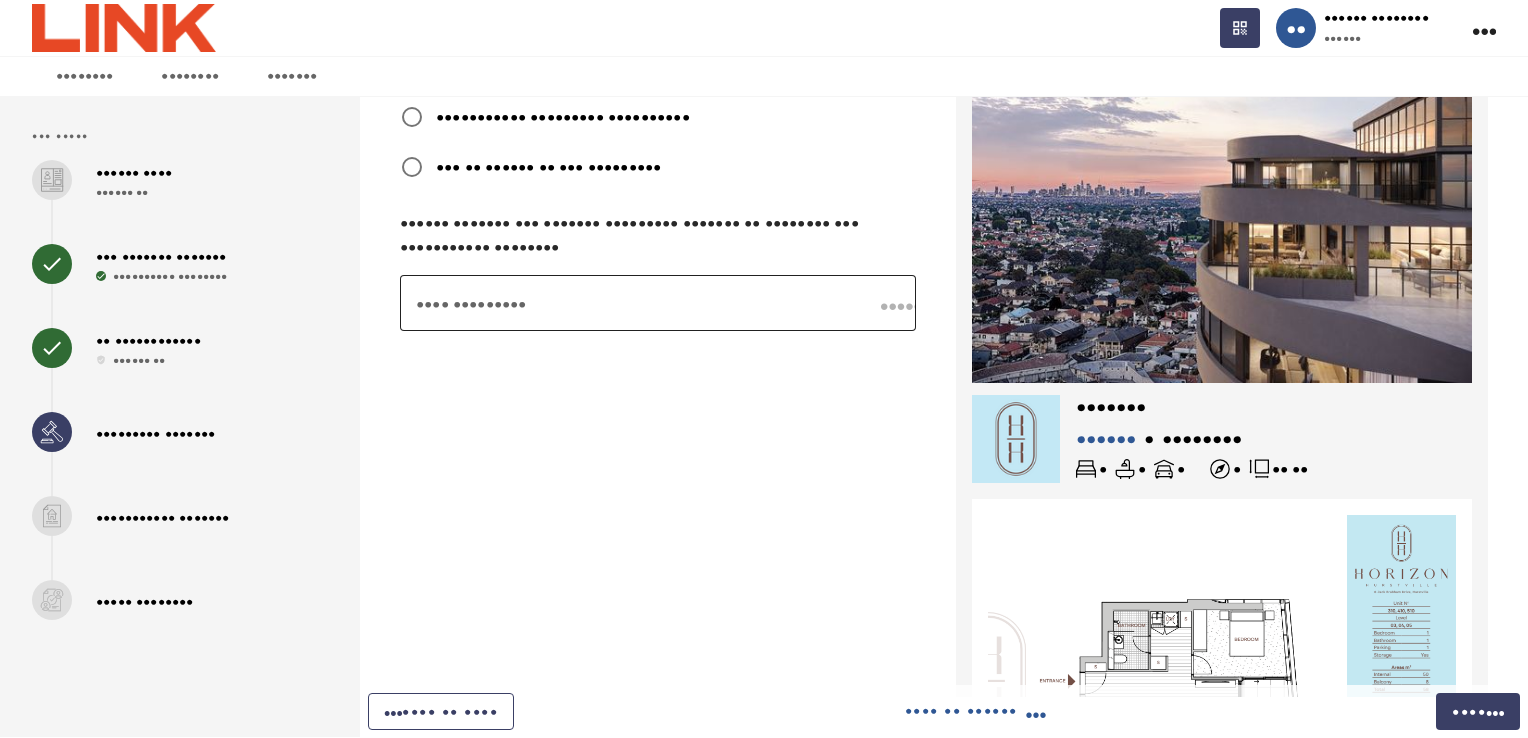 click at bounding box center [640, 303] 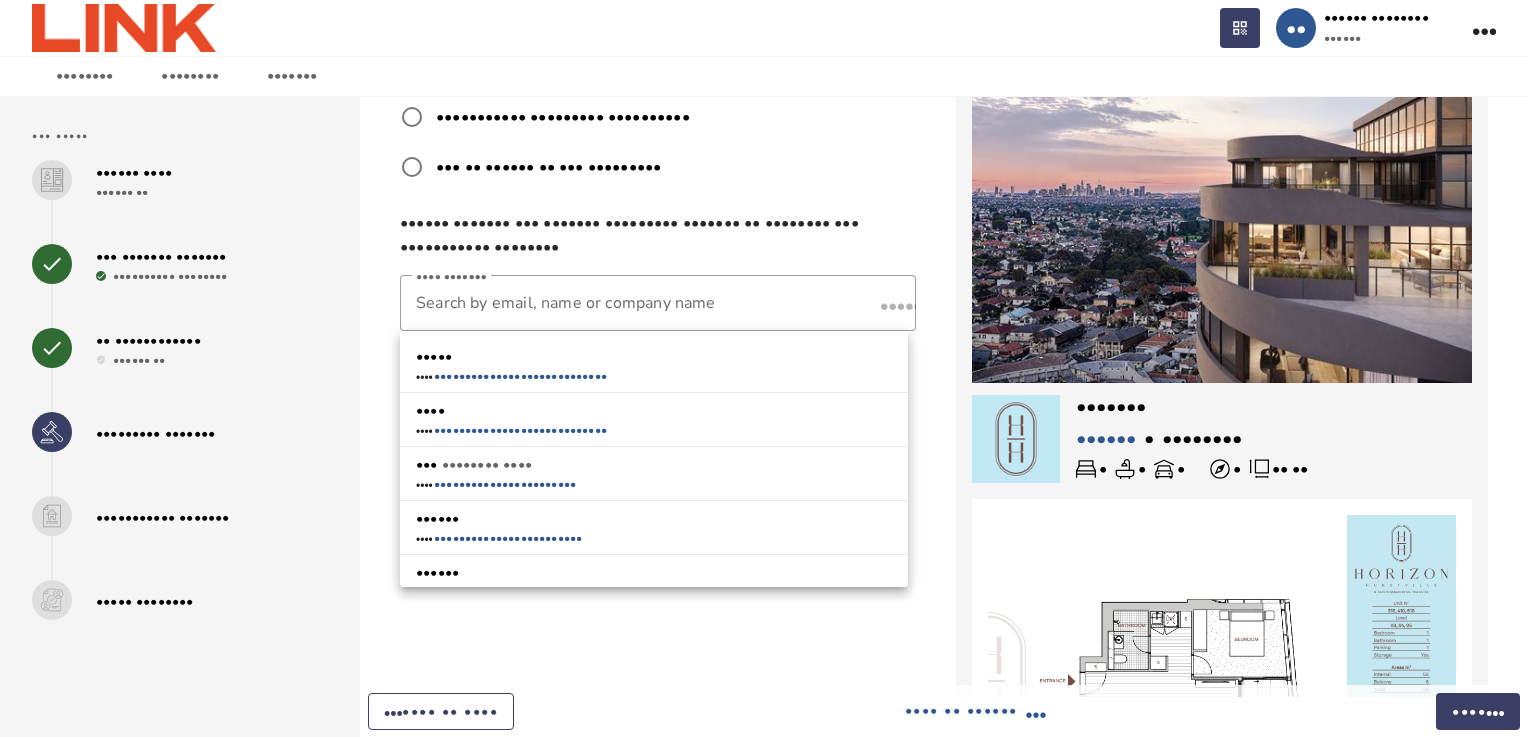 click on "••••••••• ••••  ••••••••••• ••••••••• ••••••••••  ••• •• •••••• •• ••• •••••••••  •••••• ••••••• ••• ••••••• ••••••••• ••••••• •• •••••••• ••• ••••••••••• •••••••• •••• ••••••••• •••••  ••••••••••••••••••• •••• •• •••• •••• •• •••••• •••••••••••••• •••• ••••••••••••••••••••" at bounding box center [658, 577] 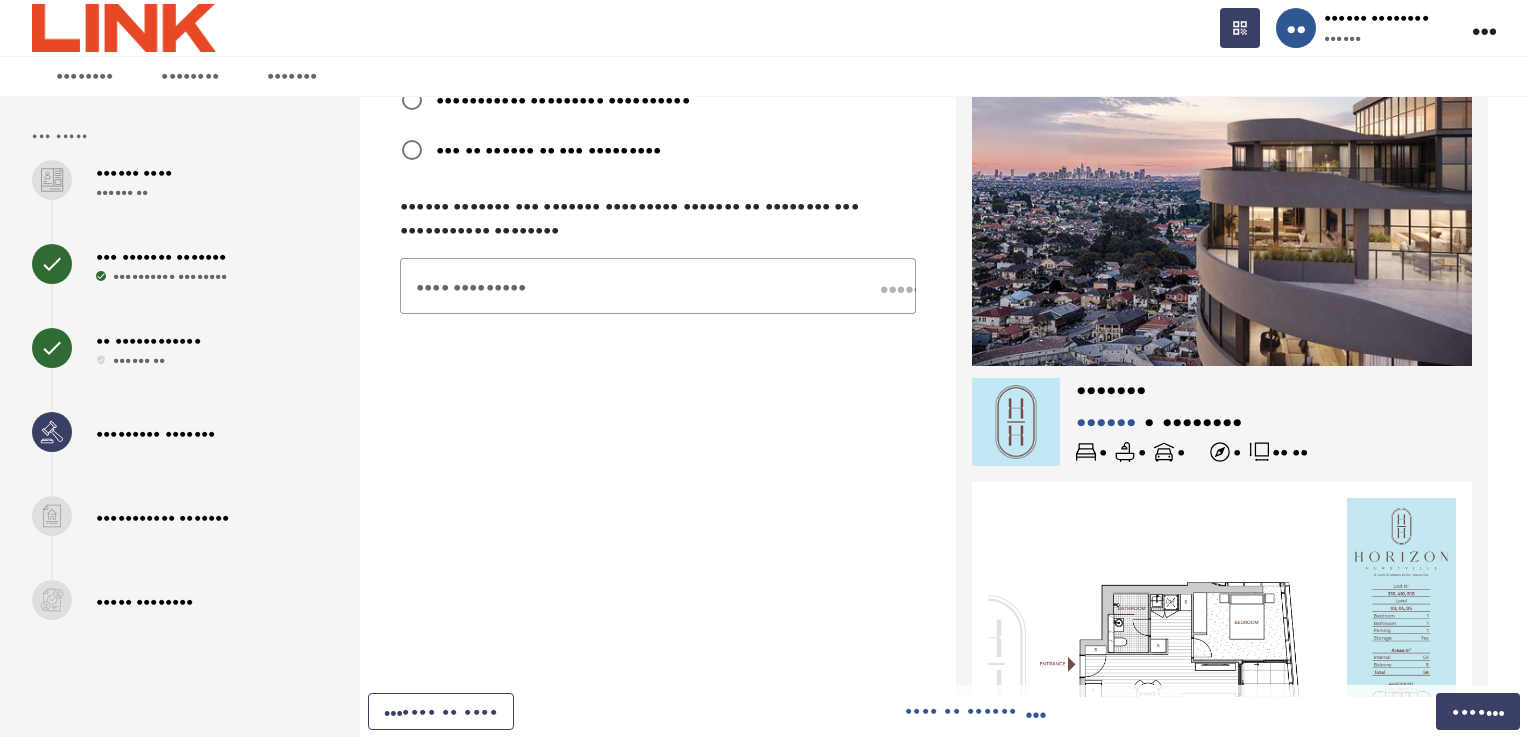 scroll, scrollTop: 0, scrollLeft: 0, axis: both 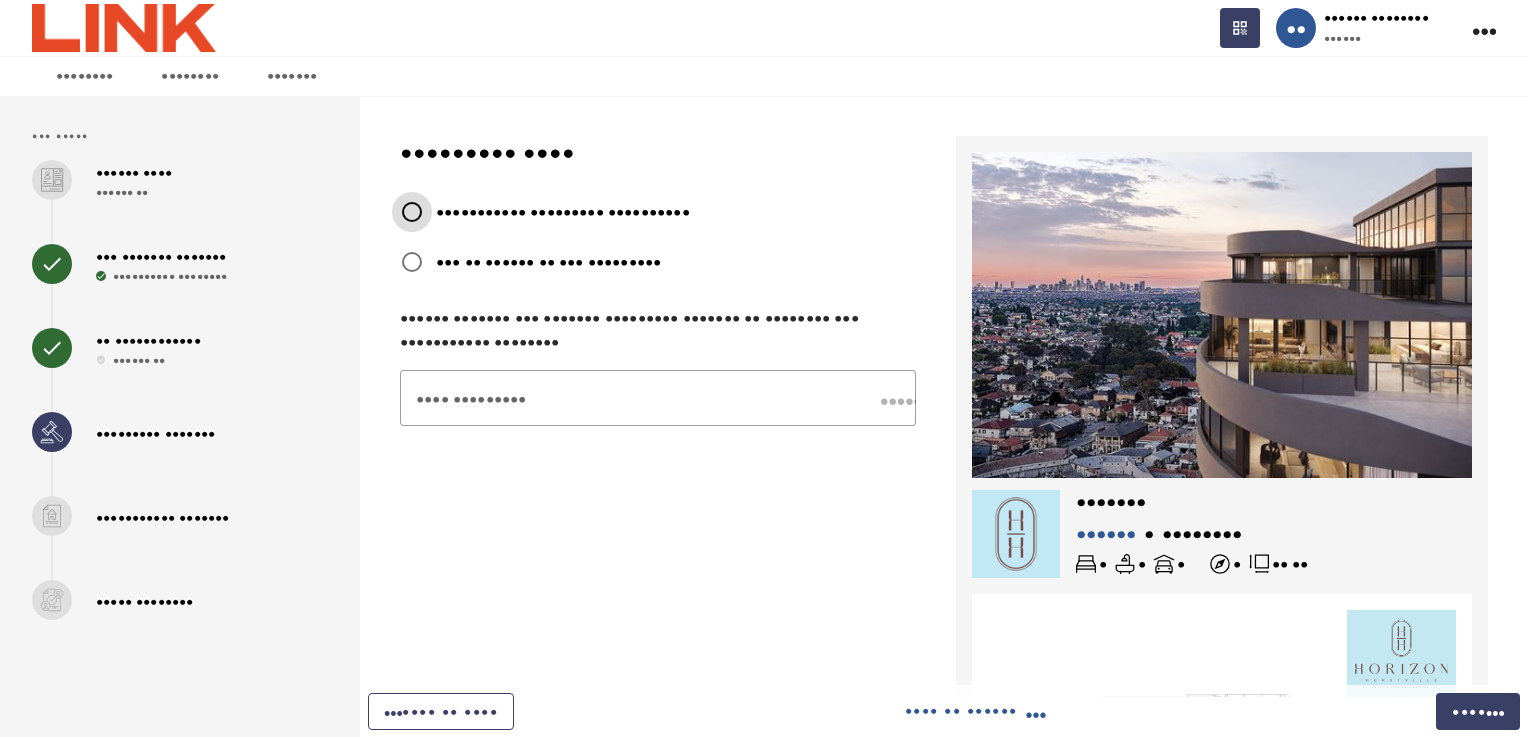 click on "••••••••••• ••••••••• ••••••••••" at bounding box center [412, 212] 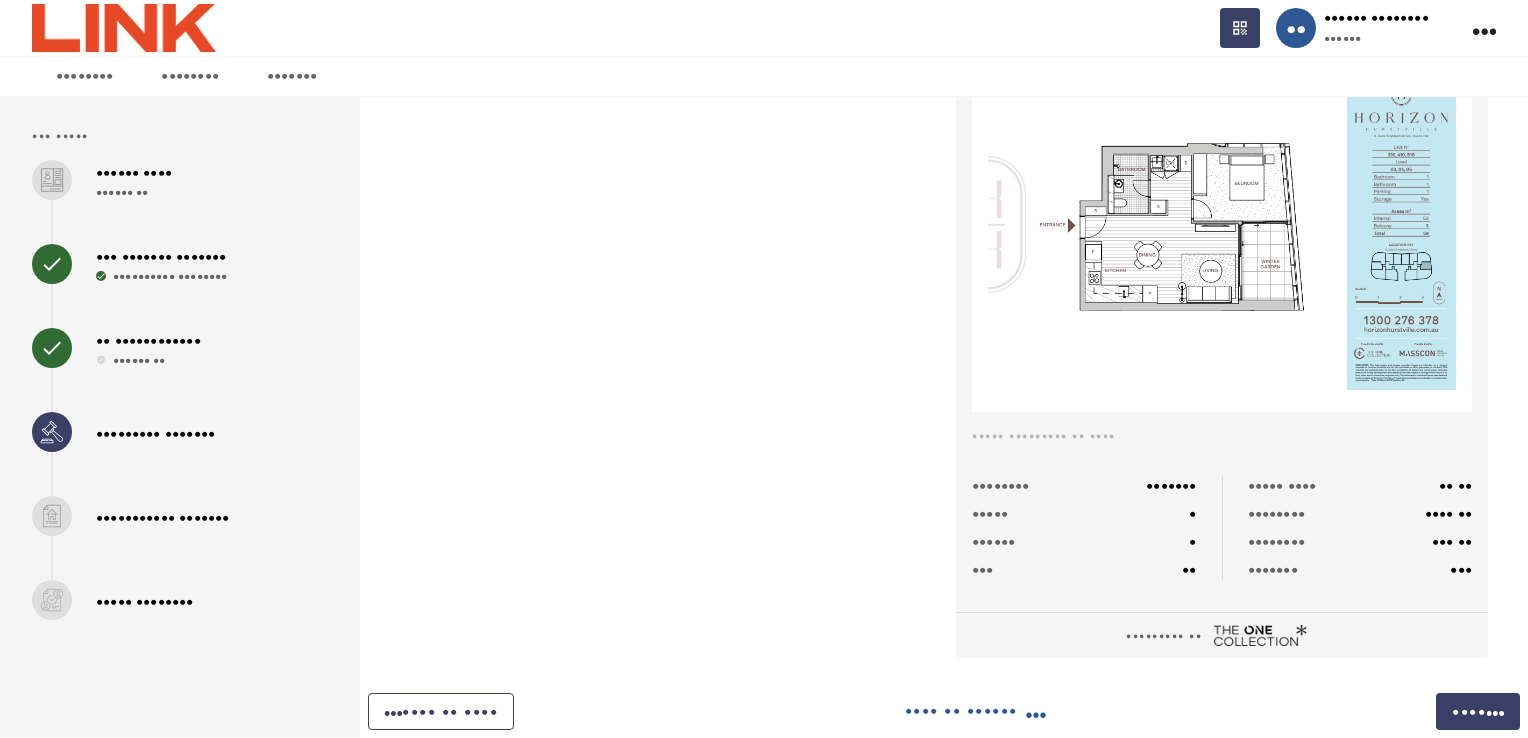 scroll, scrollTop: 0, scrollLeft: 0, axis: both 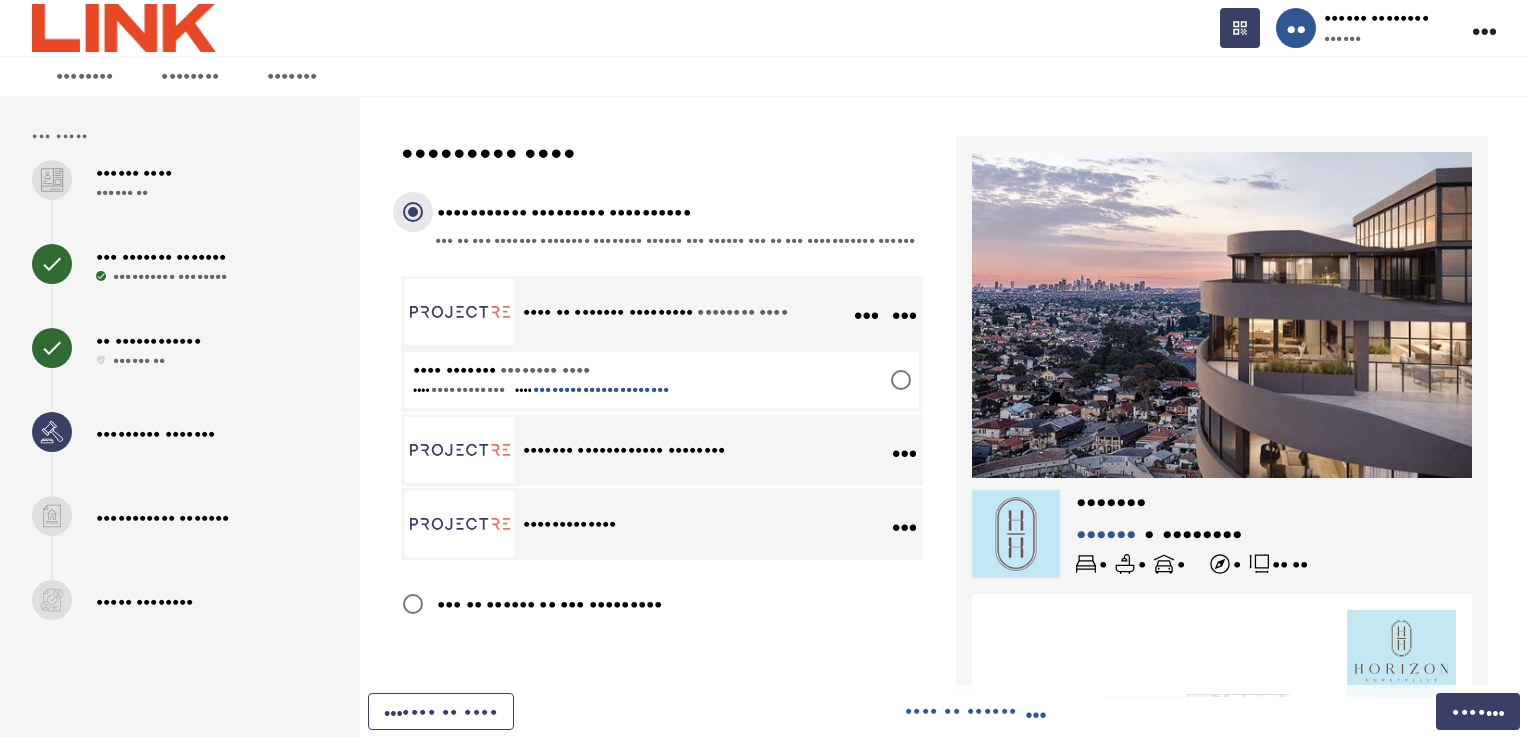 click on "••••••••••• ••••••••• ••••••••••" at bounding box center (413, 212) 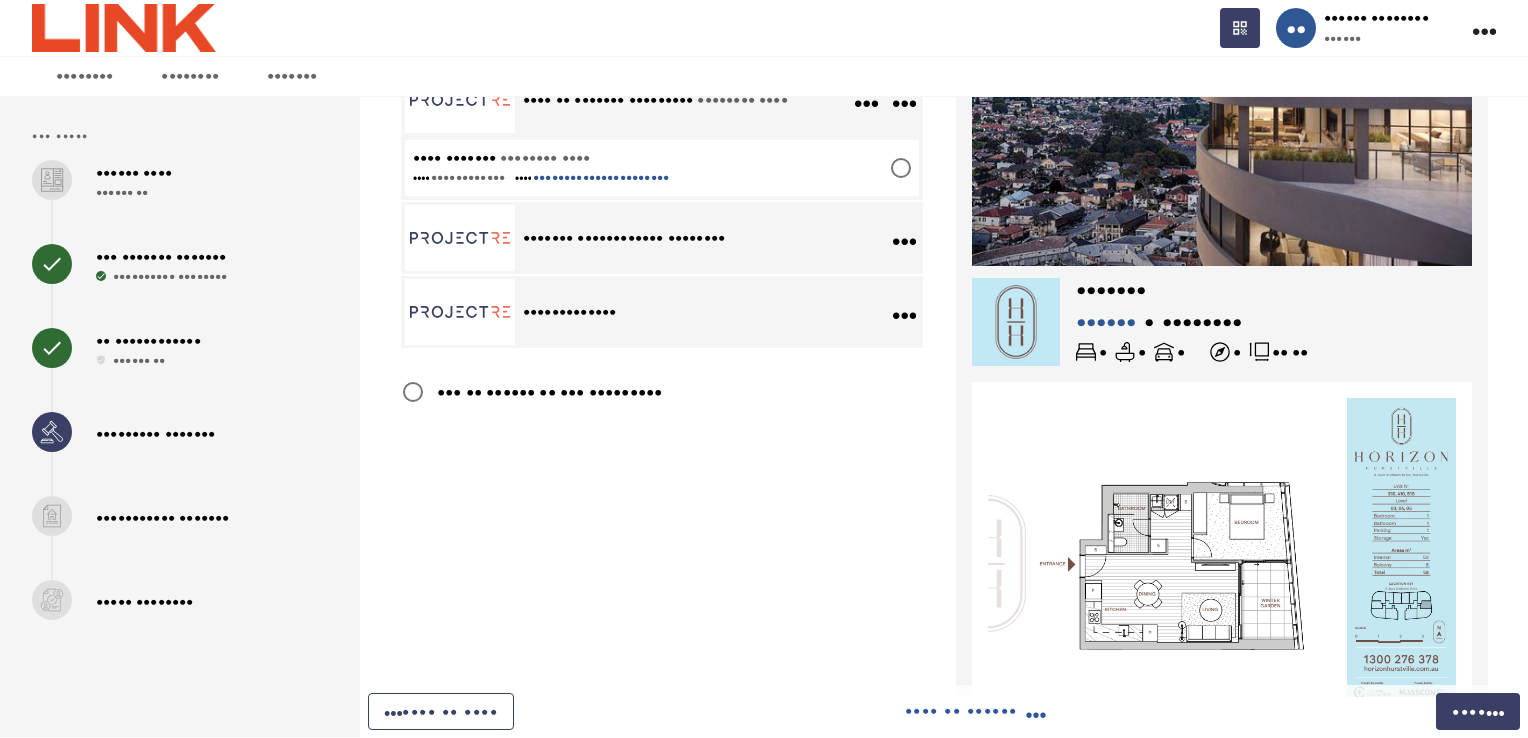 scroll, scrollTop: 0, scrollLeft: 0, axis: both 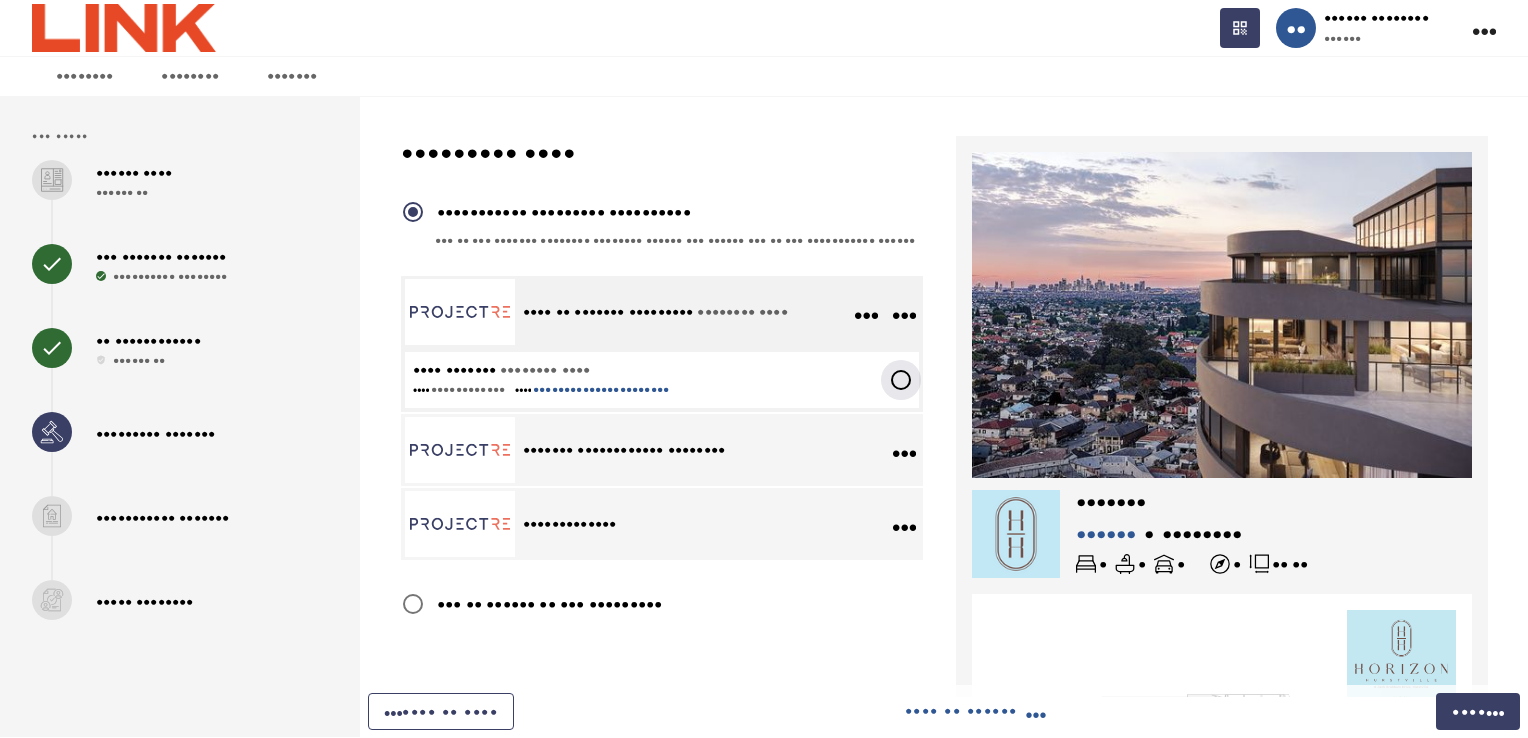 click at bounding box center [901, 380] 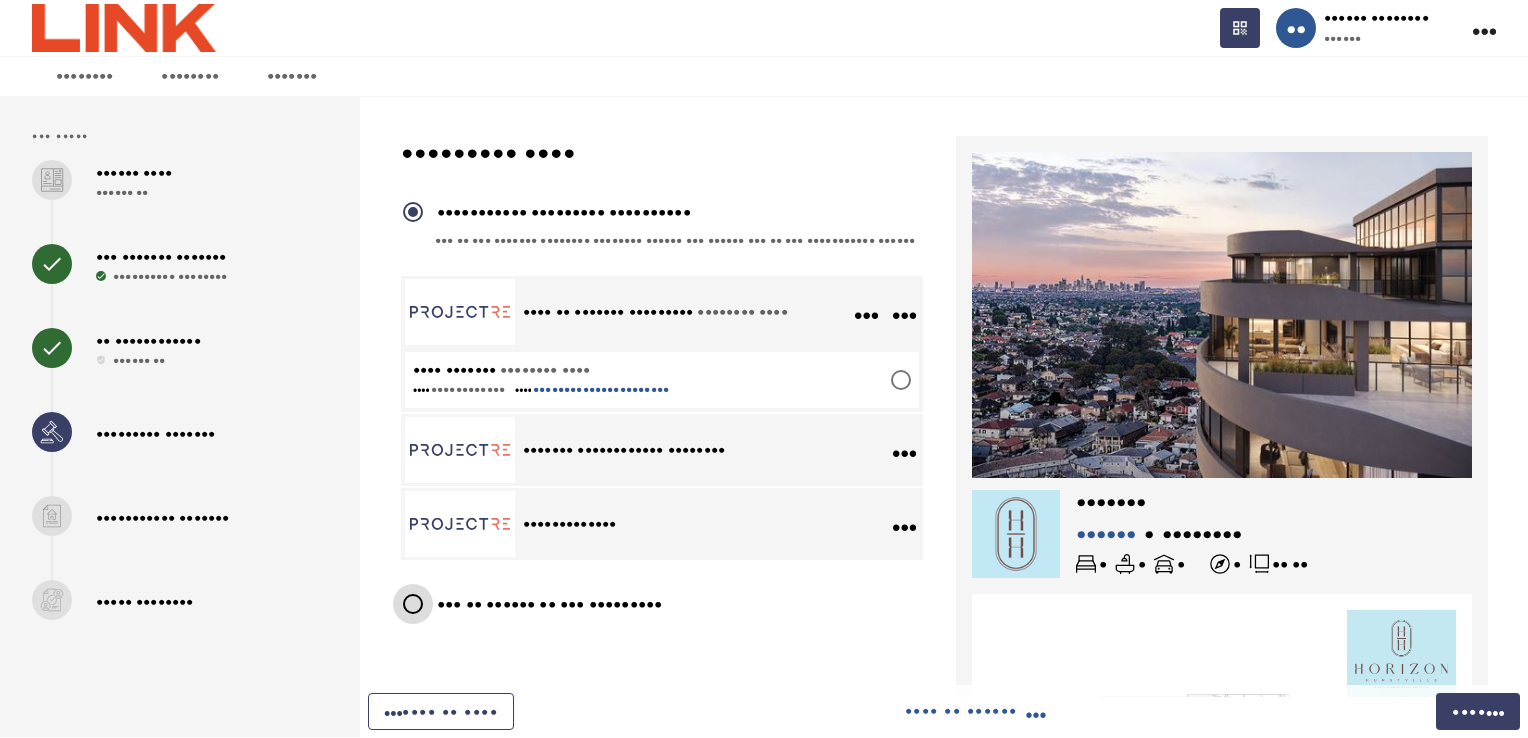 click on "••• •• •••••• •• ••• •••••••••" at bounding box center [413, 604] 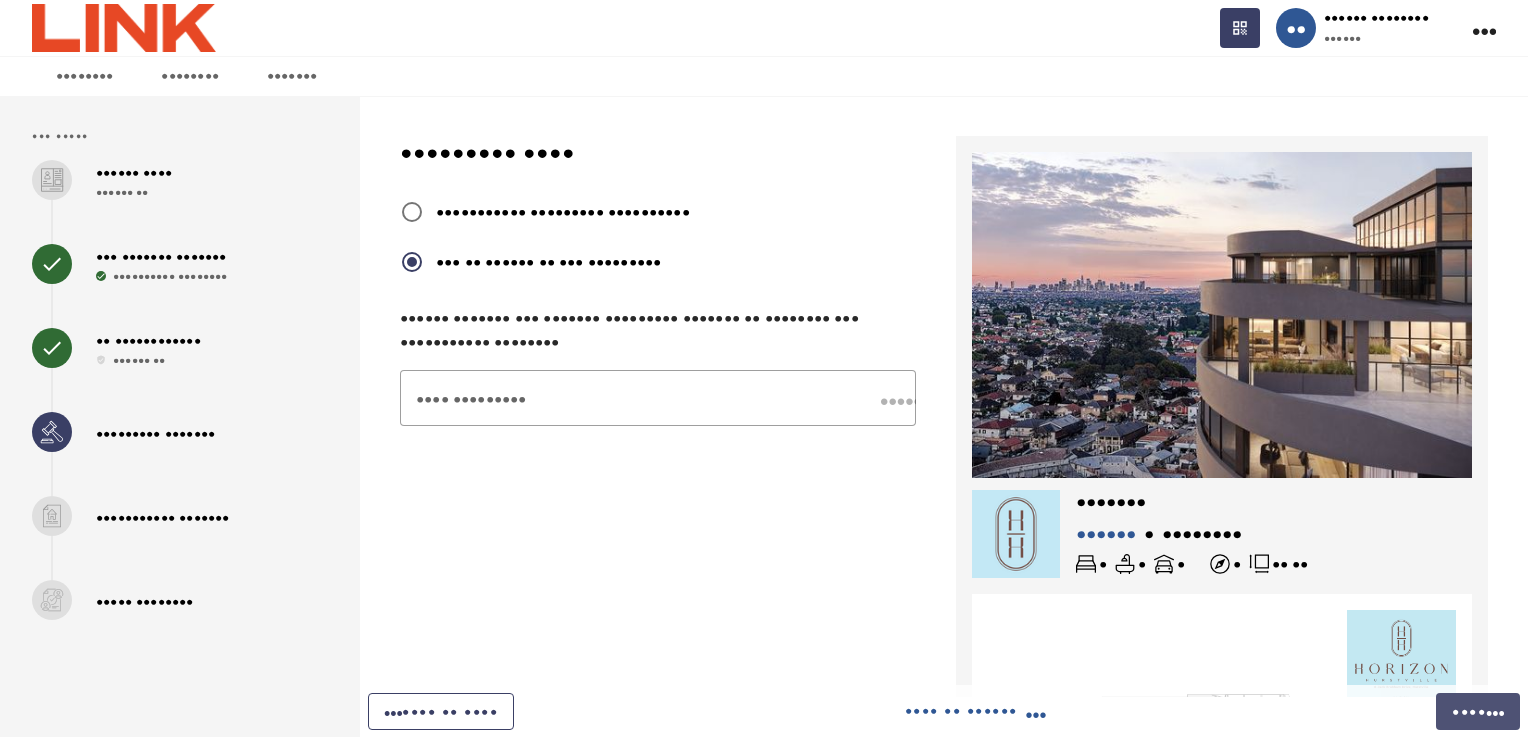 click on "••••••••••••••••••••" at bounding box center [1495, 712] 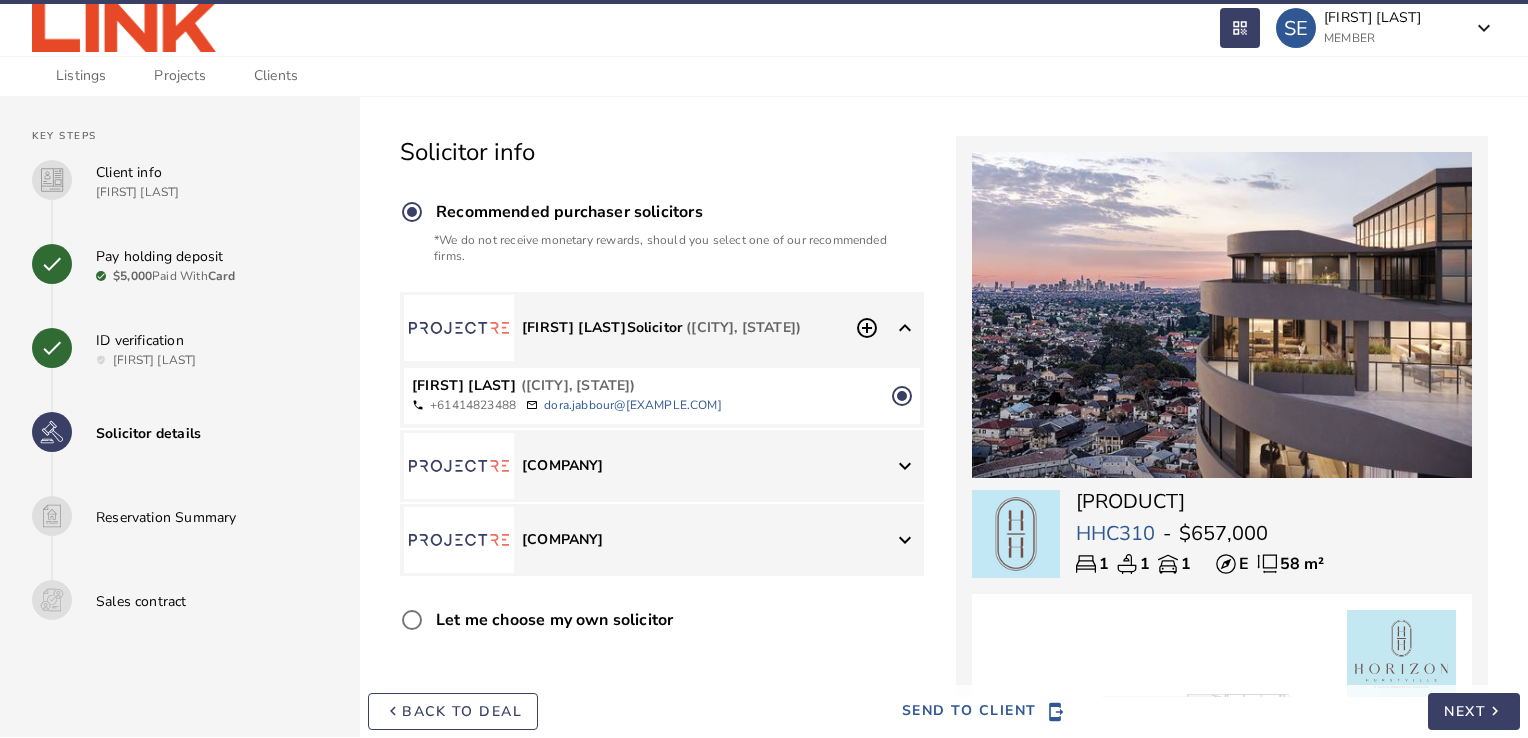 scroll, scrollTop: 0, scrollLeft: 0, axis: both 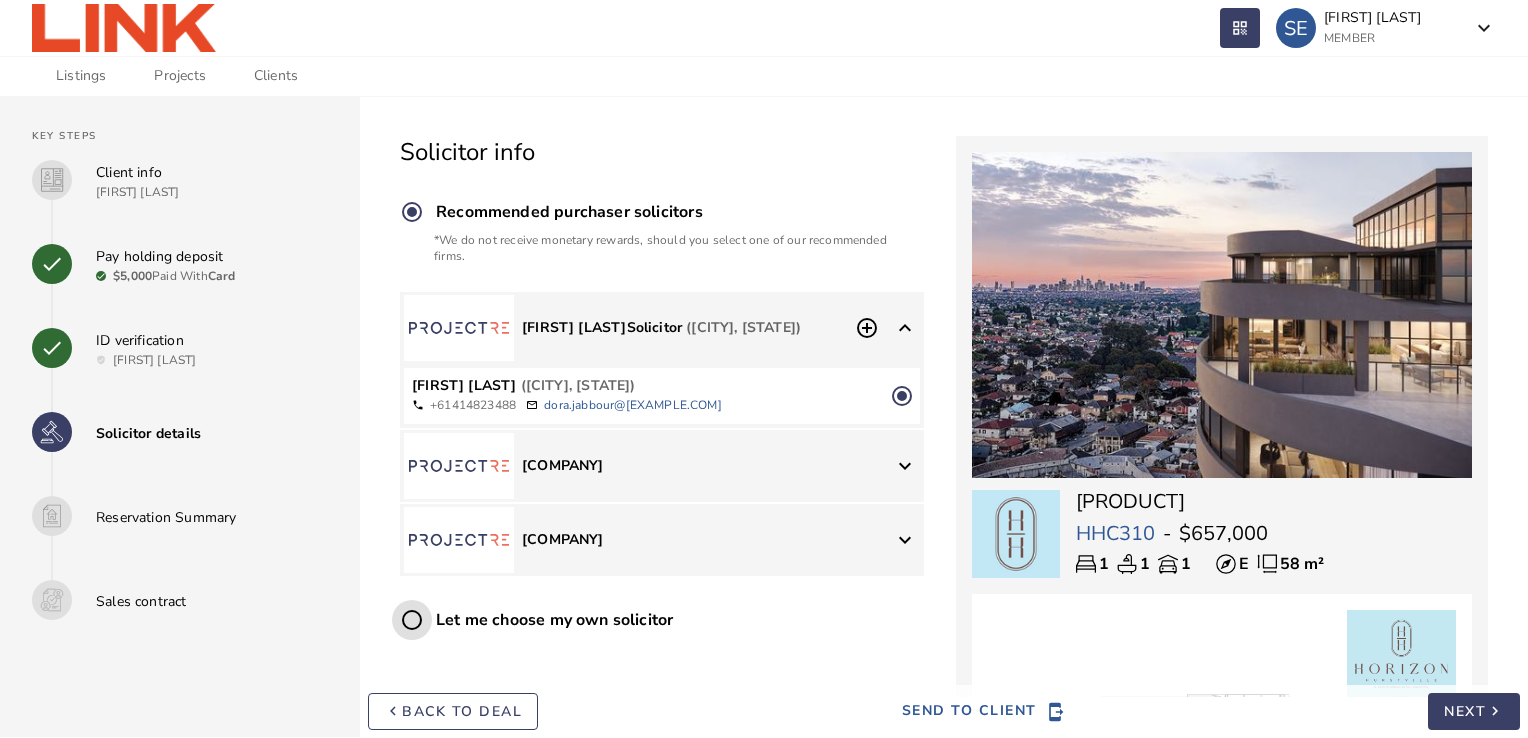click on "Let me choose my own solicitor" at bounding box center (412, 620) 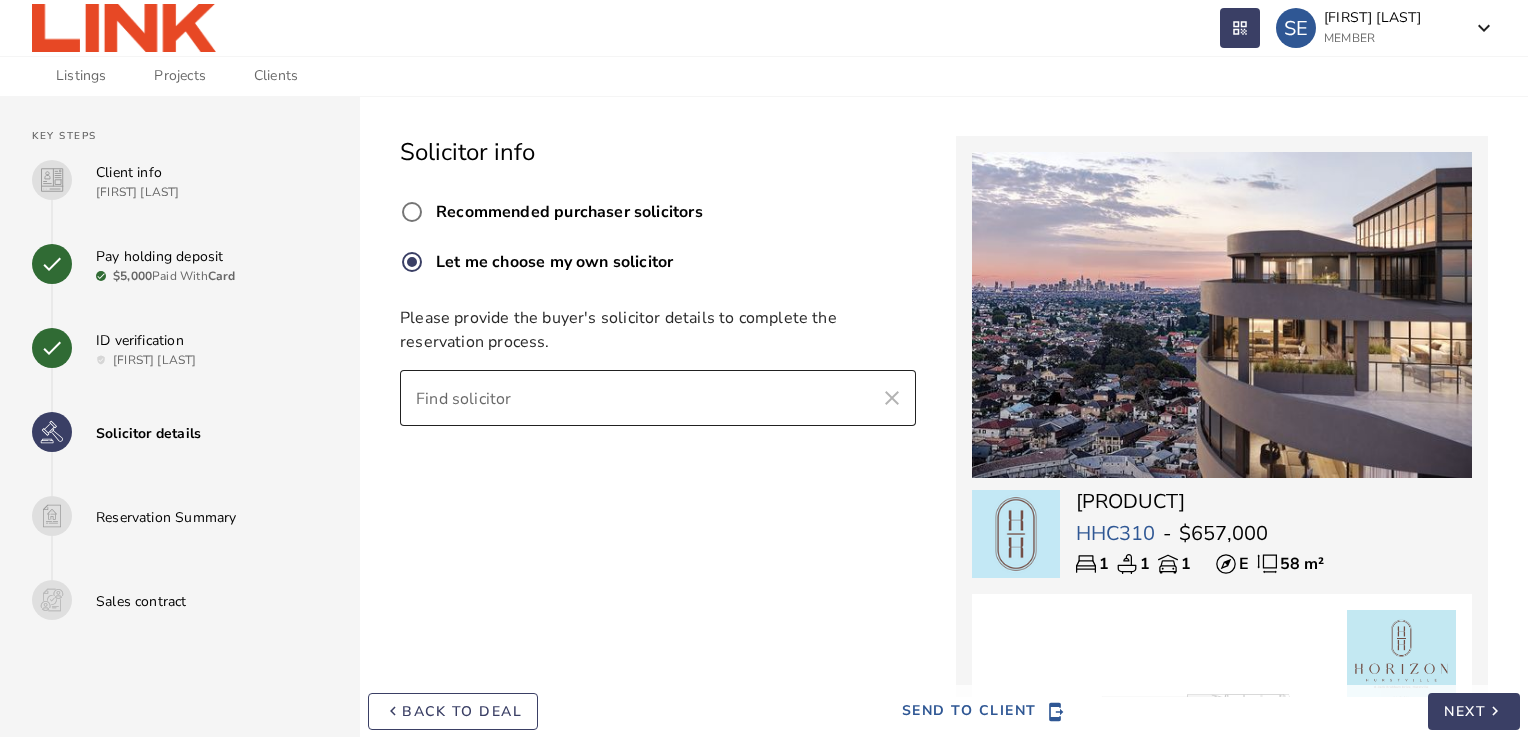 click on "Find solicitor" at bounding box center [640, 398] 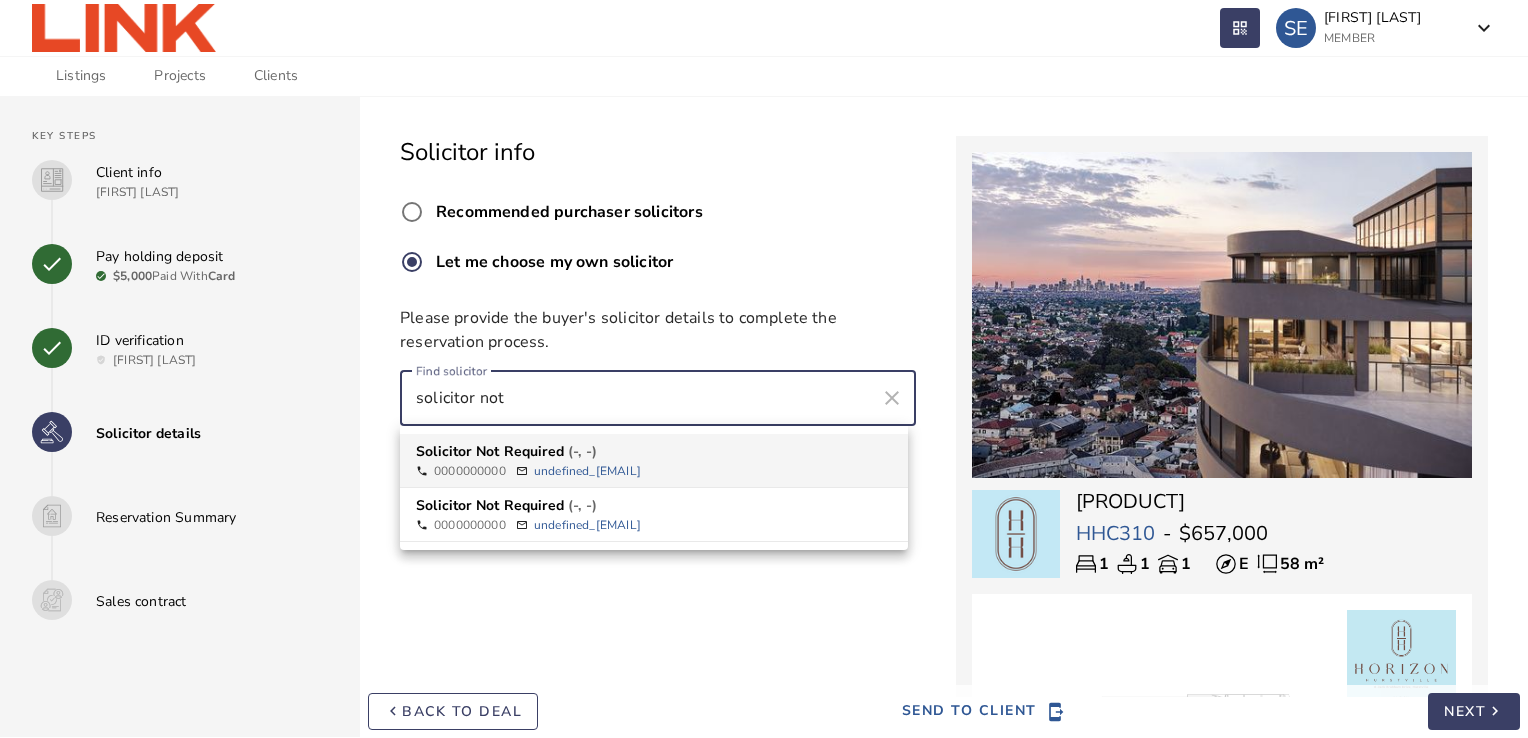 type on "solicitor not" 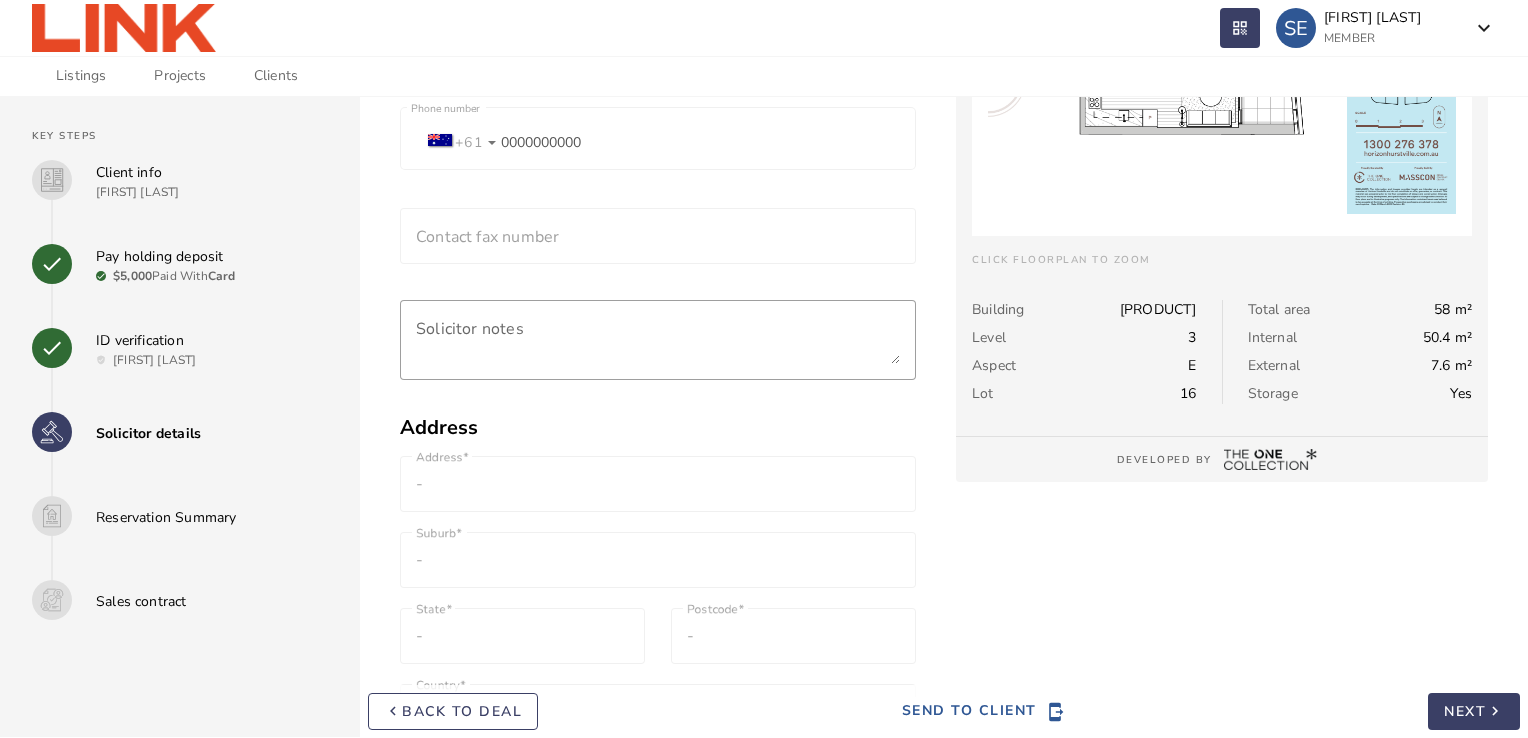 scroll, scrollTop: 829, scrollLeft: 0, axis: vertical 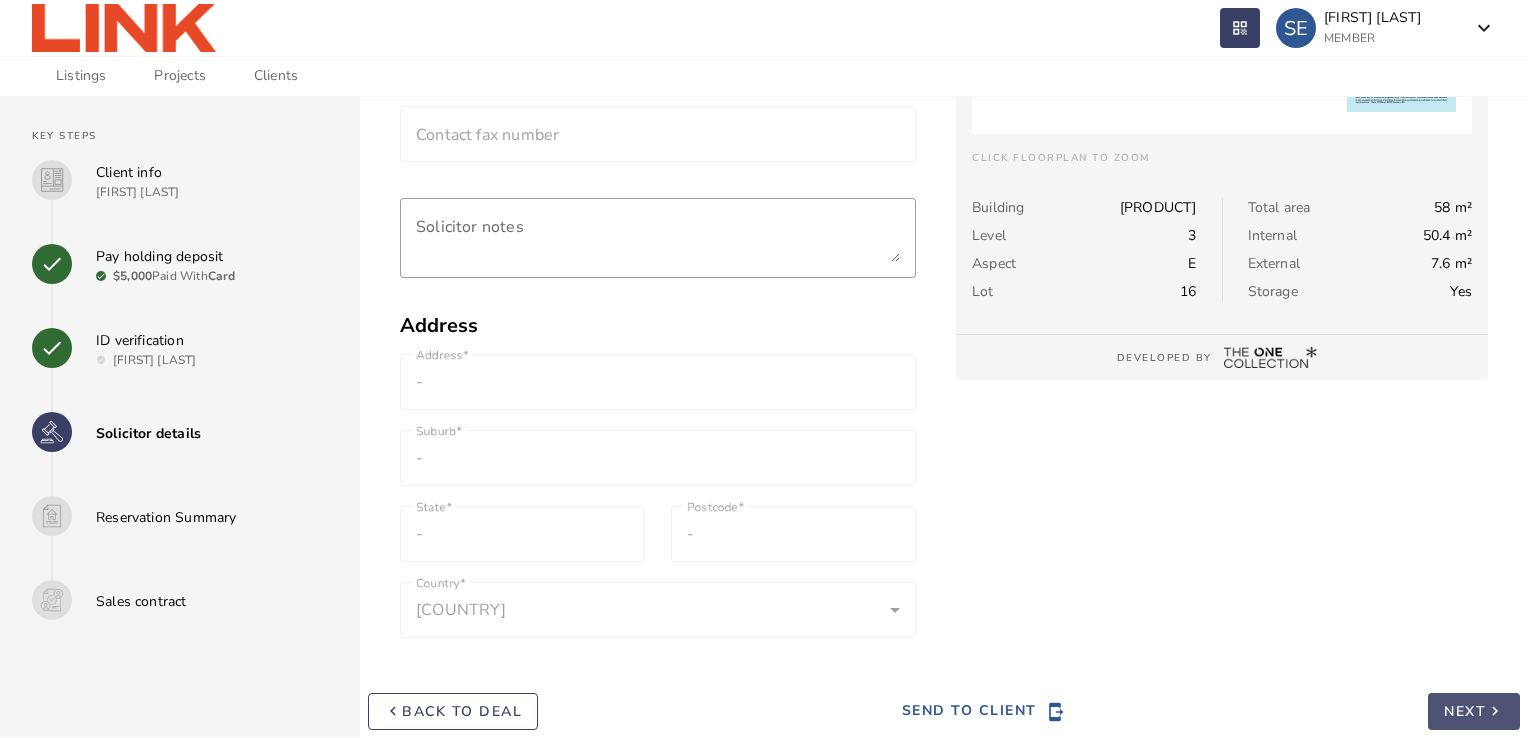 click on "NEXT" at bounding box center (1465, 711) 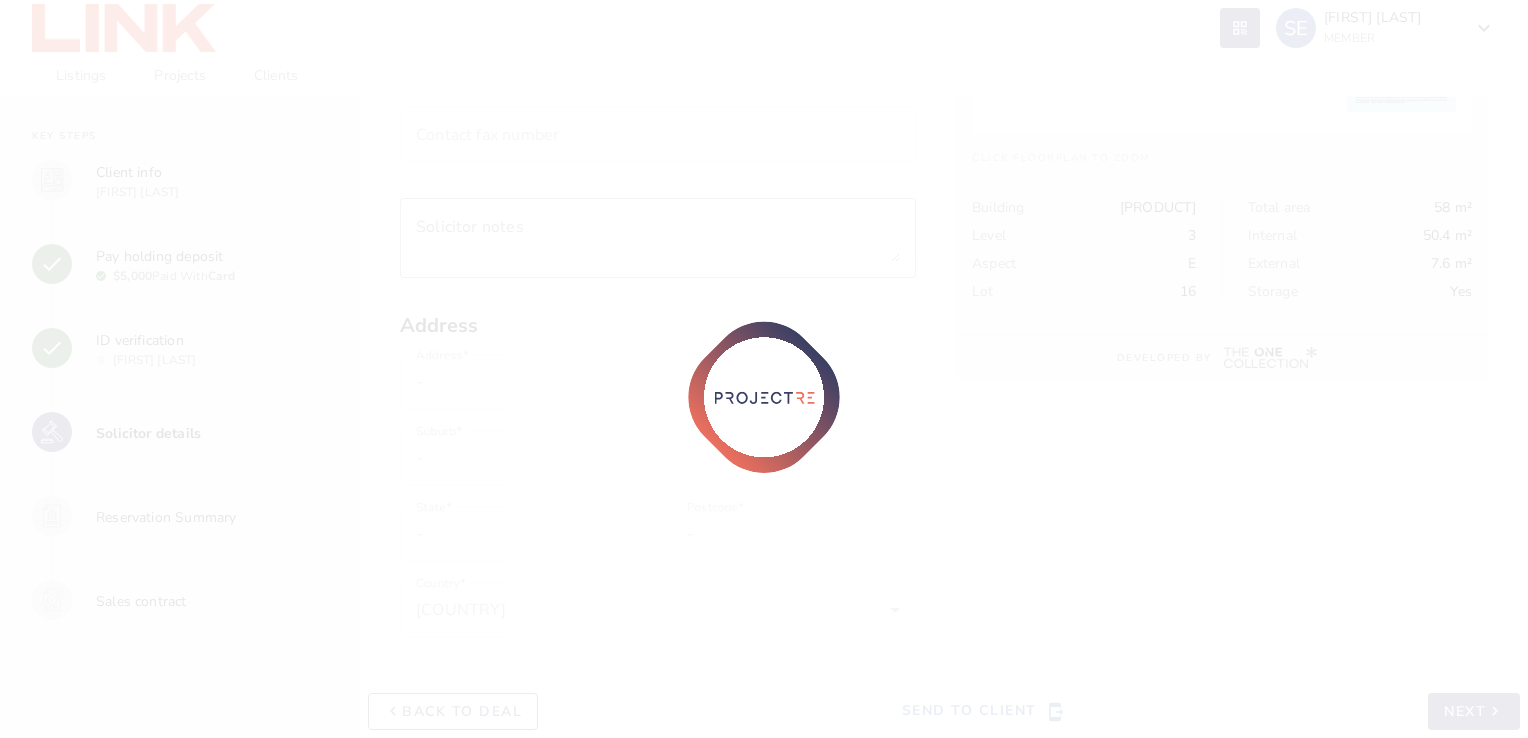 scroll, scrollTop: 0, scrollLeft: 0, axis: both 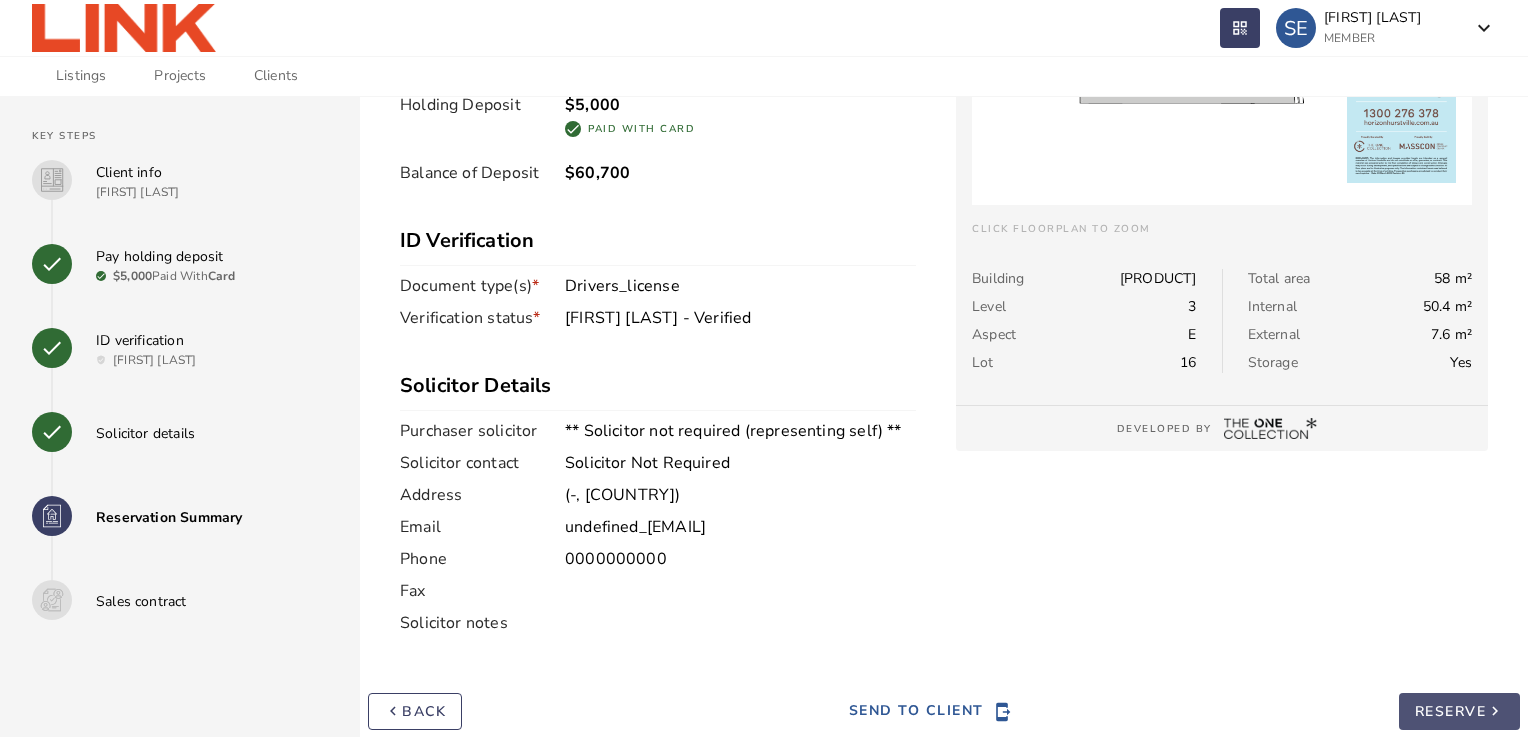 click on "RESERVE" at bounding box center (1451, 711) 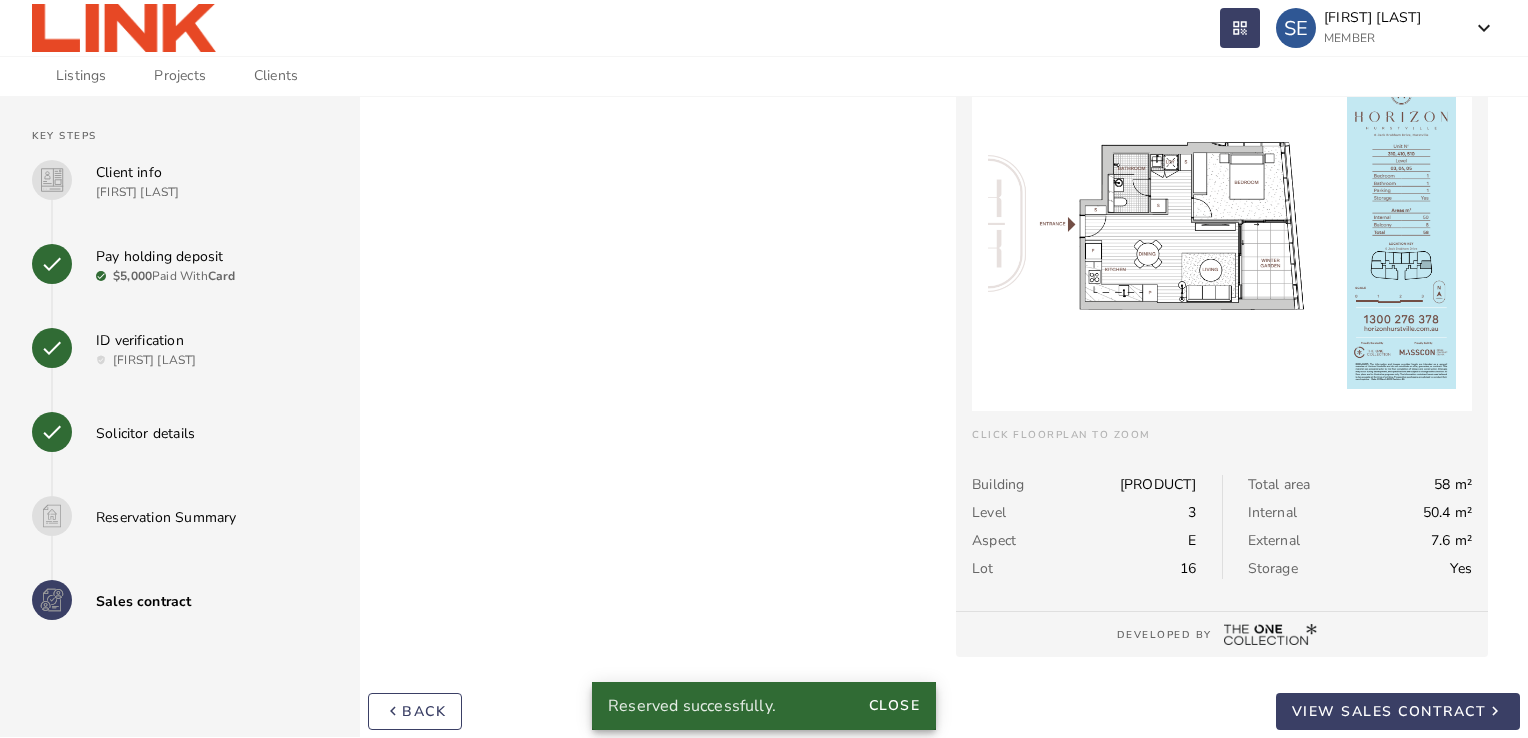 scroll, scrollTop: 0, scrollLeft: 0, axis: both 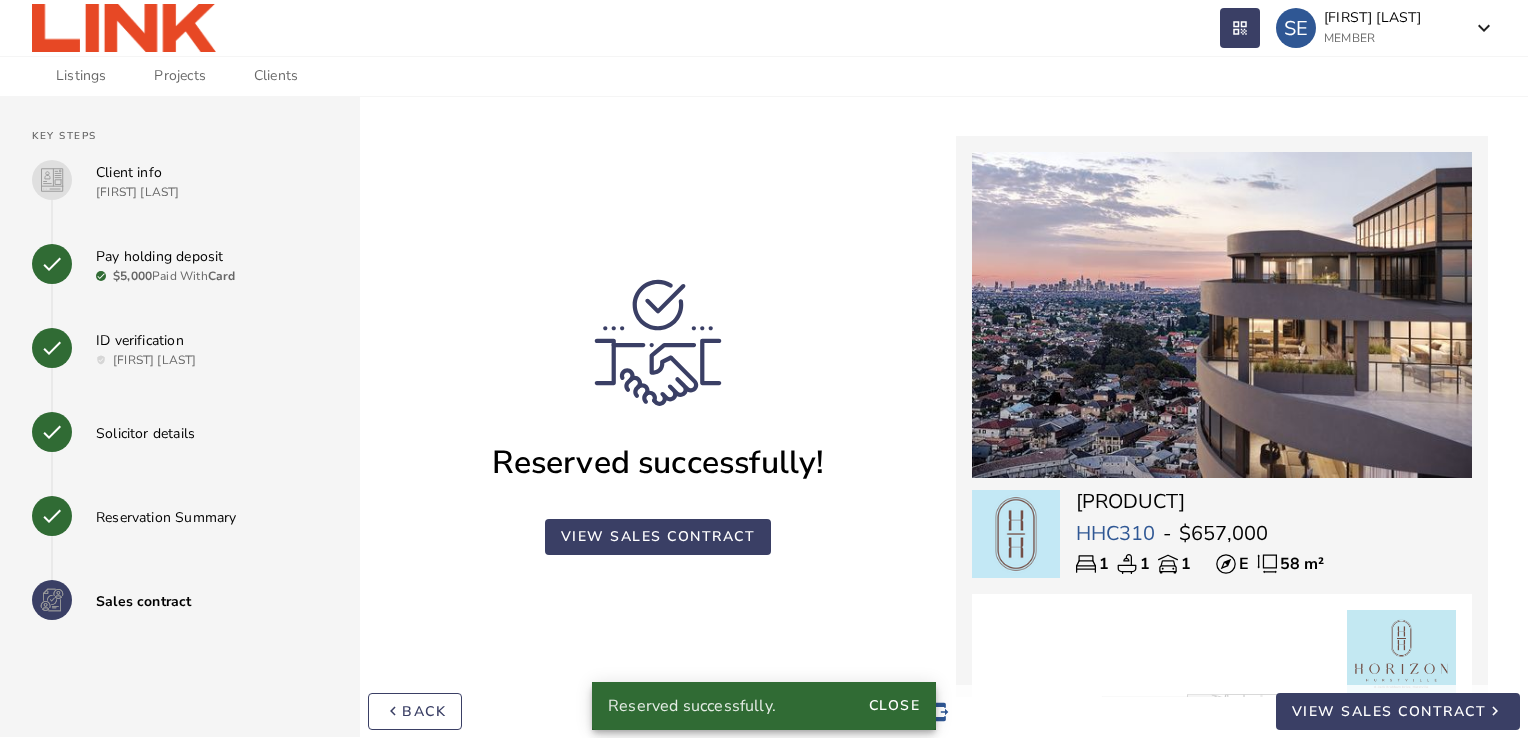 drag, startPoint x: 1516, startPoint y: 391, endPoint x: 1526, endPoint y: 443, distance: 52.95281 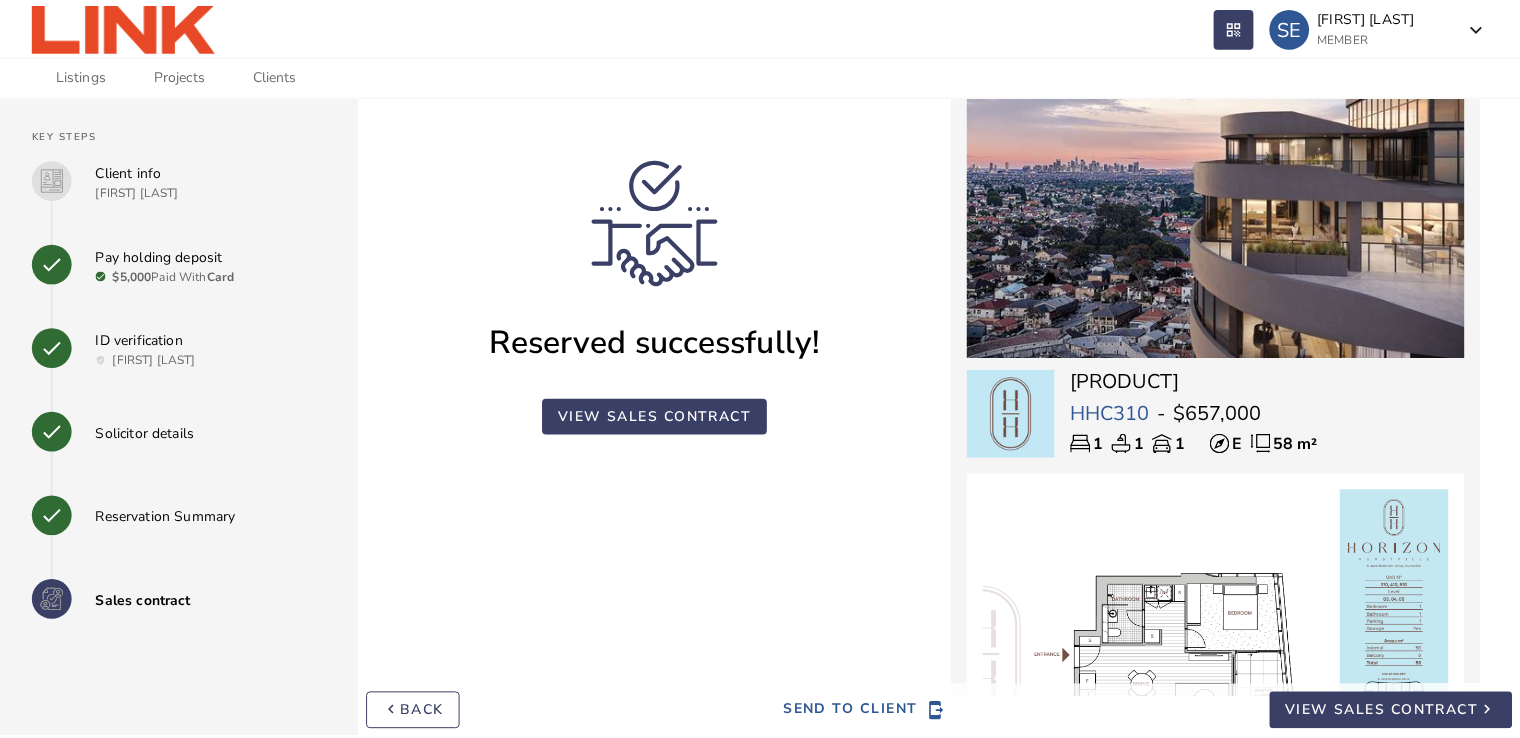 scroll, scrollTop: 0, scrollLeft: 0, axis: both 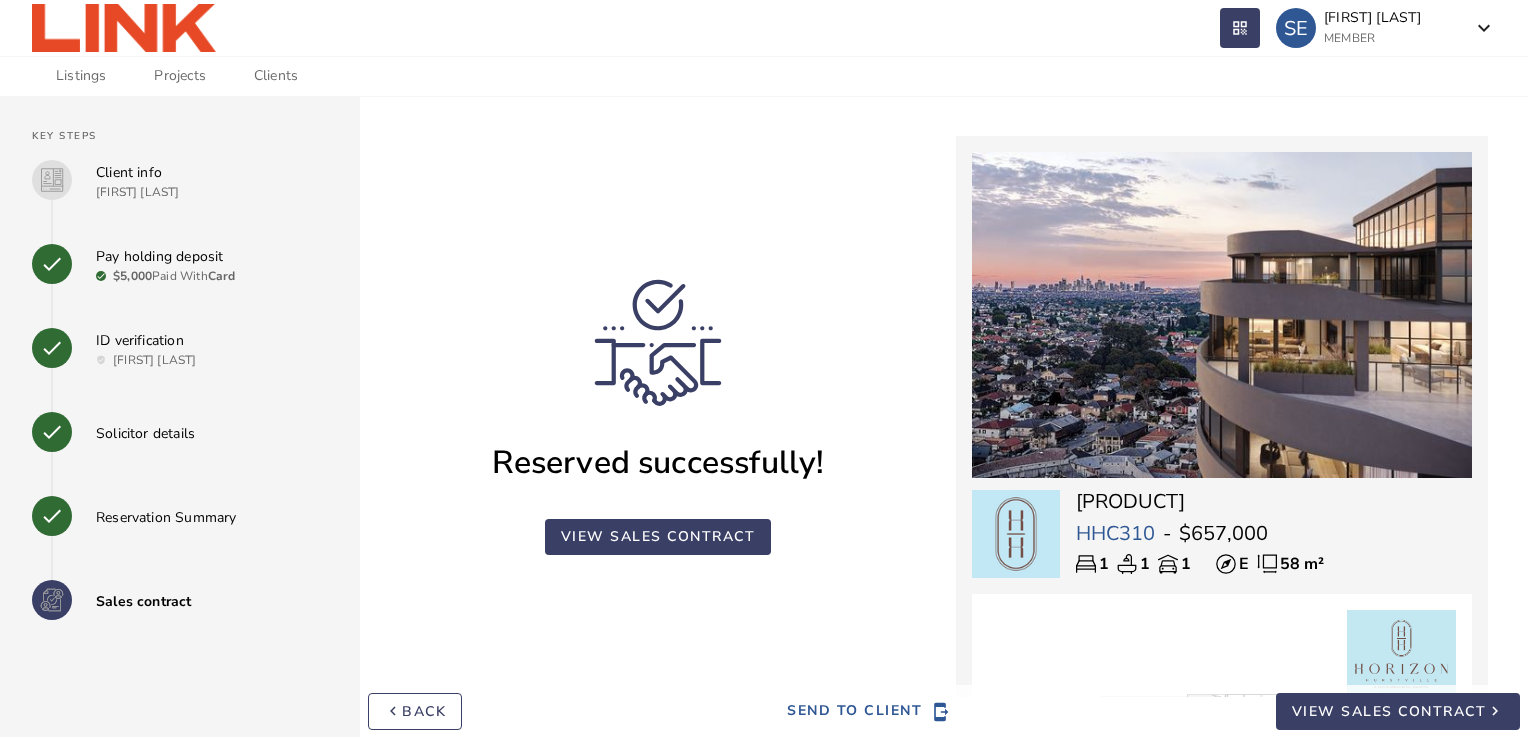 click on "Projects" at bounding box center (179, 76) 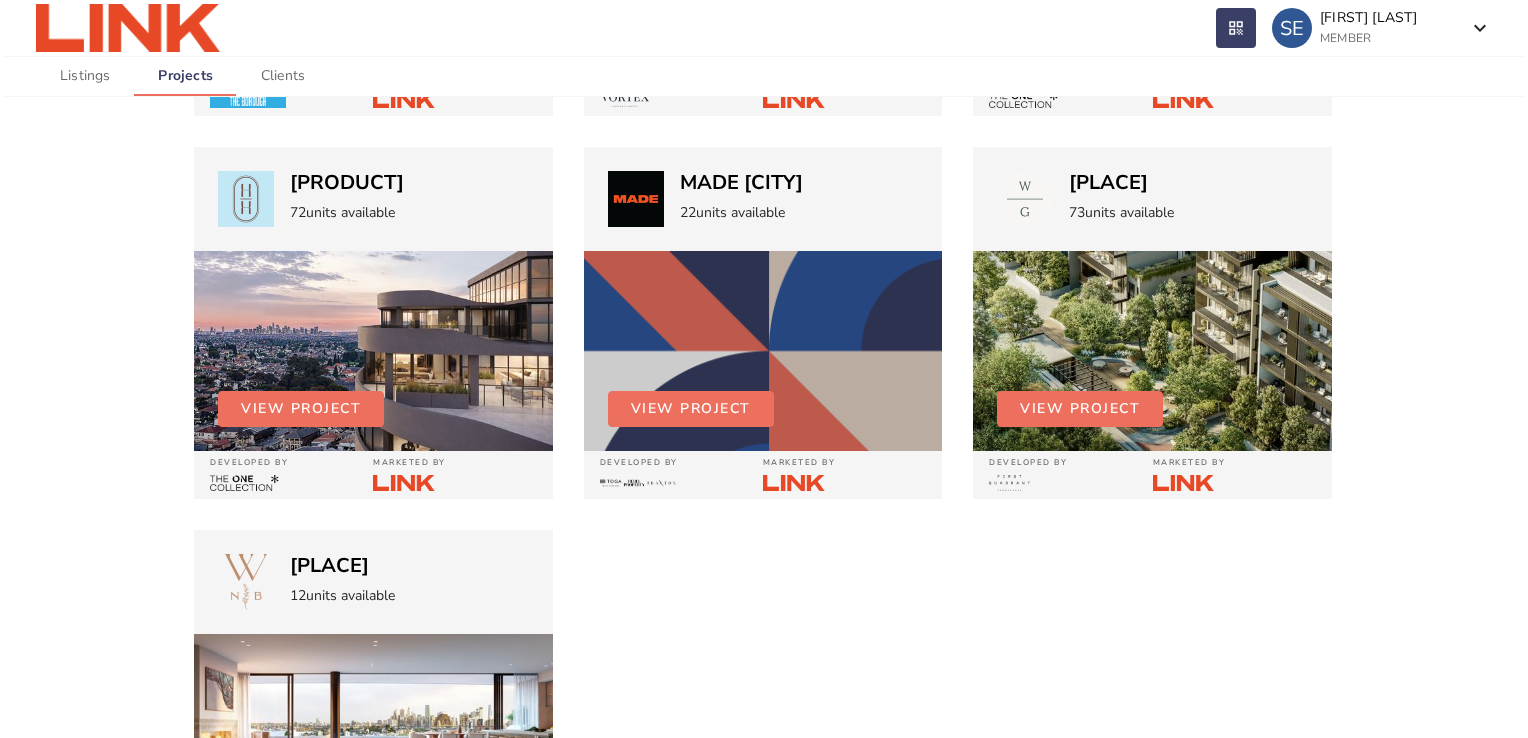 scroll, scrollTop: 446, scrollLeft: 0, axis: vertical 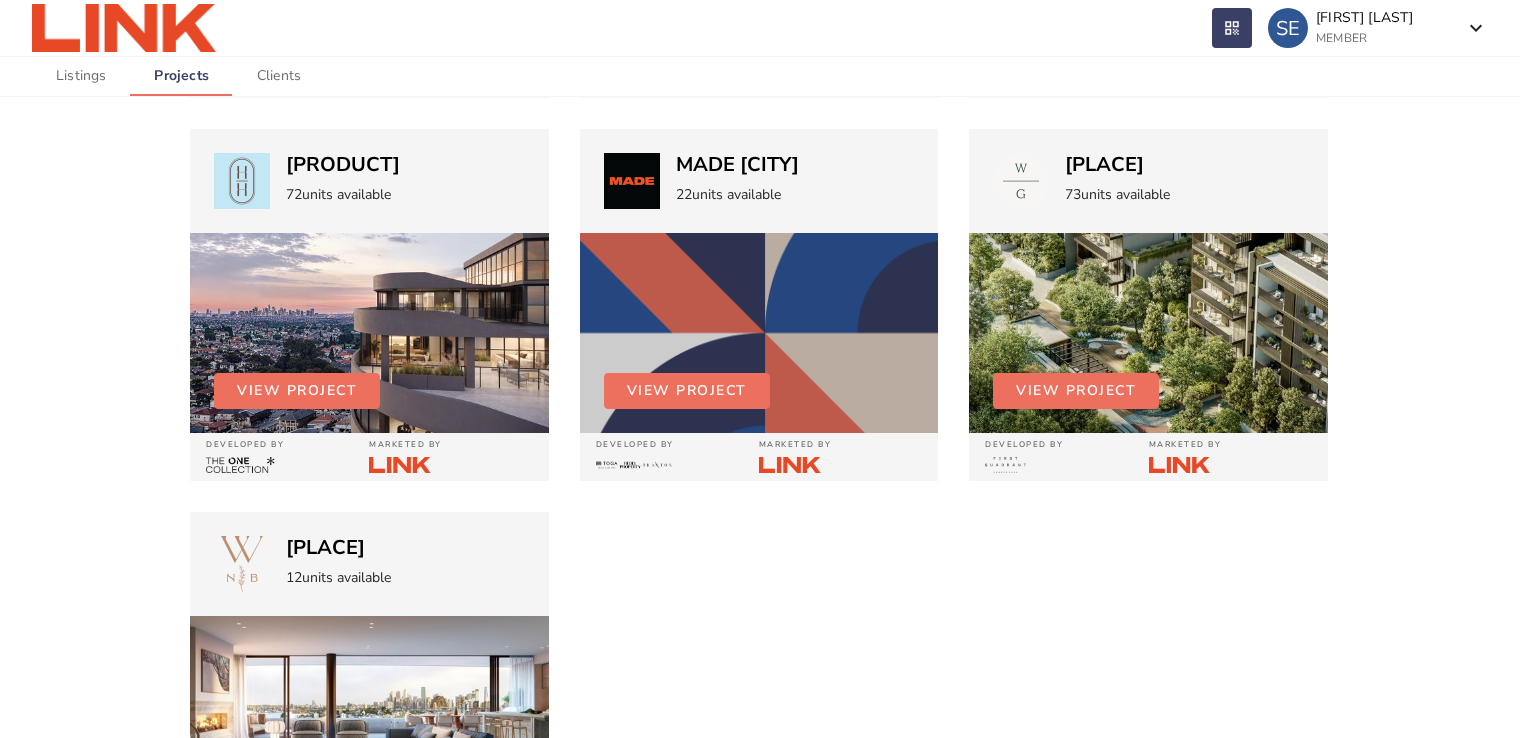 click at bounding box center (369, -50) 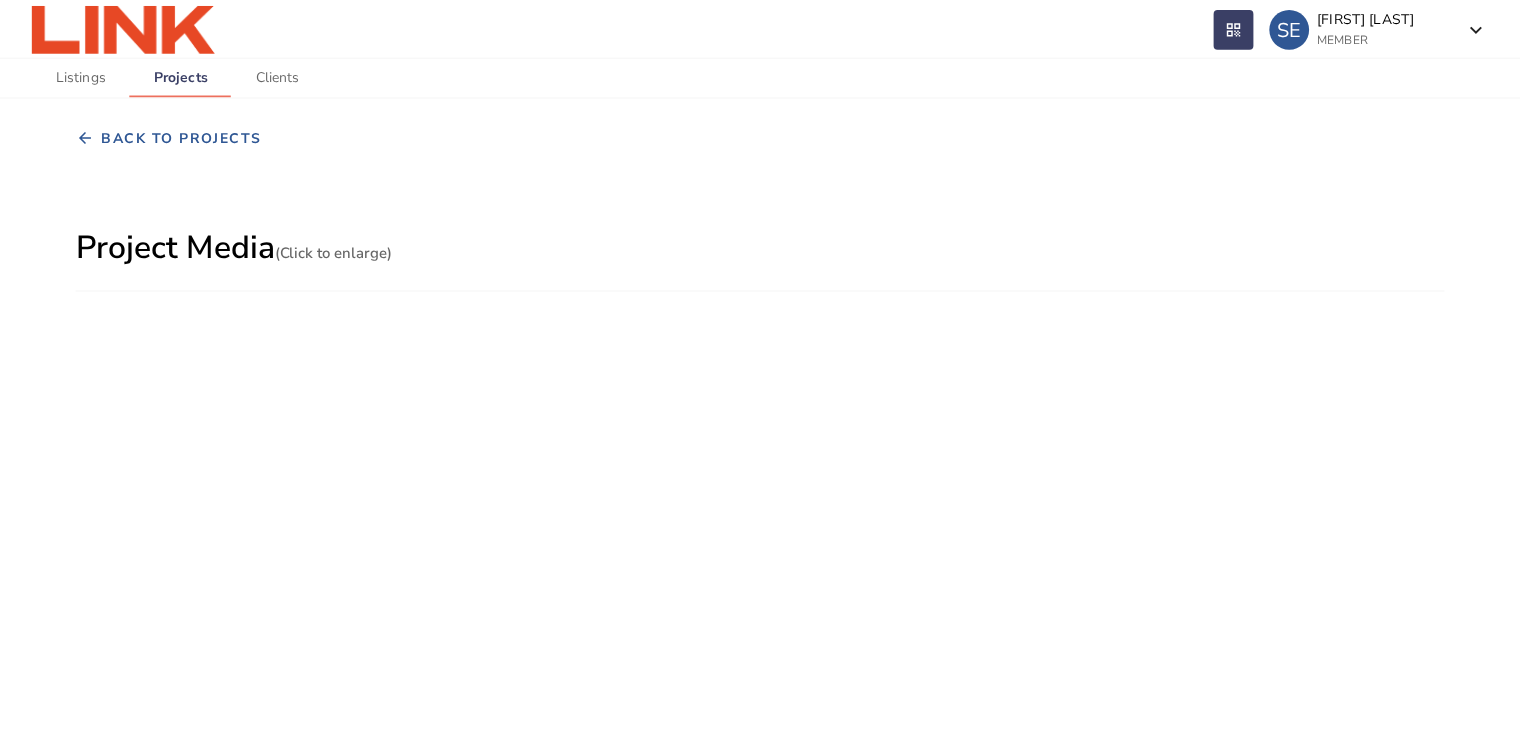scroll, scrollTop: 0, scrollLeft: 0, axis: both 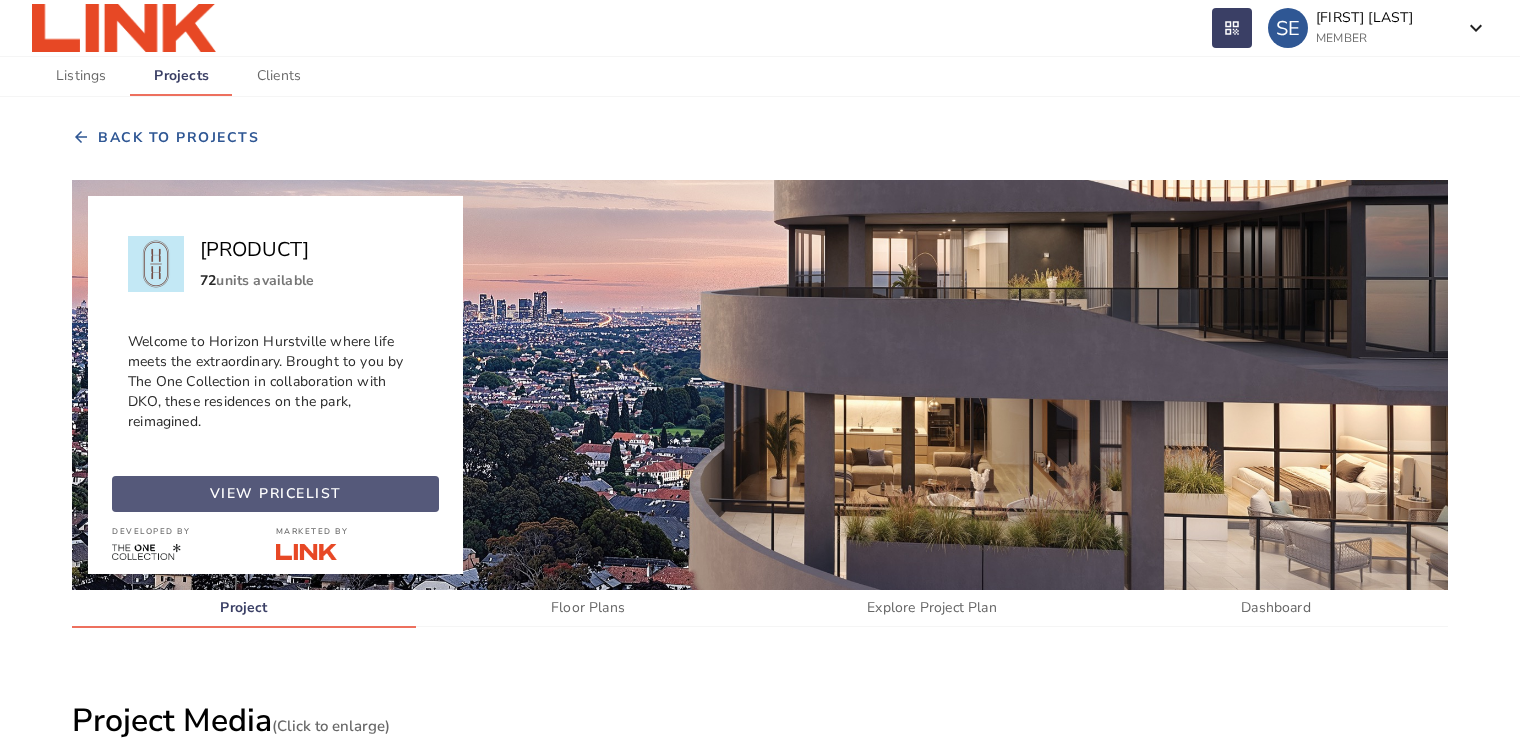 click on "view pricelist" at bounding box center [276, 494] 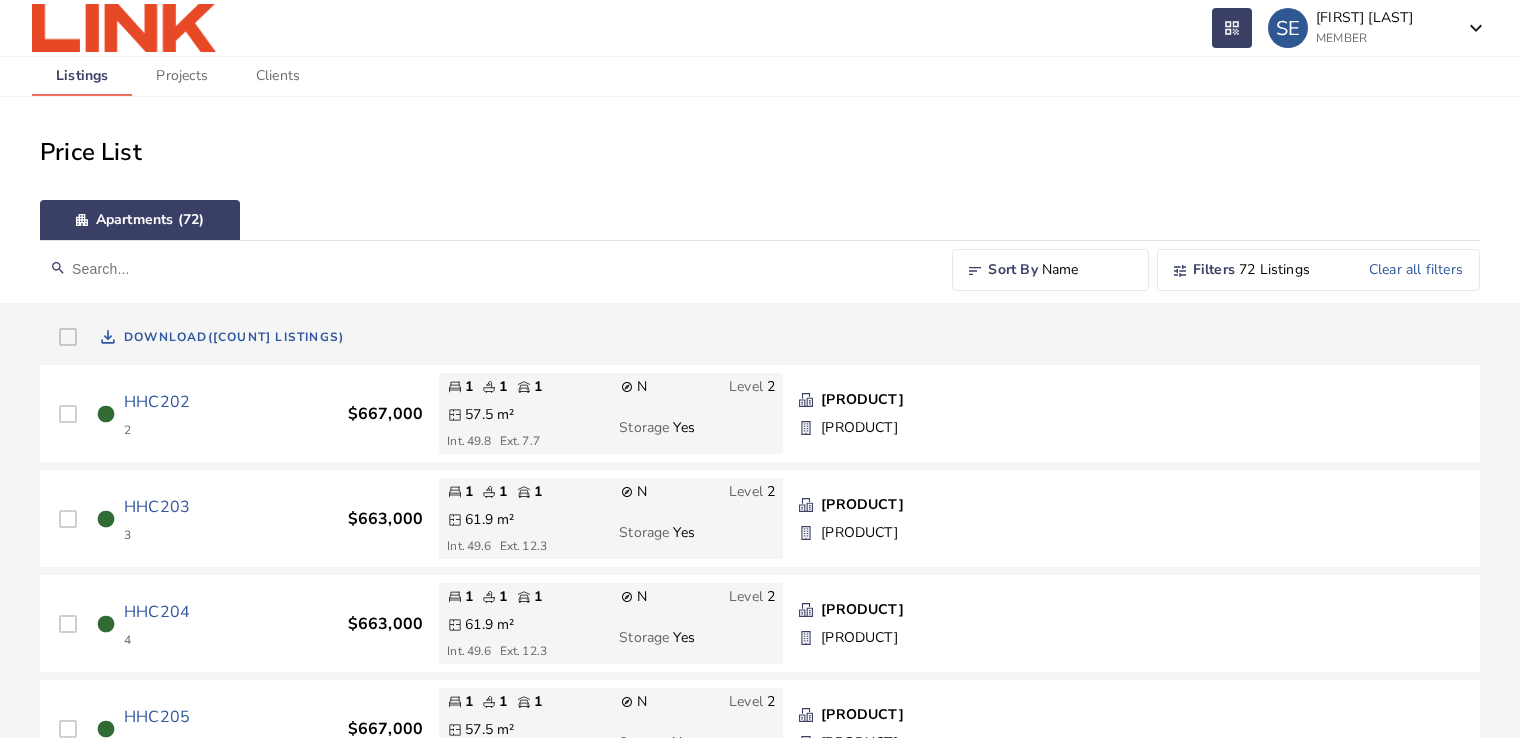 click on "HHC202" at bounding box center (157, 402) 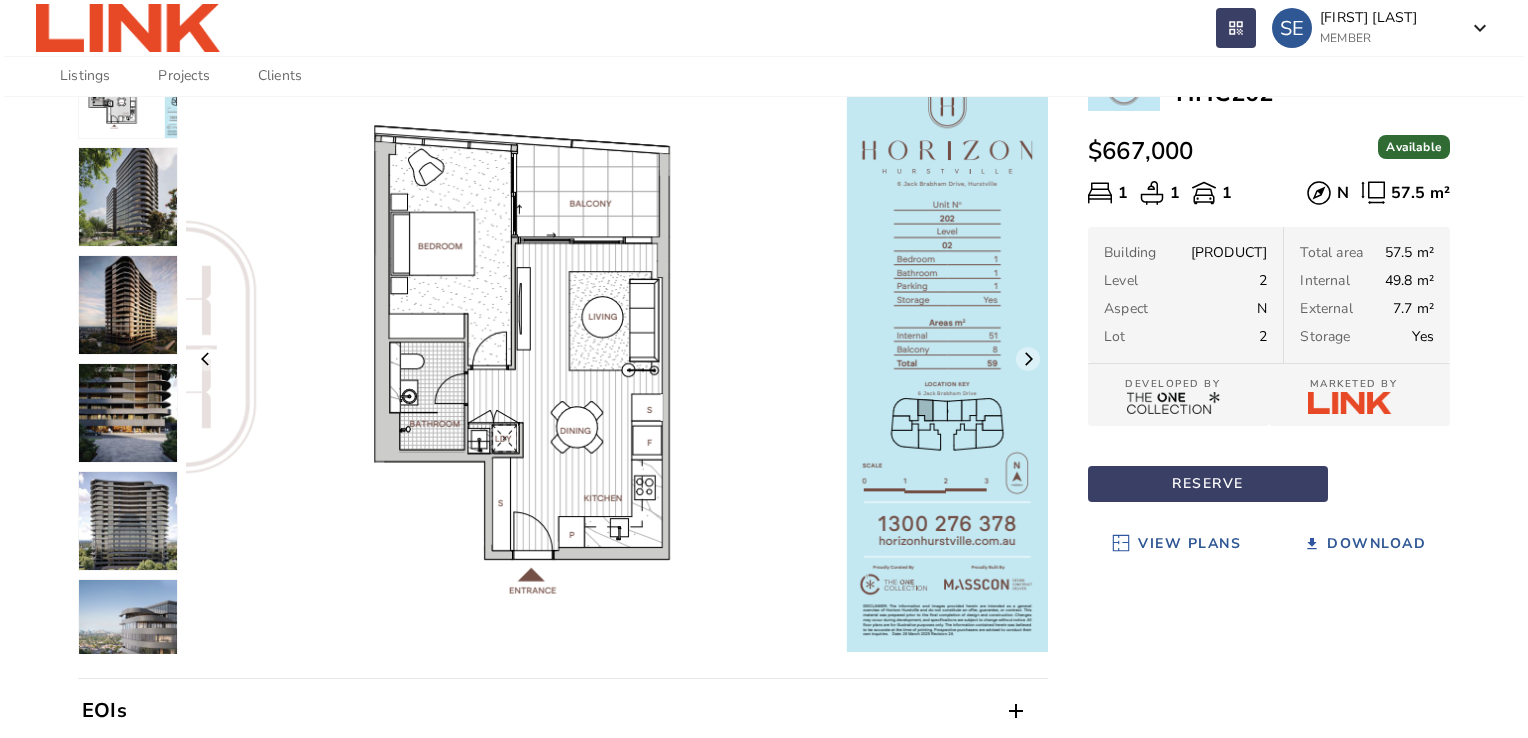 scroll, scrollTop: 124, scrollLeft: 0, axis: vertical 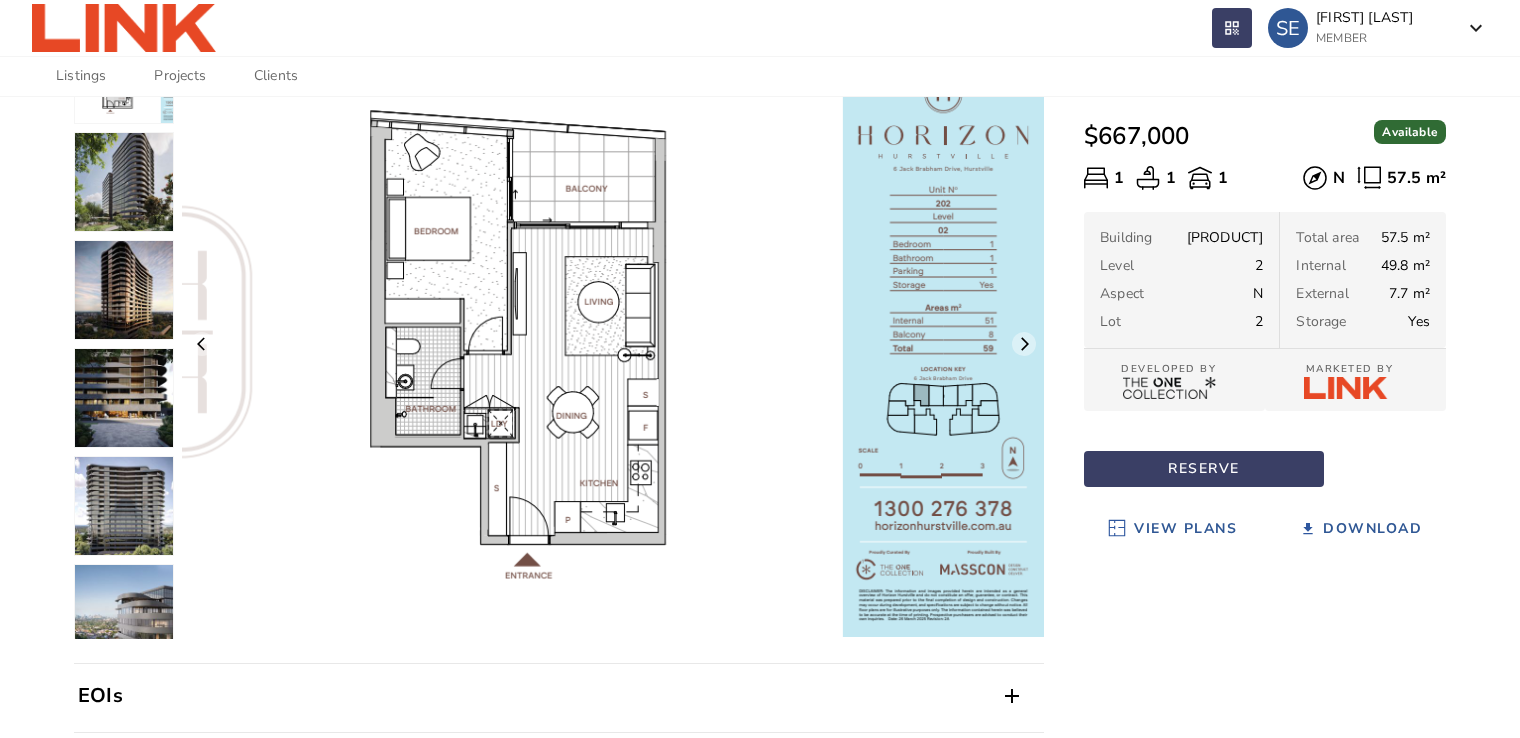 click on "View Plans" at bounding box center (1185, 529) 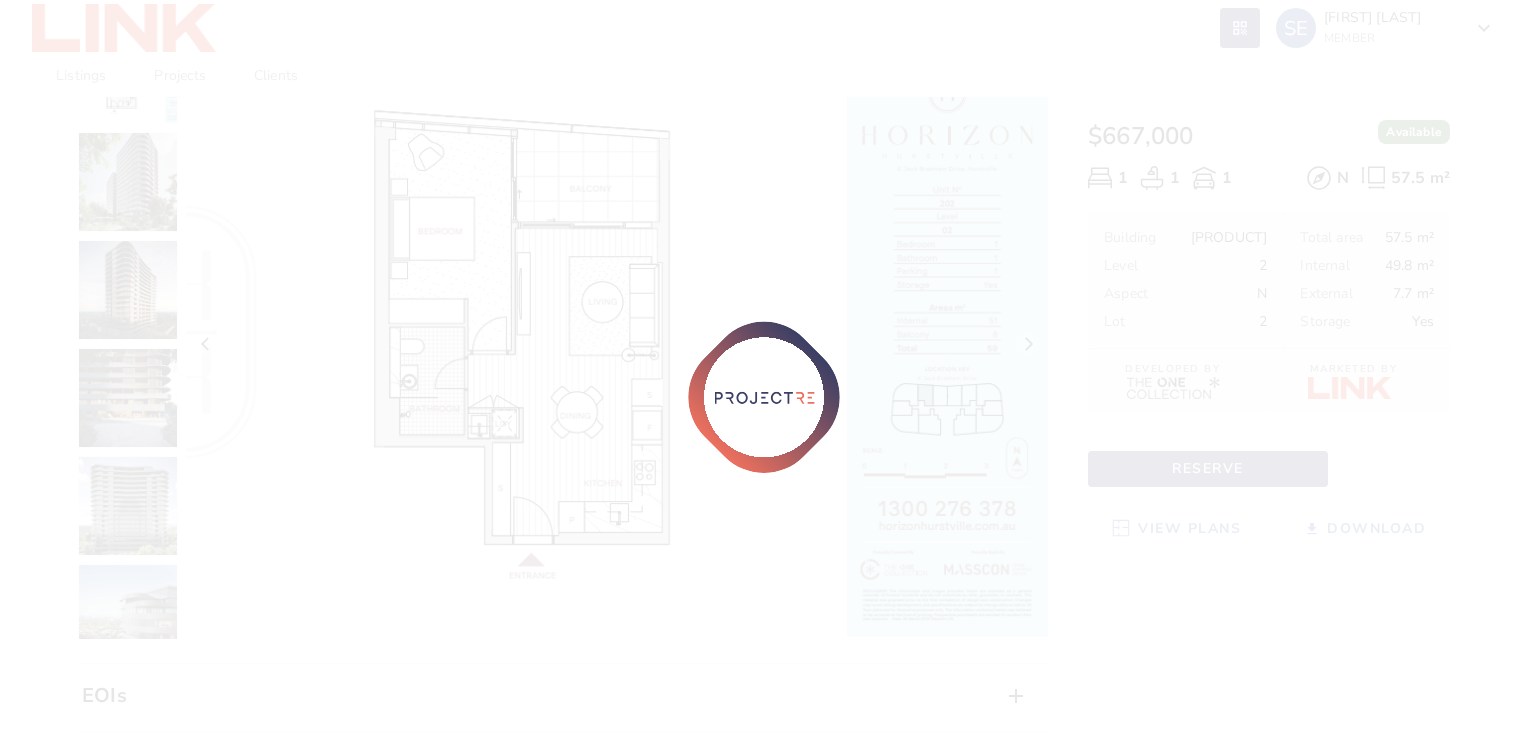 scroll, scrollTop: 0, scrollLeft: 0, axis: both 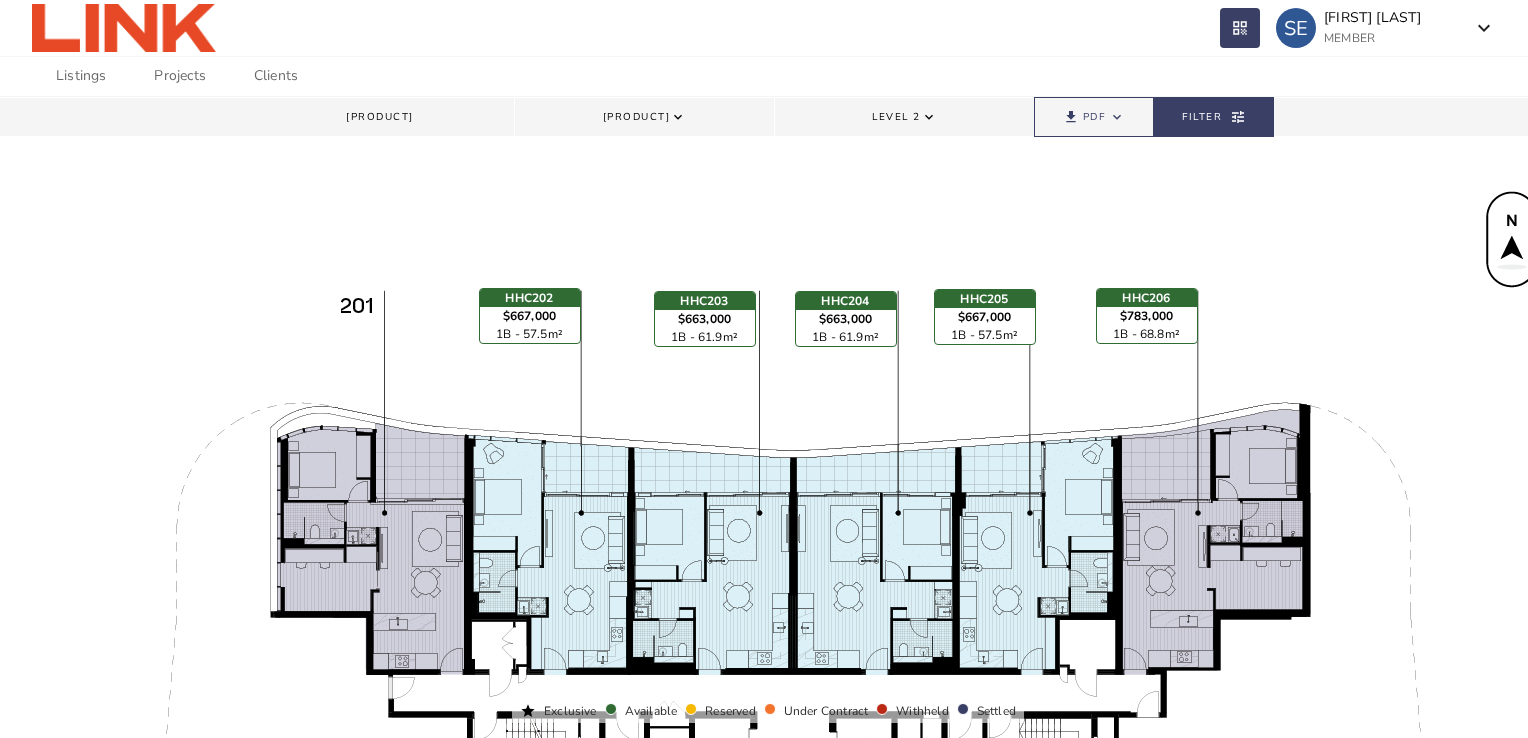 click on "Level 2" at bounding box center [896, 117] 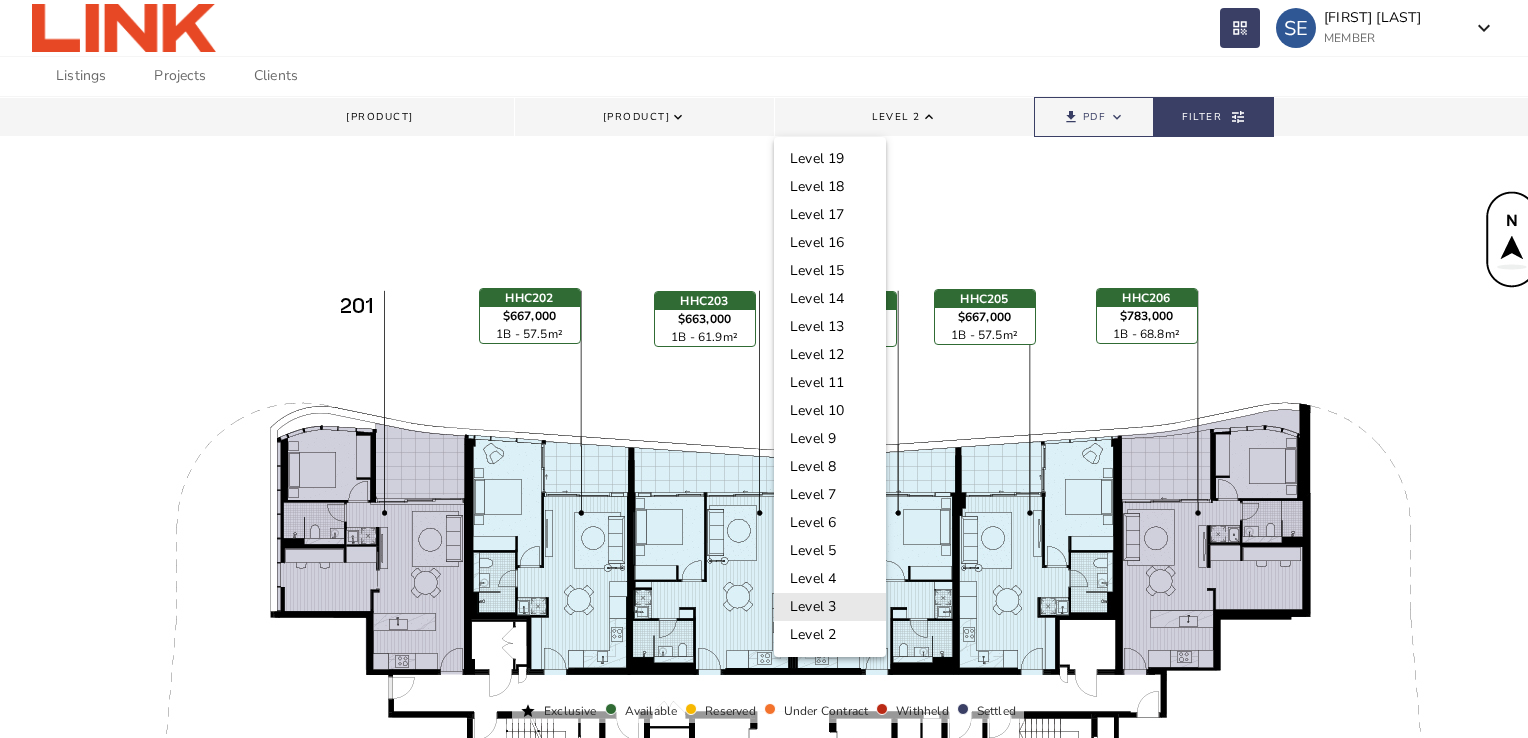 click on "Level 3" at bounding box center (830, 607) 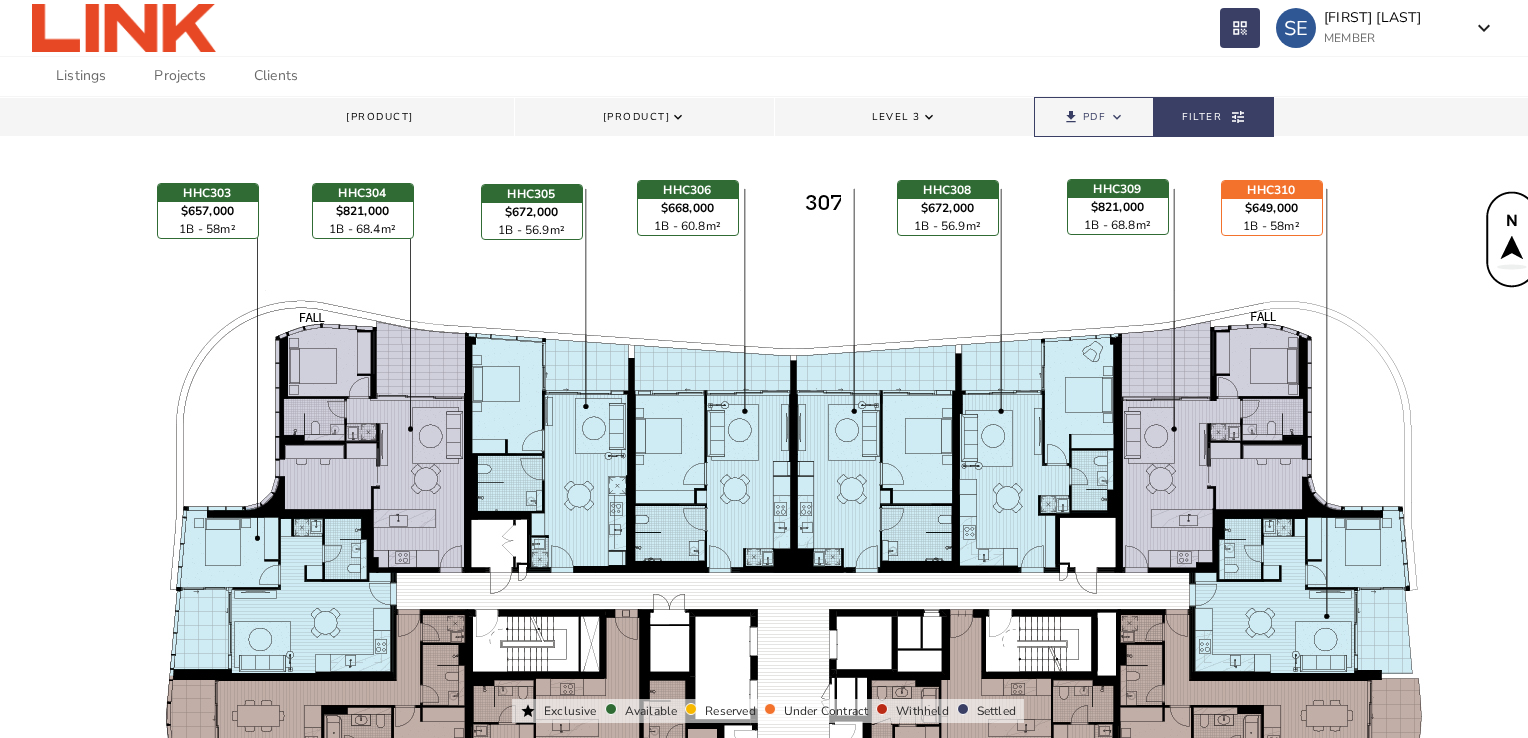 click on "Level 3" at bounding box center [896, 117] 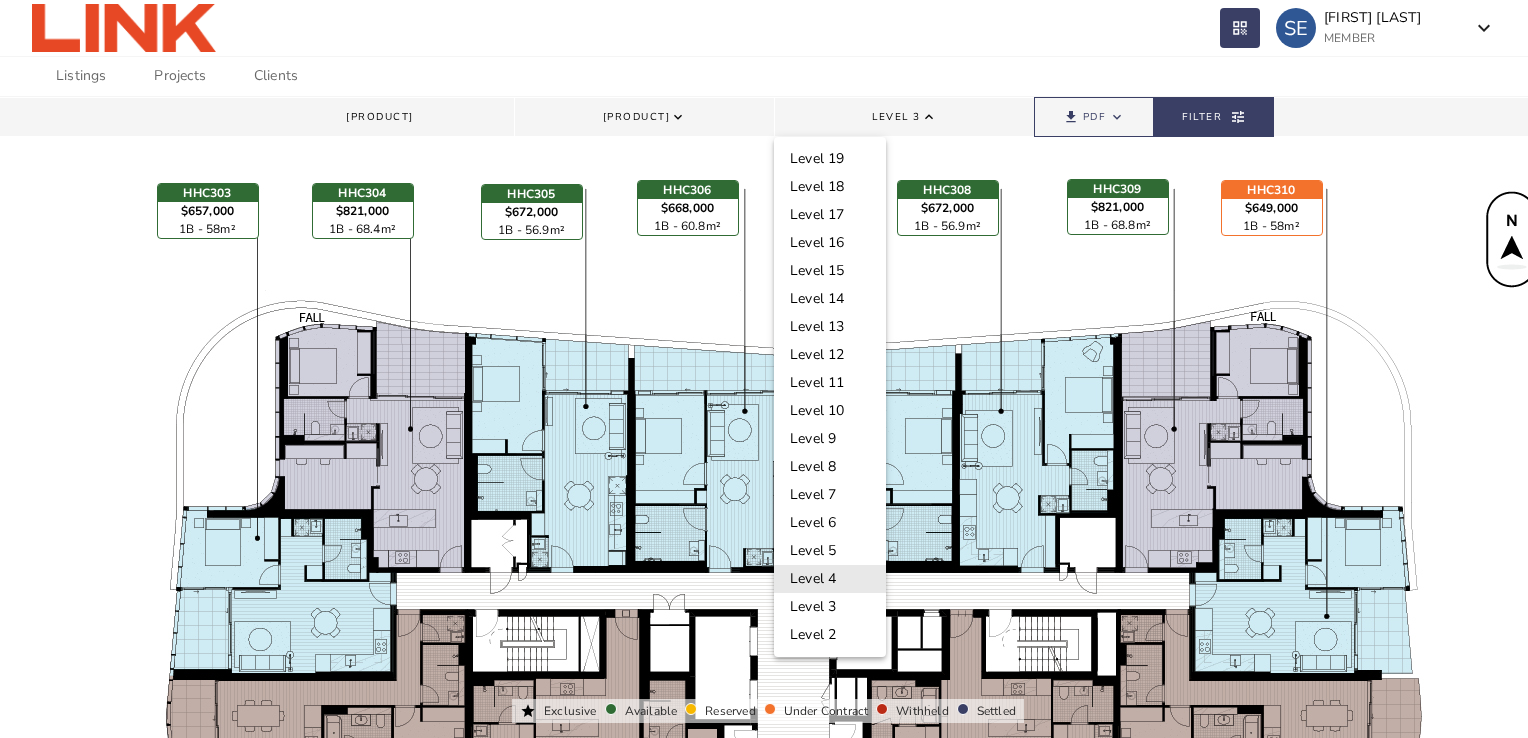 click on "Level 4" at bounding box center [830, 579] 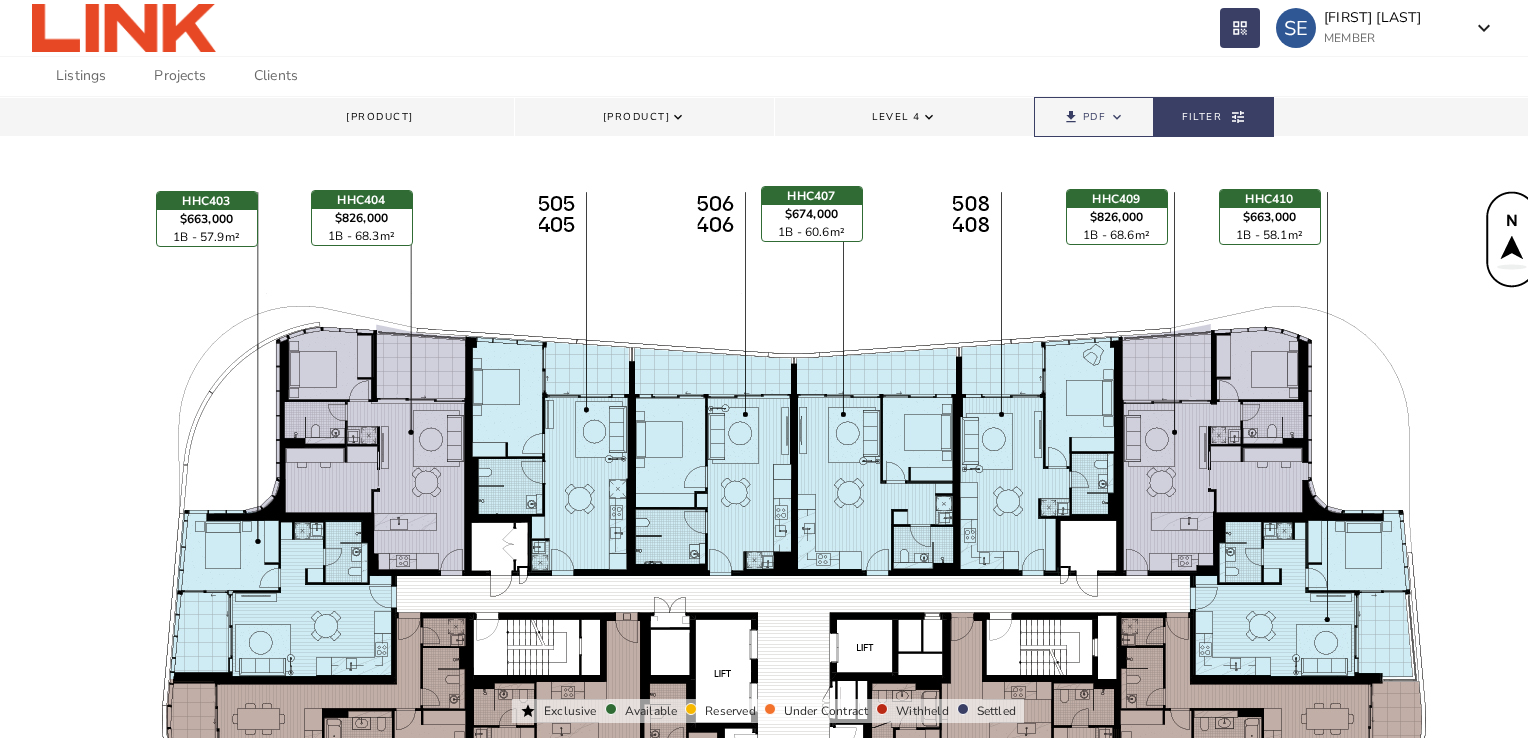 click on "Level 4 keyboard_arrow_down" at bounding box center [904, 117] 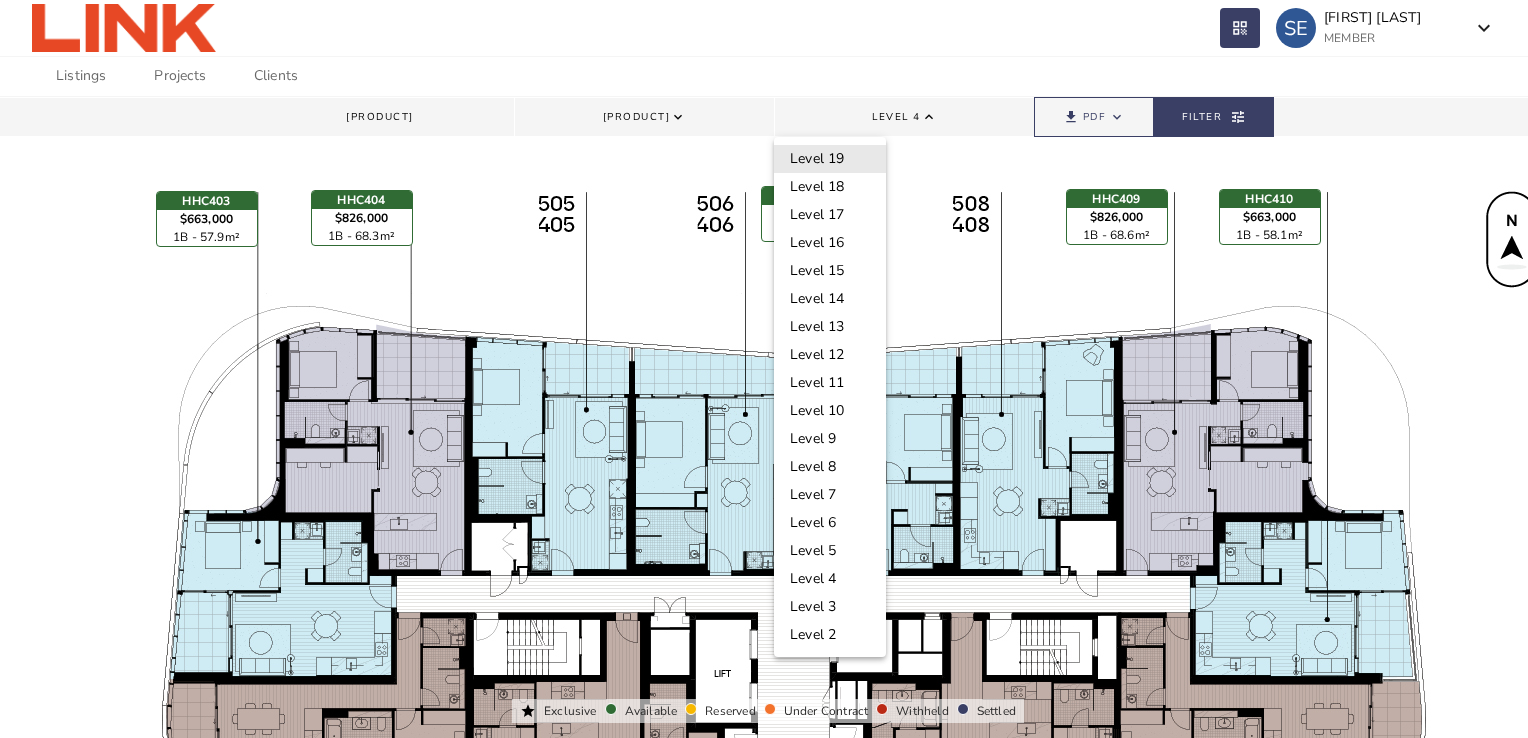 click on "Level 19" at bounding box center [830, 159] 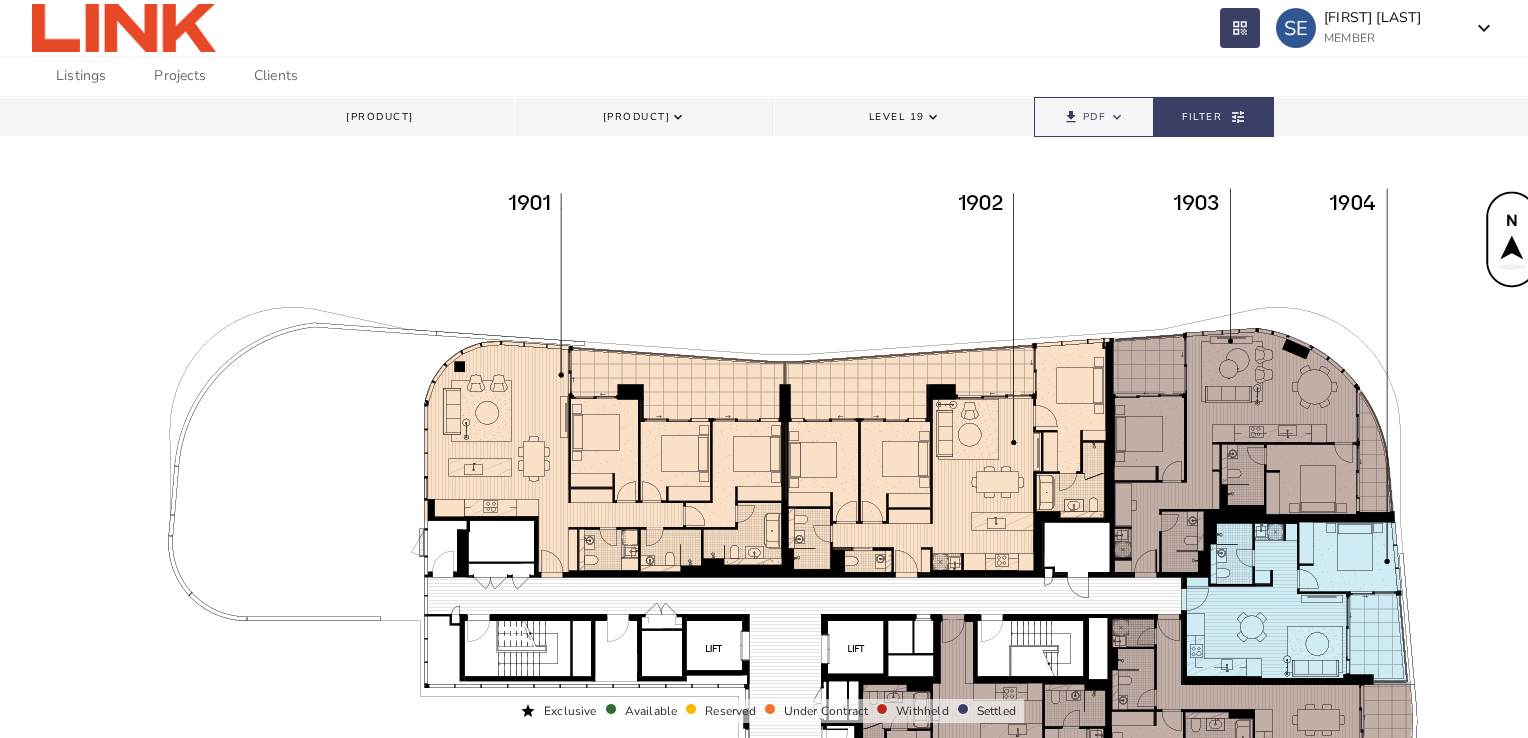 click on "Level 19" at bounding box center (897, 117) 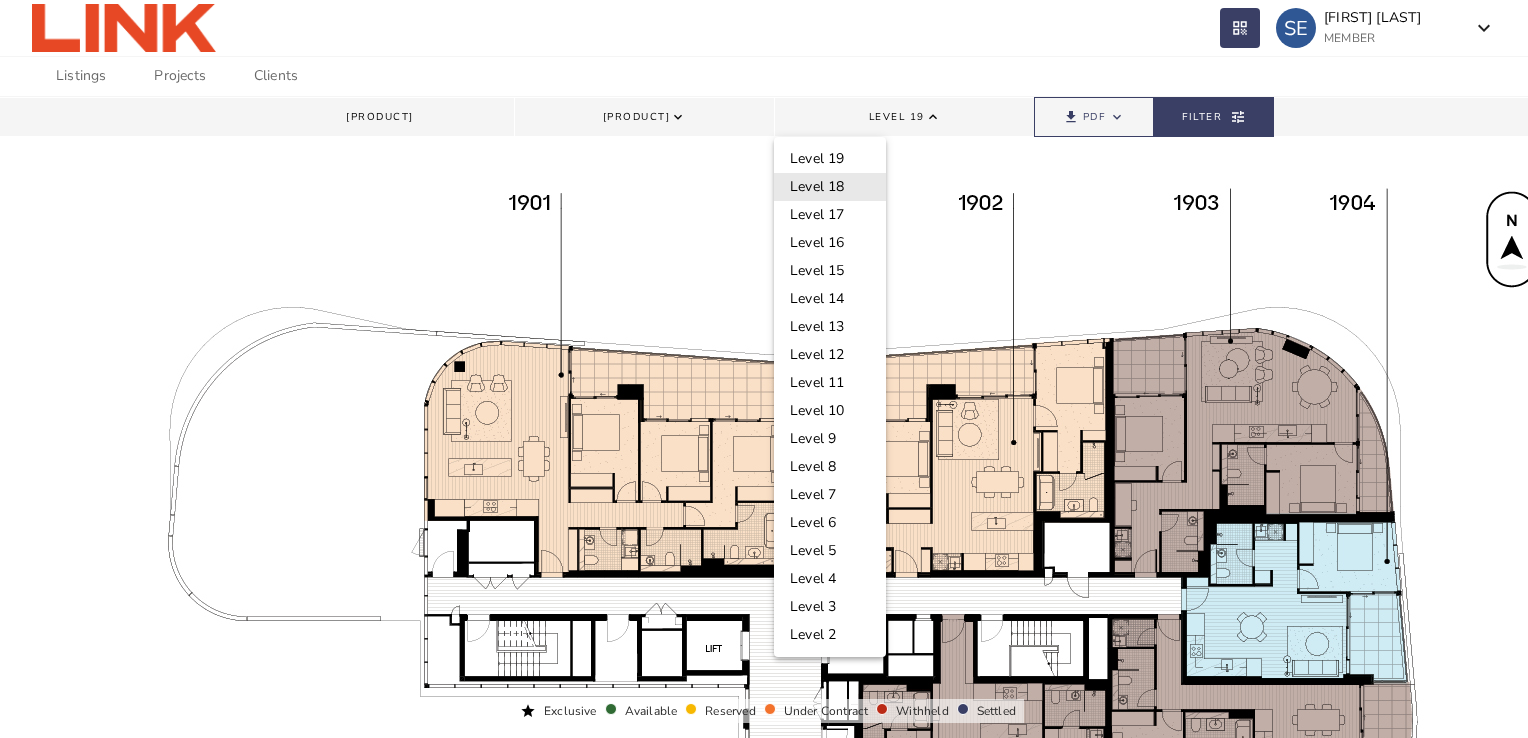click on "Level 18" at bounding box center (830, 187) 